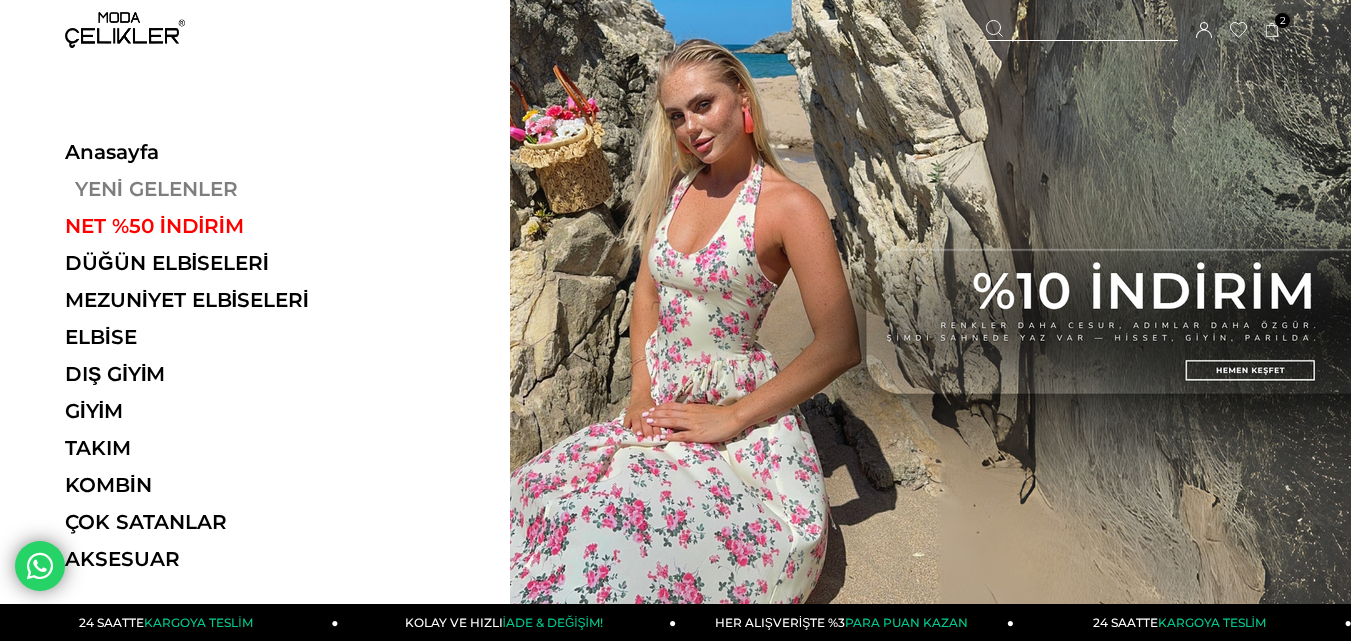 scroll, scrollTop: 0, scrollLeft: 0, axis: both 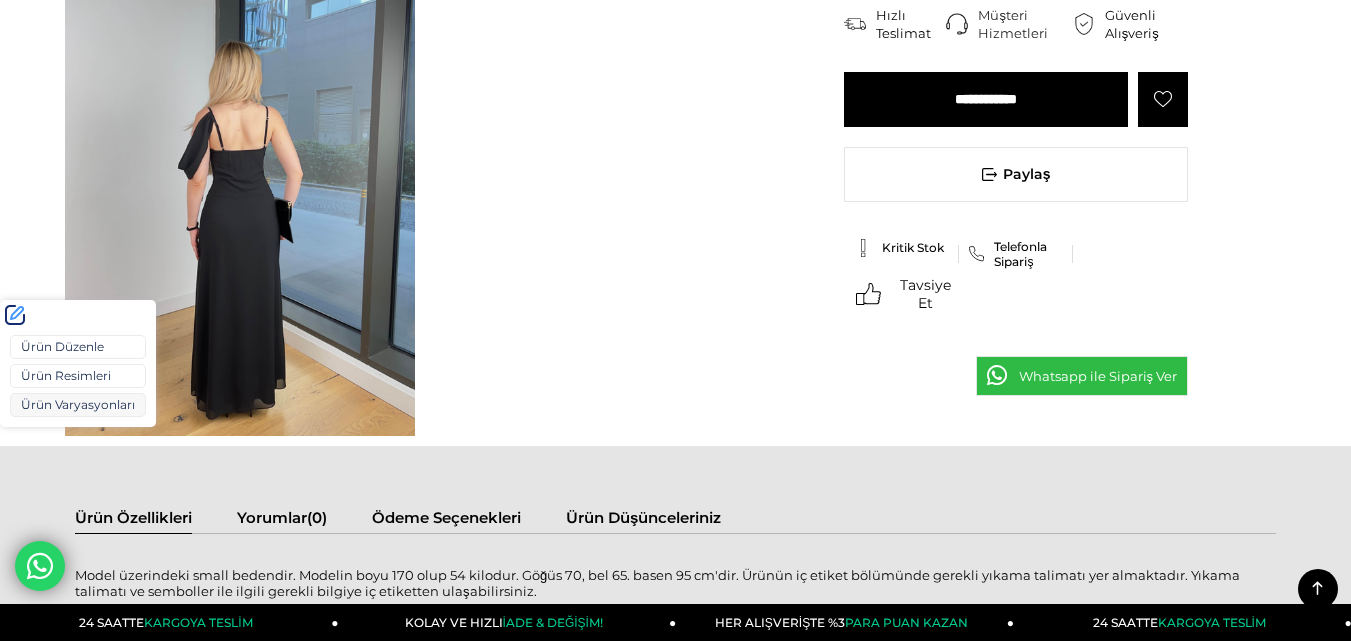 click on "Ürün Varyasyonları" at bounding box center [78, 405] 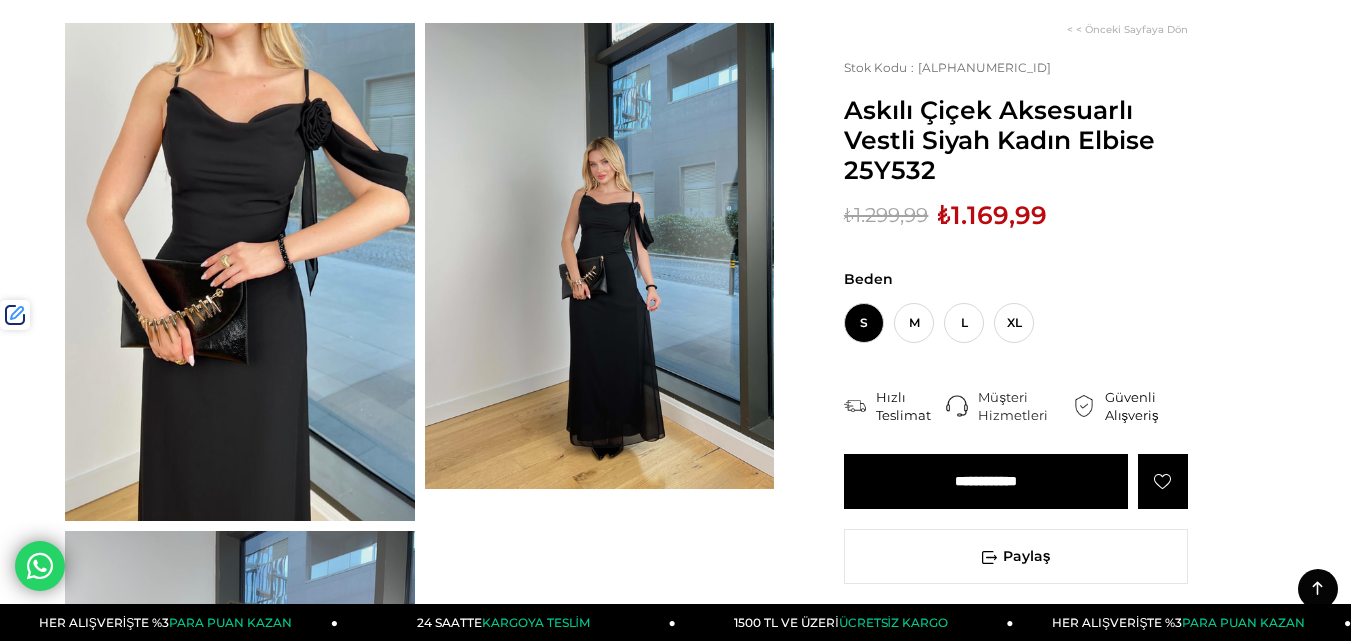 scroll, scrollTop: 0, scrollLeft: 0, axis: both 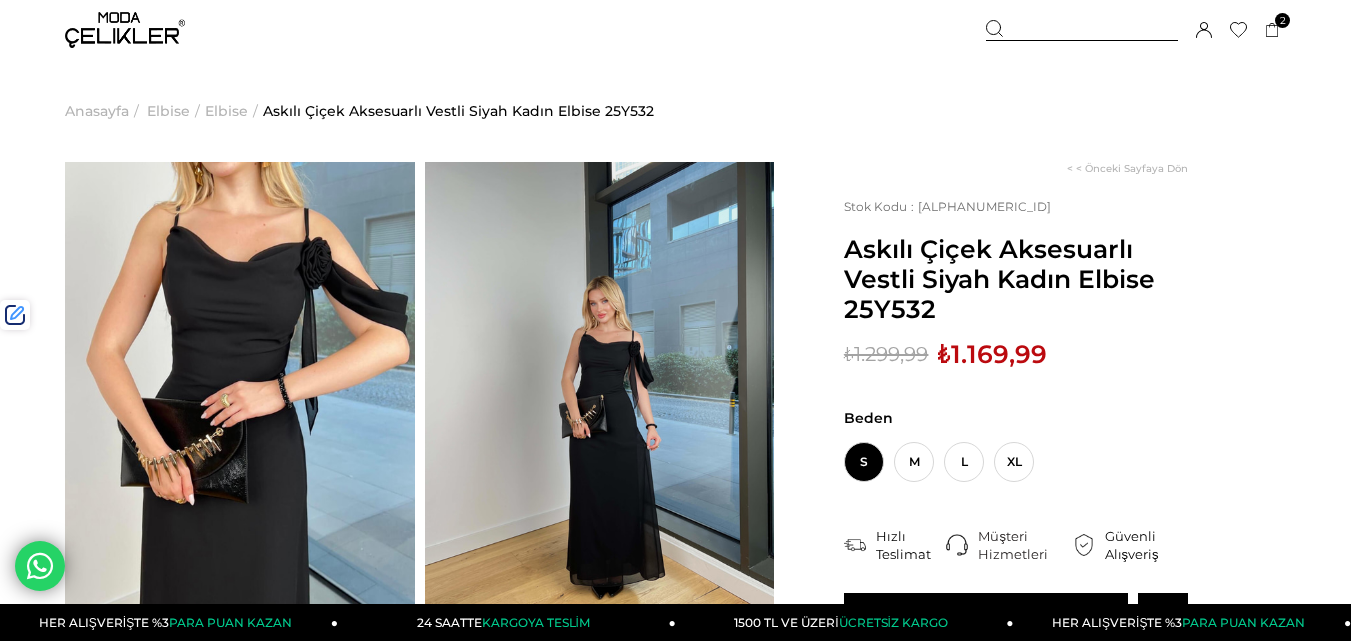 drag, startPoint x: 1043, startPoint y: 27, endPoint x: 1027, endPoint y: 26, distance: 16.03122 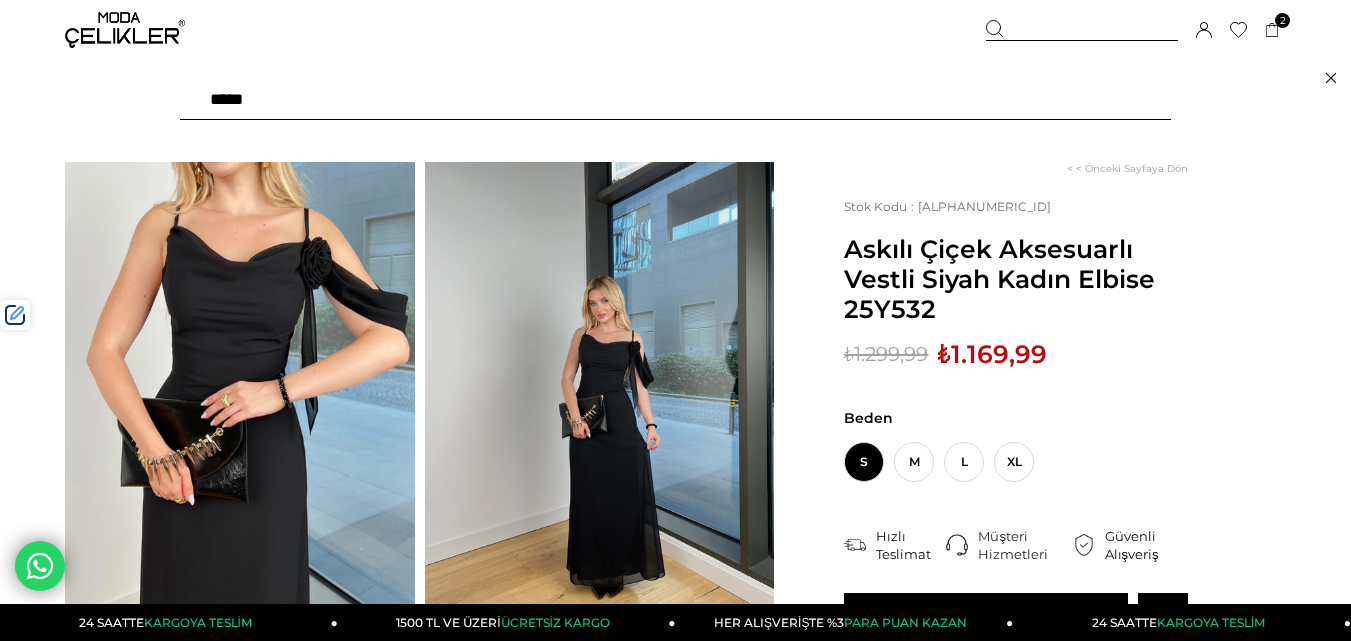 click at bounding box center (675, 100) 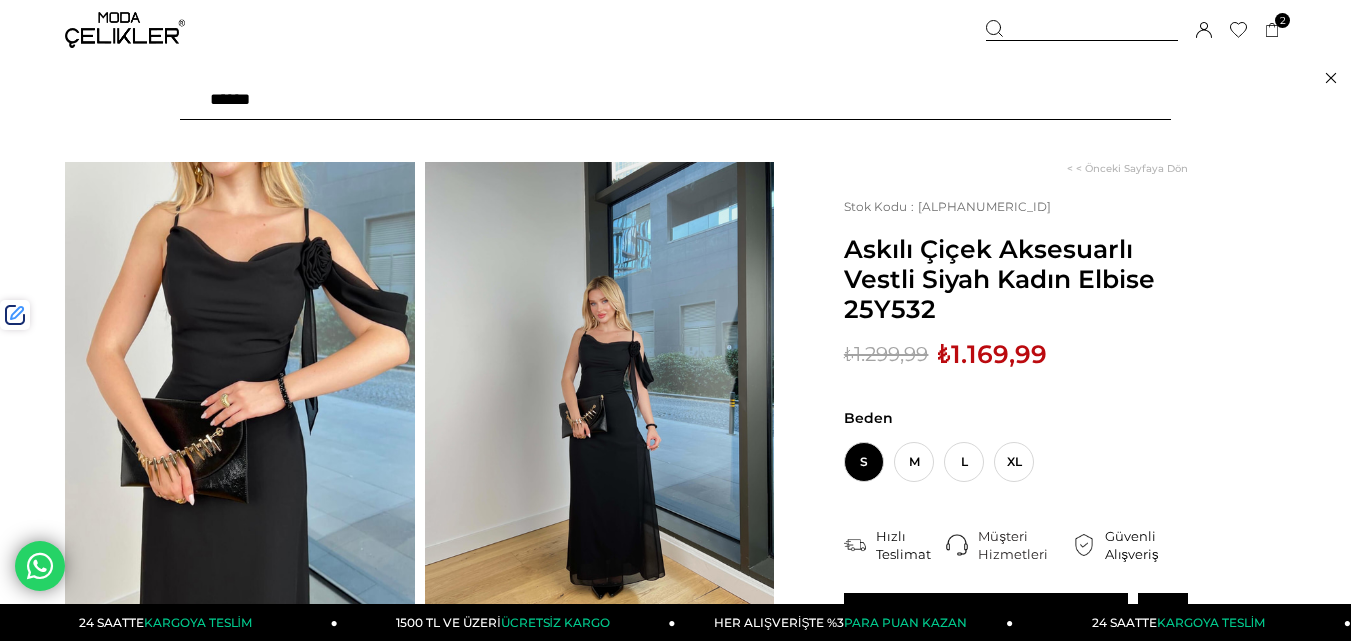 type on "*******" 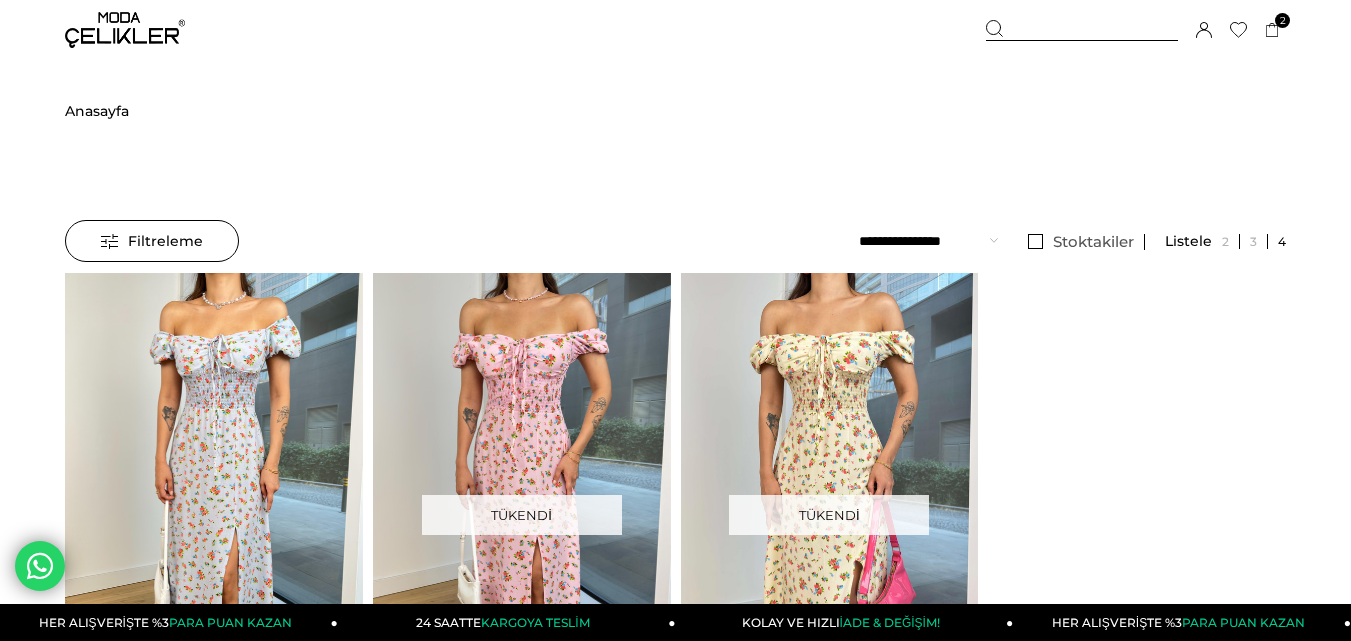 scroll, scrollTop: 0, scrollLeft: 0, axis: both 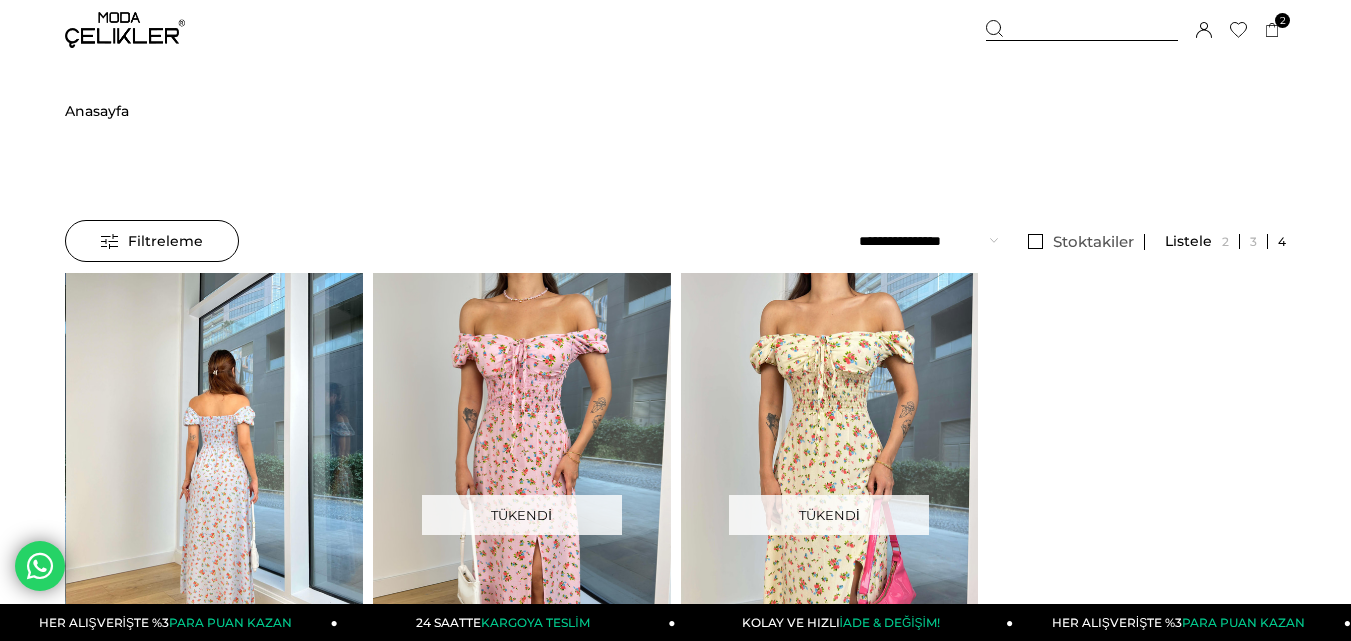 click at bounding box center (215, 471) 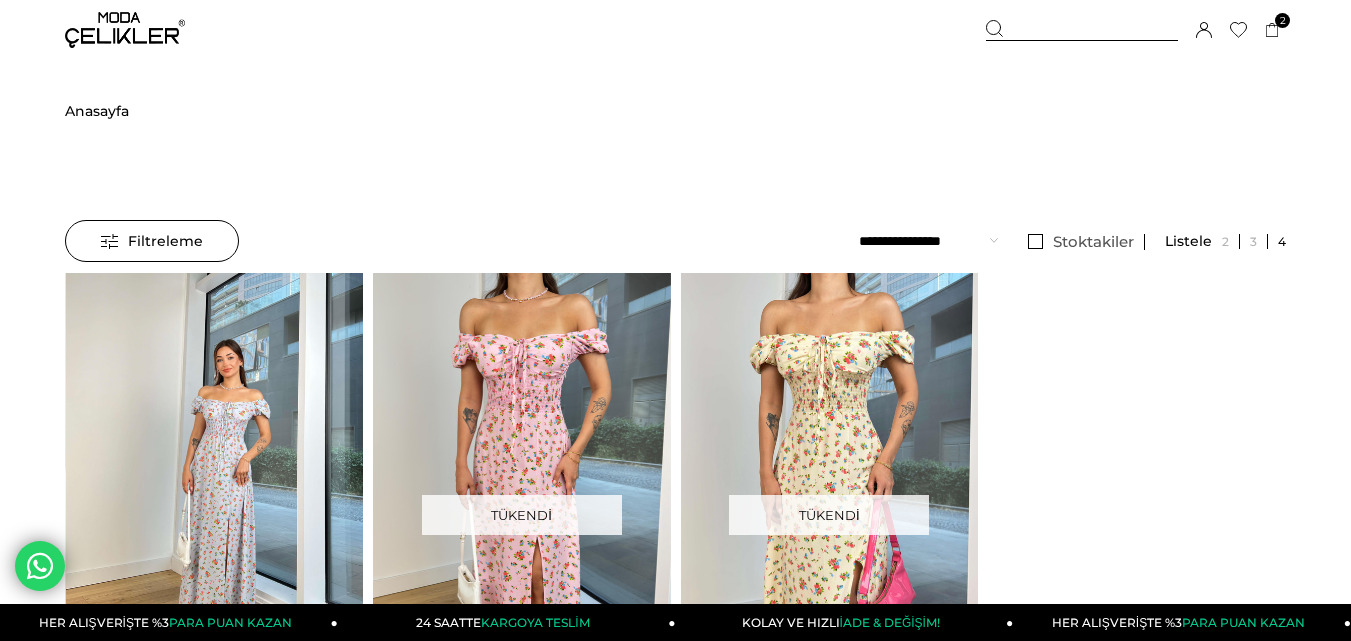 click at bounding box center [215, 471] 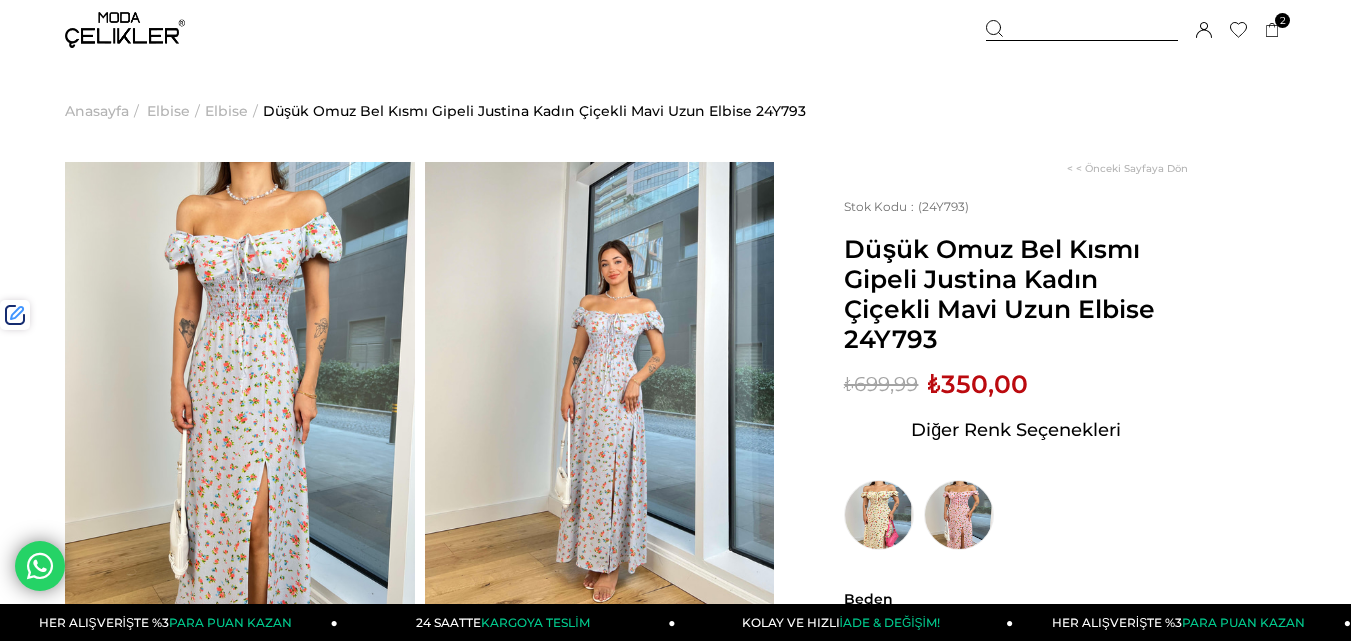 scroll, scrollTop: 0, scrollLeft: 0, axis: both 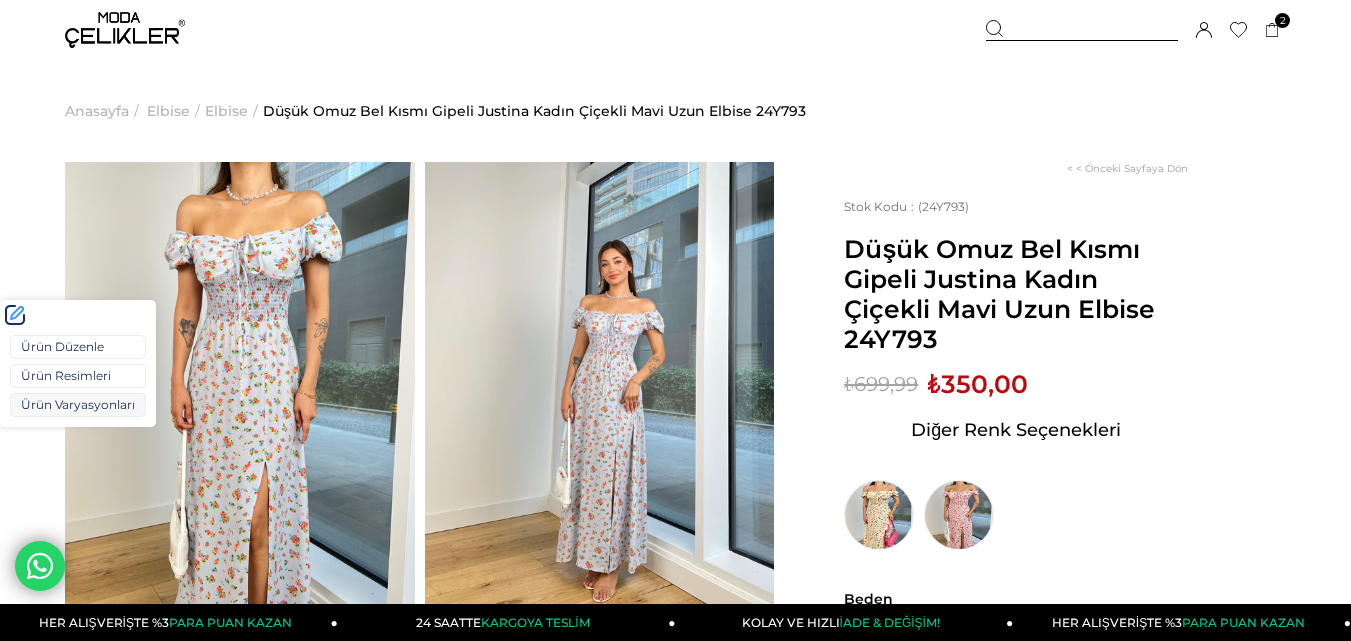 click on "Ürün Varyasyonları" at bounding box center (78, 405) 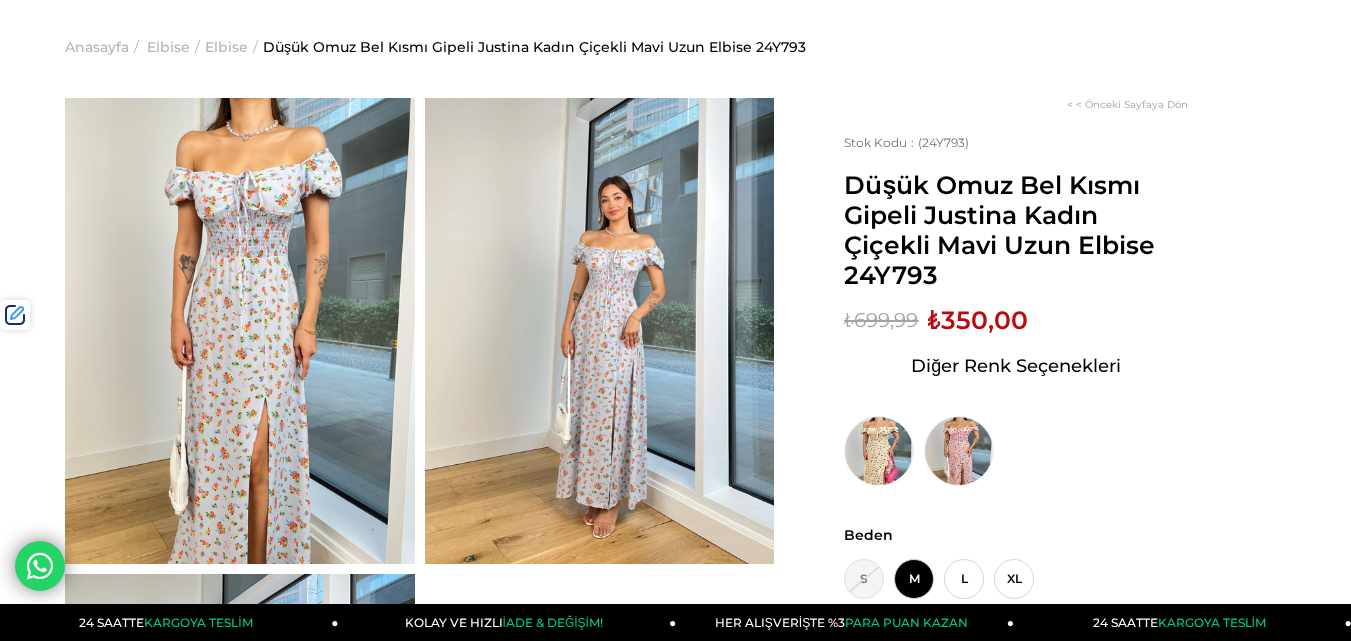 scroll, scrollTop: 100, scrollLeft: 0, axis: vertical 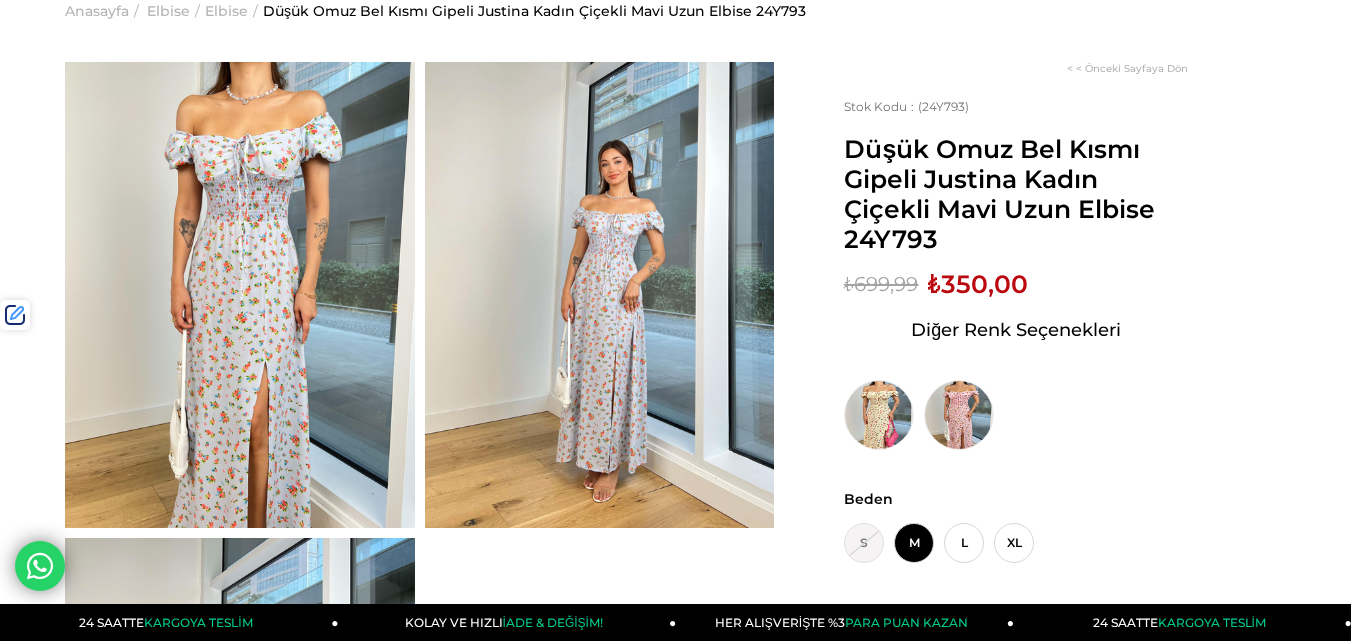 click on "₺350,00" at bounding box center (978, 284) 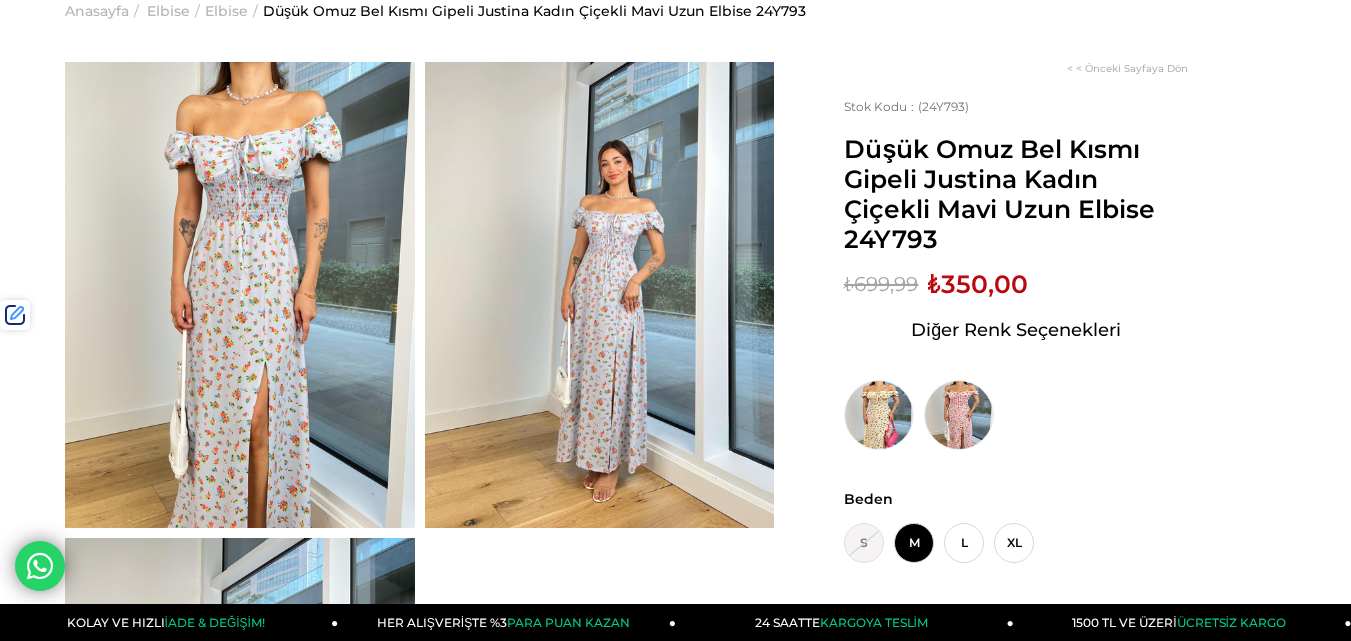 click on "₺350,00" at bounding box center [978, 284] 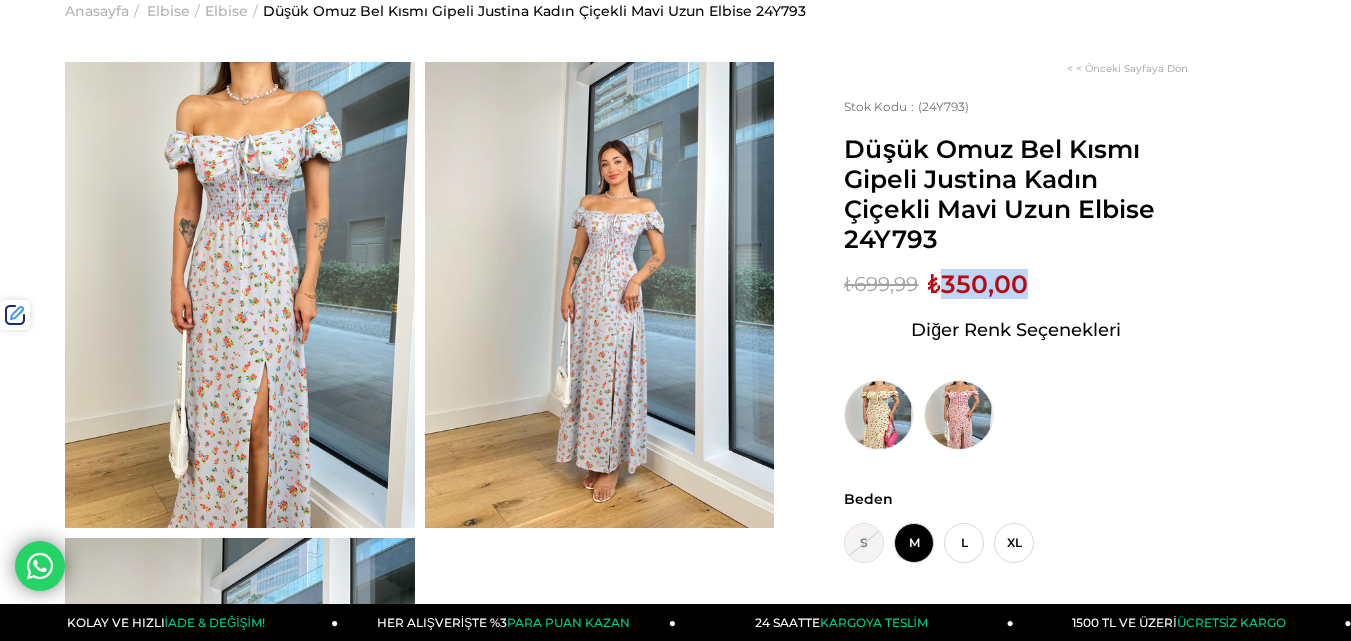 click on "₺350,00" at bounding box center [978, 284] 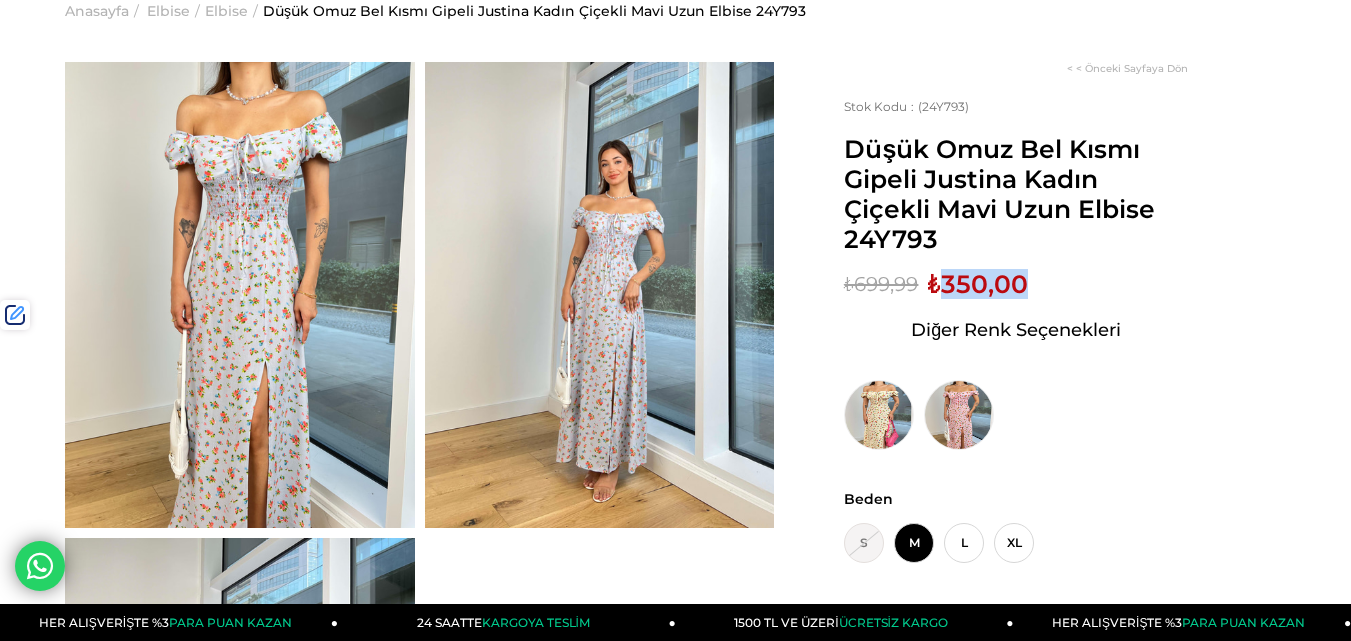 scroll, scrollTop: 0, scrollLeft: 0, axis: both 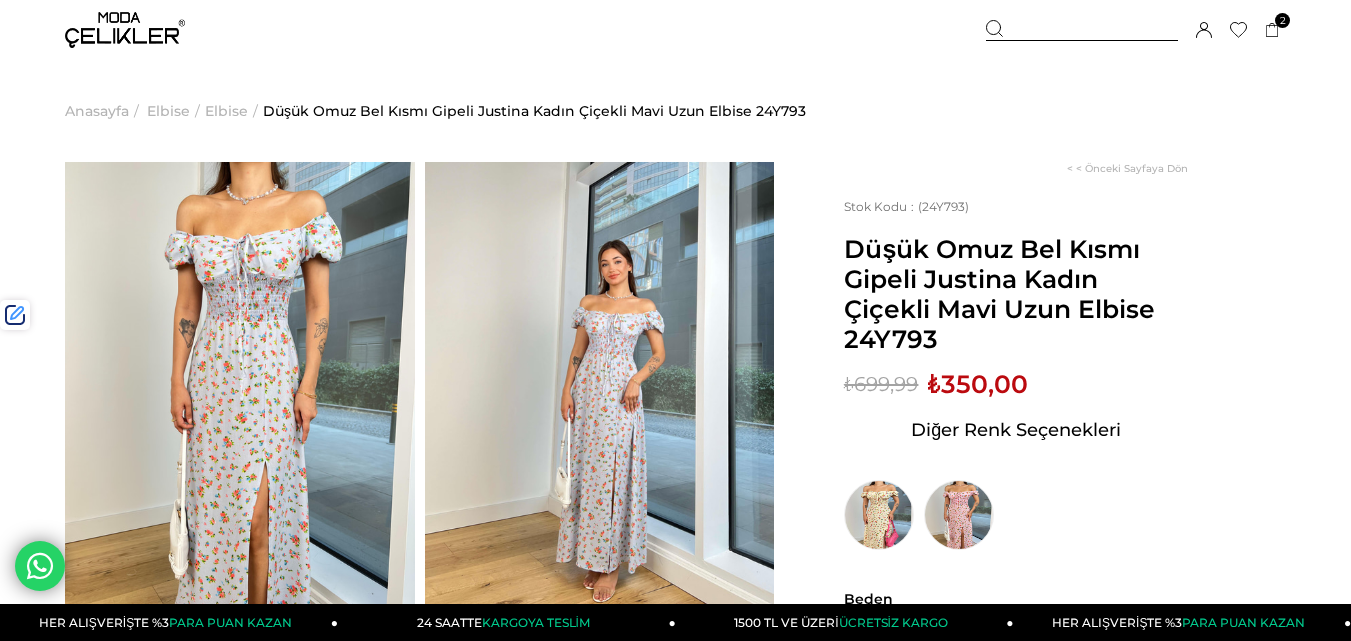 drag, startPoint x: 1047, startPoint y: 24, endPoint x: 1017, endPoint y: 24, distance: 30 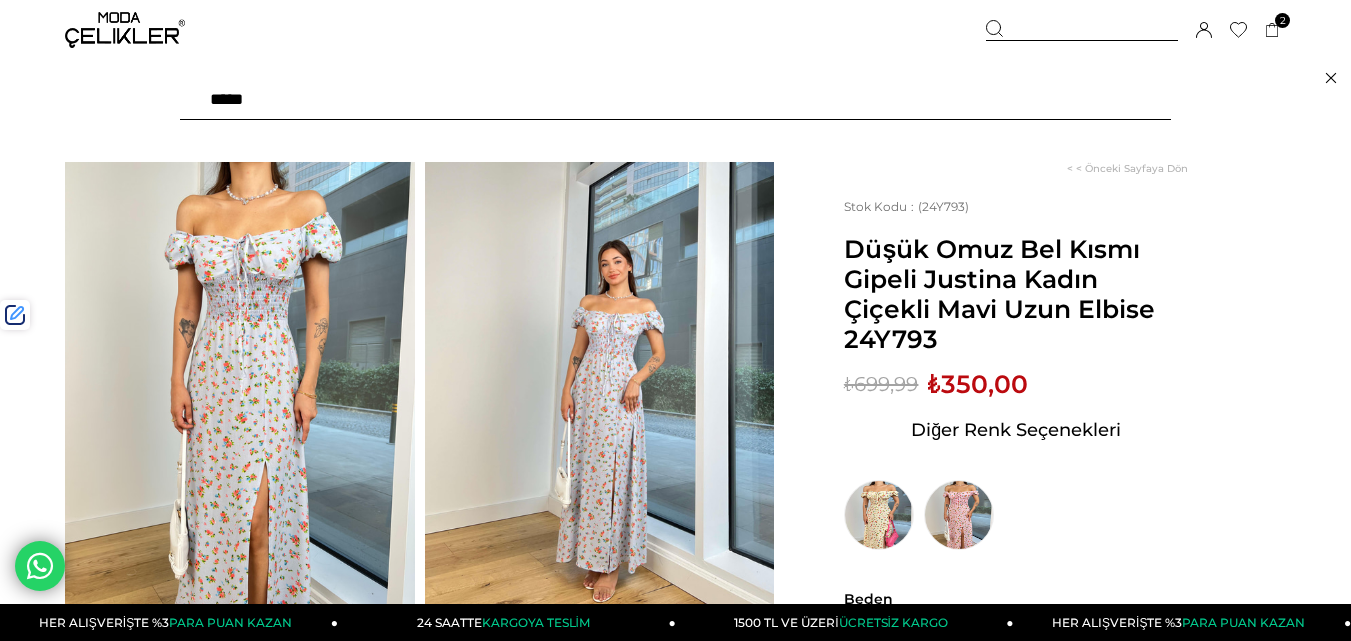 click at bounding box center [675, 100] 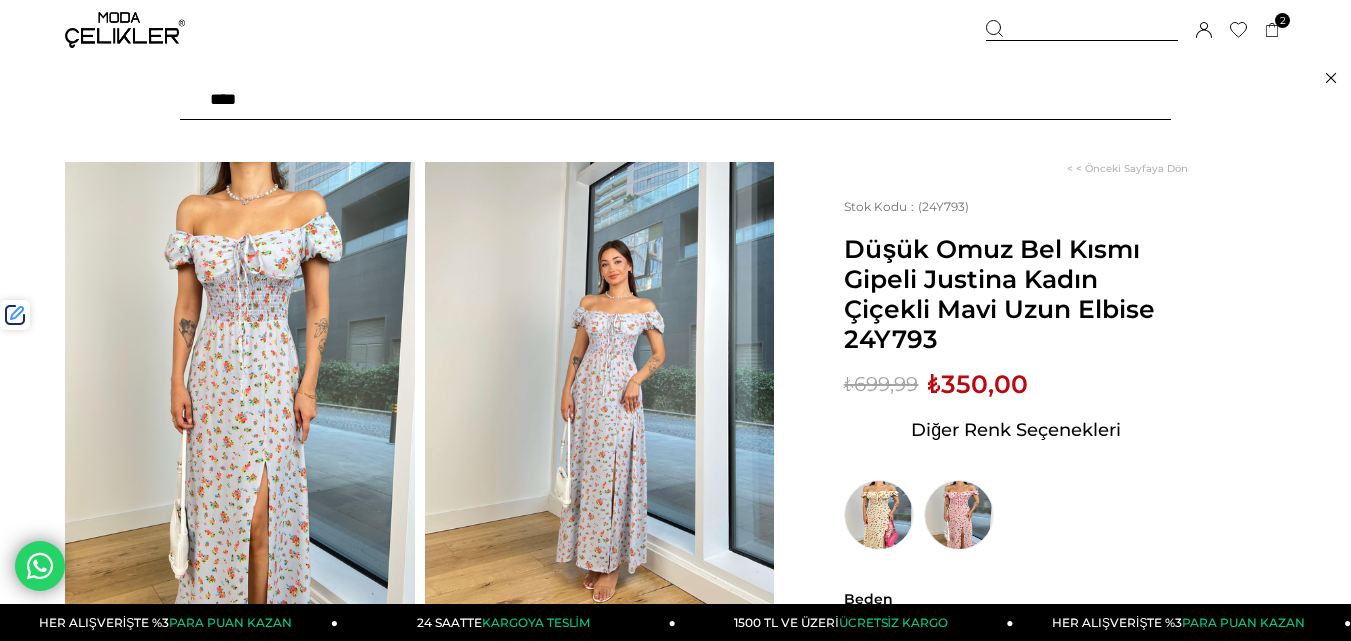 type on "*****" 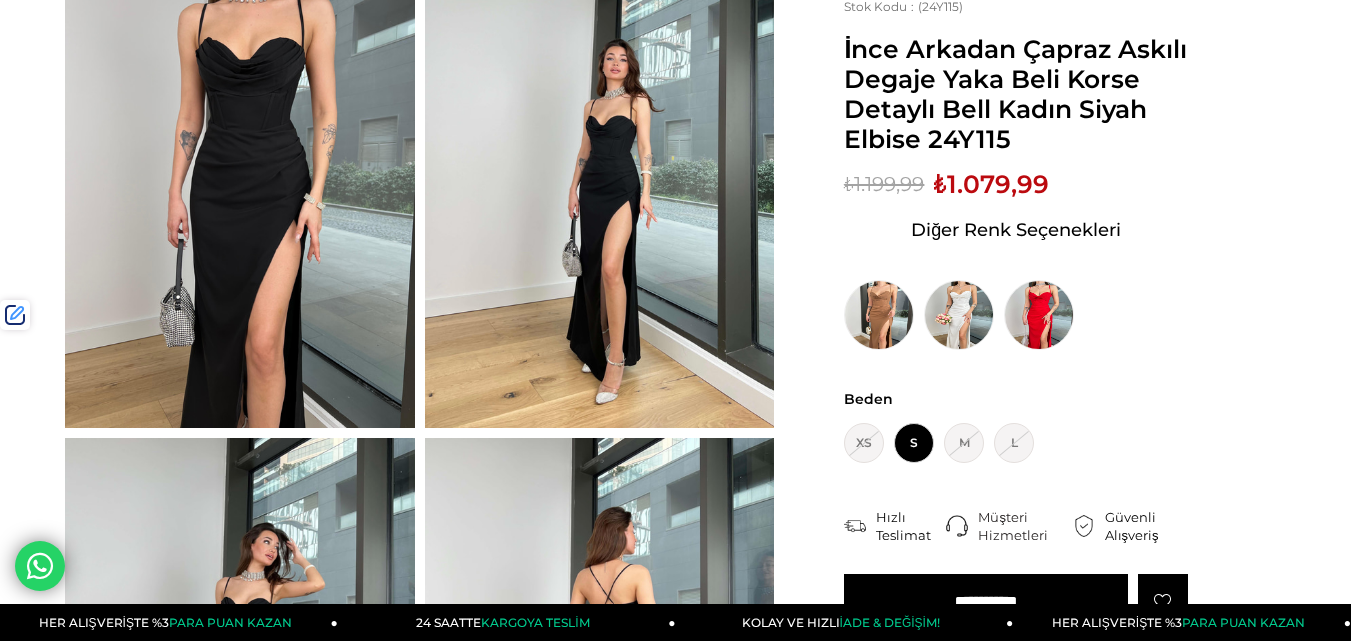 scroll, scrollTop: 200, scrollLeft: 0, axis: vertical 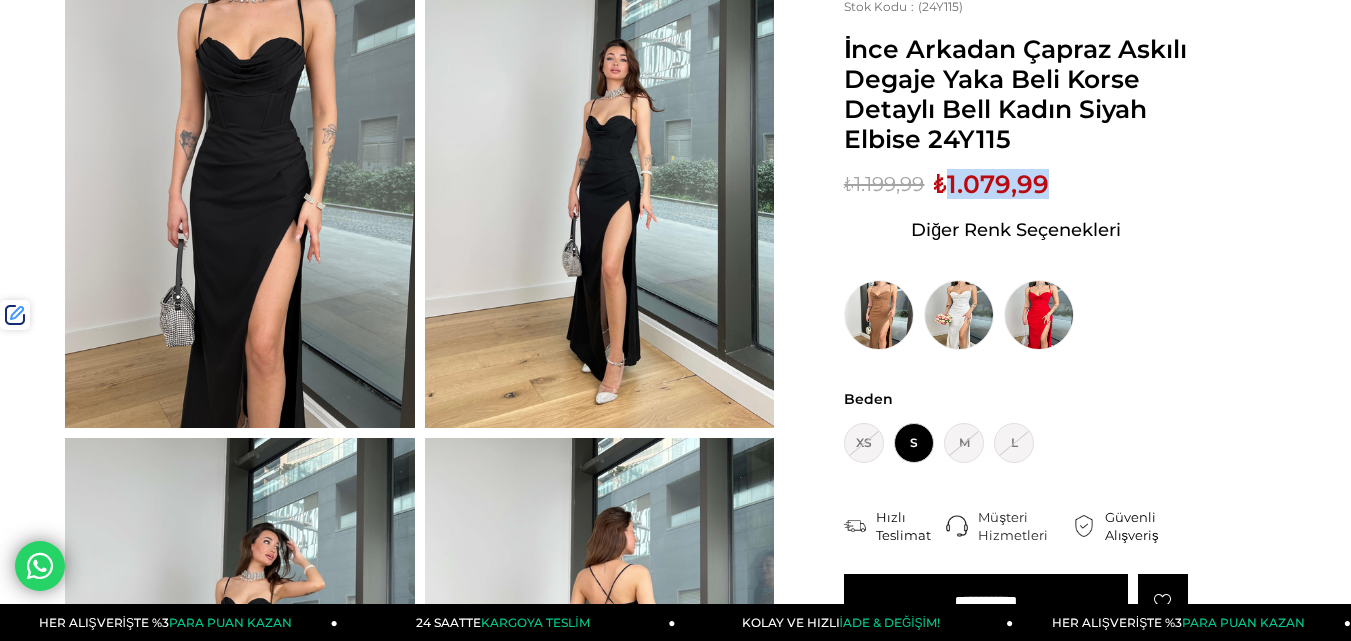 copy on "1.079,99" 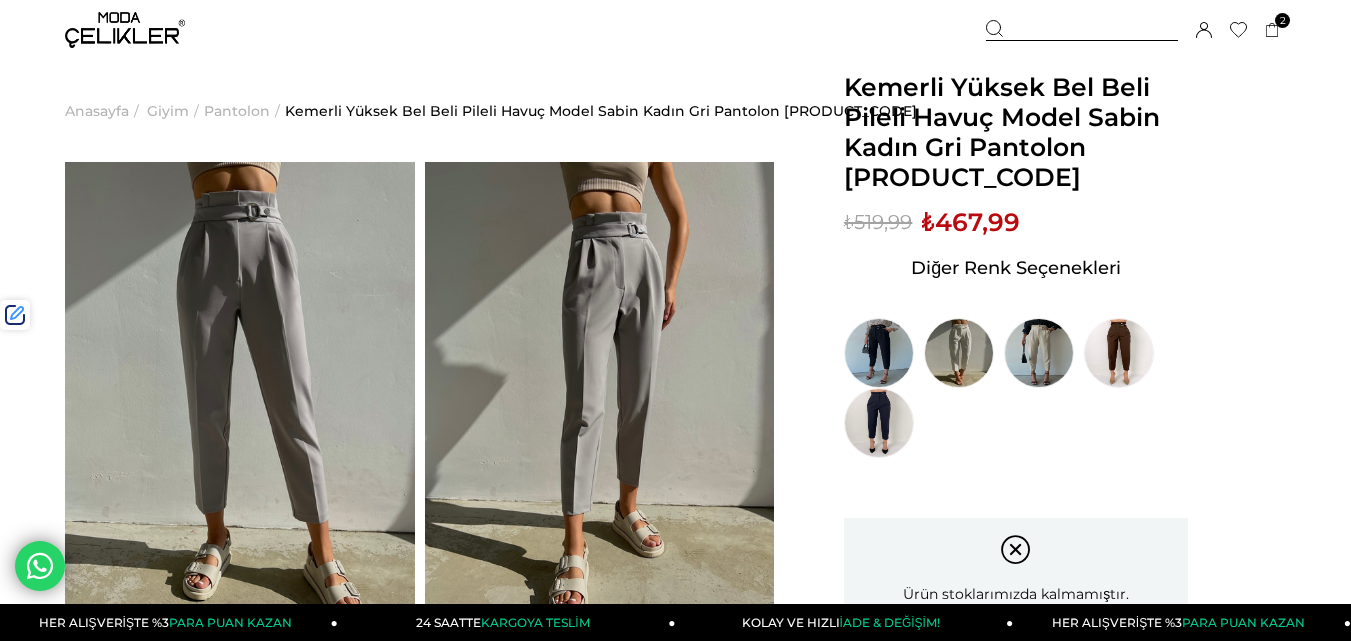 scroll, scrollTop: 200, scrollLeft: 0, axis: vertical 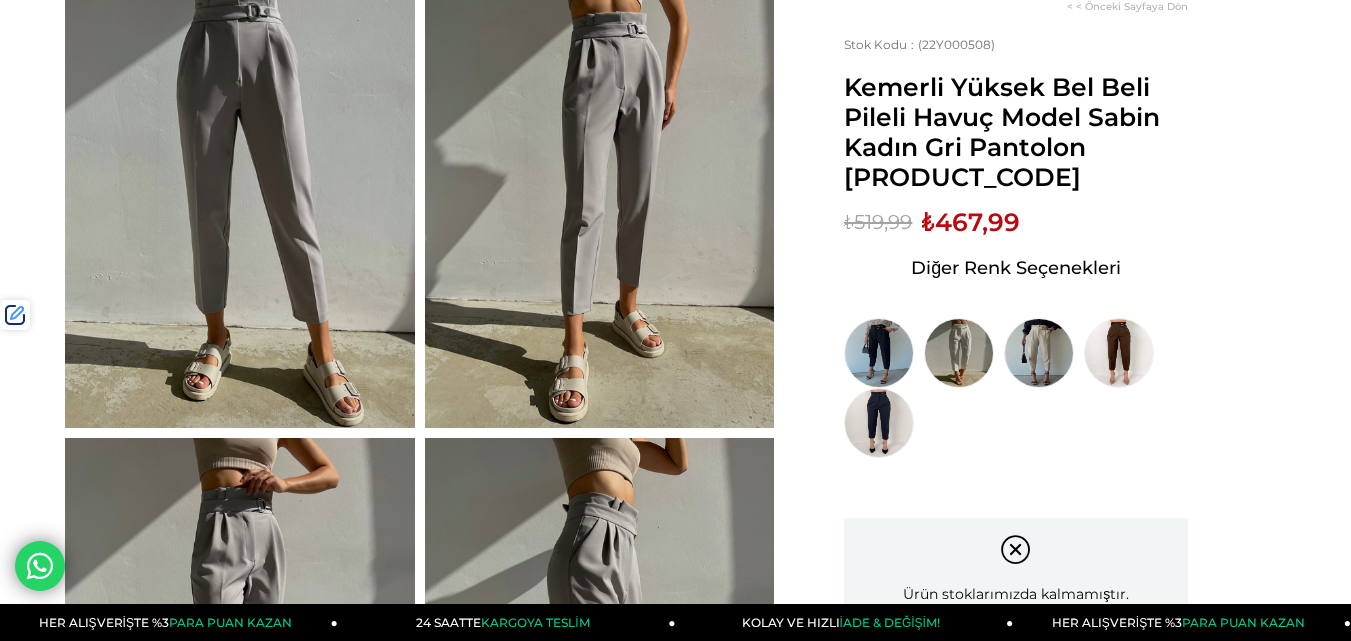 click on "Kemerli Yüksek Bel Beli Pileli Havuç Model Sabin [LAST] Gri Pantolon 22Y000508" at bounding box center (1016, 132) 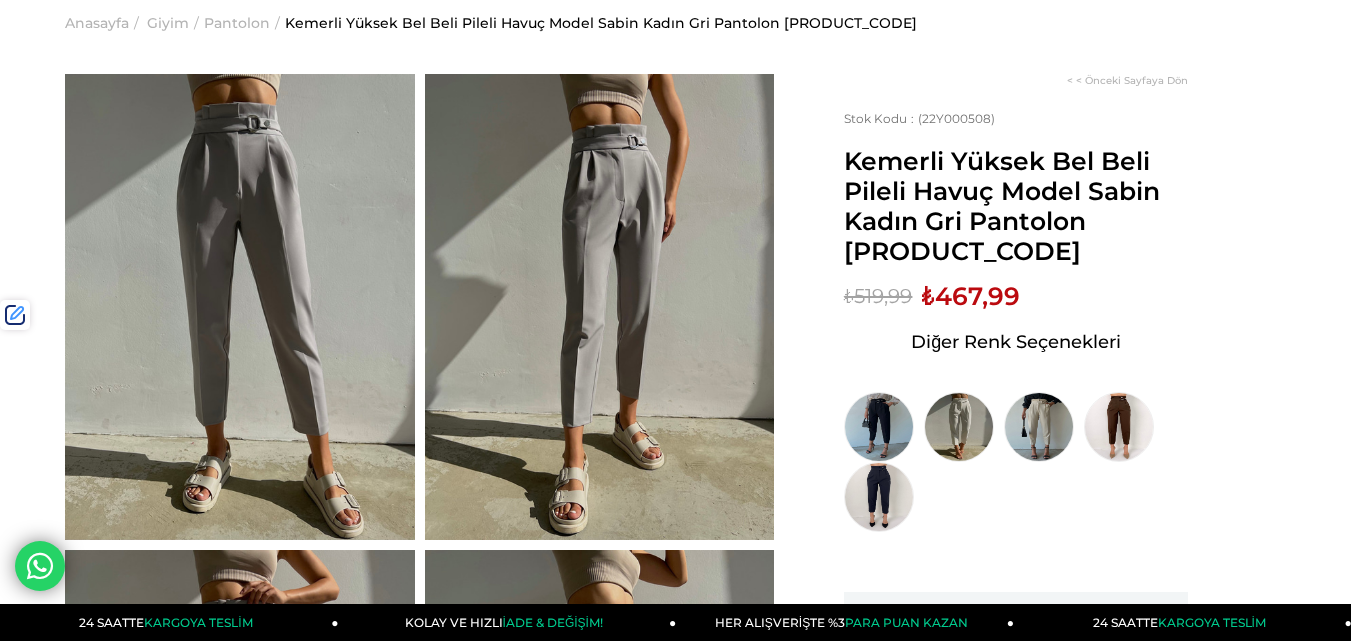 scroll, scrollTop: 0, scrollLeft: 0, axis: both 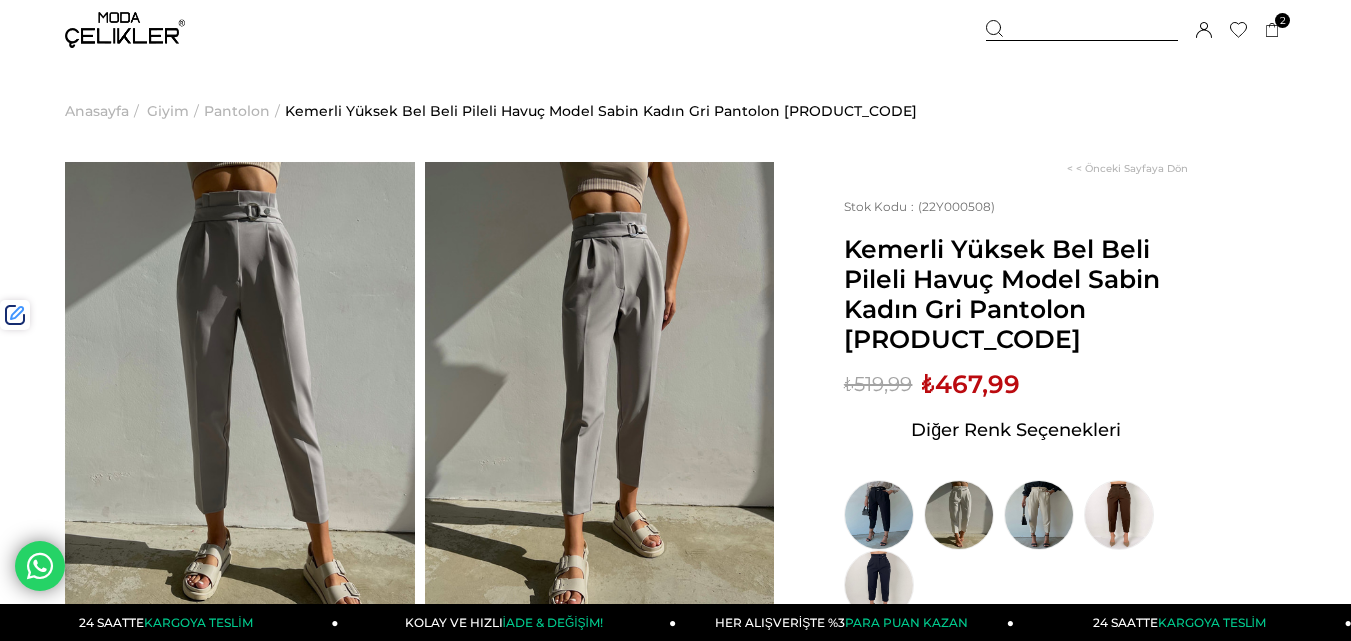 click at bounding box center (1082, 30) 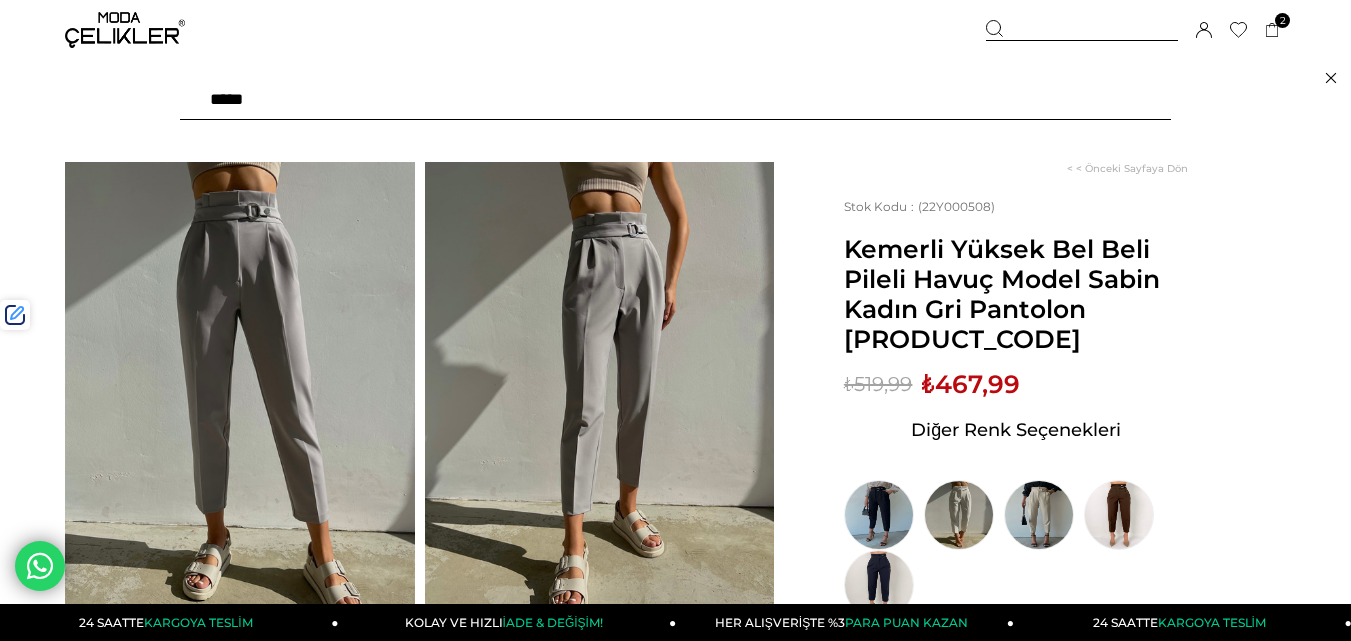paste on "*********" 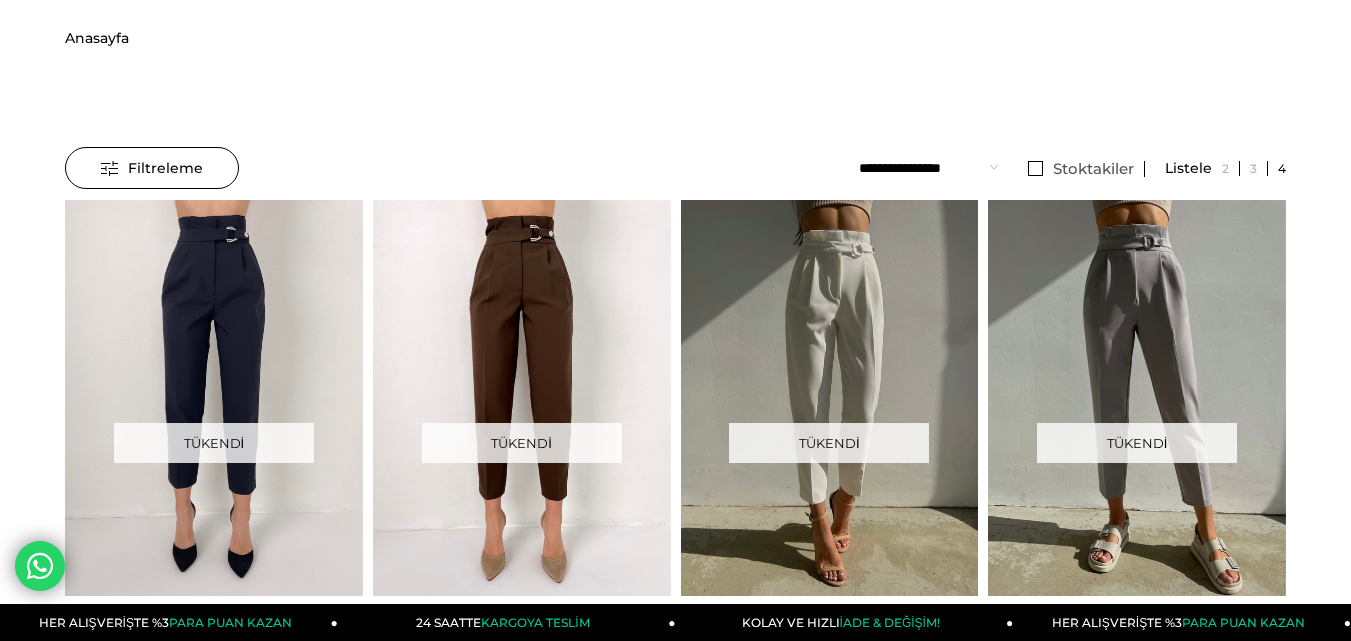 scroll, scrollTop: 73, scrollLeft: 0, axis: vertical 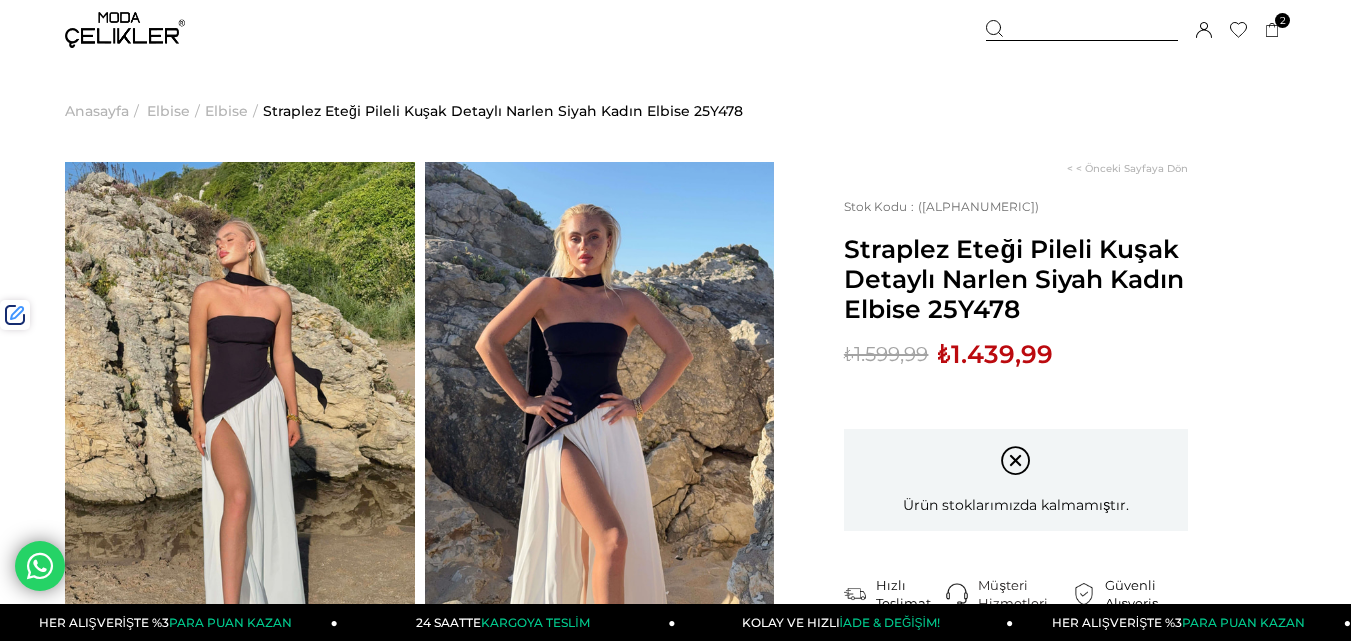 click on "Ürün Düzenle
Ürün Resimleri
Ürün Varyasyonları" at bounding box center [0, 0] 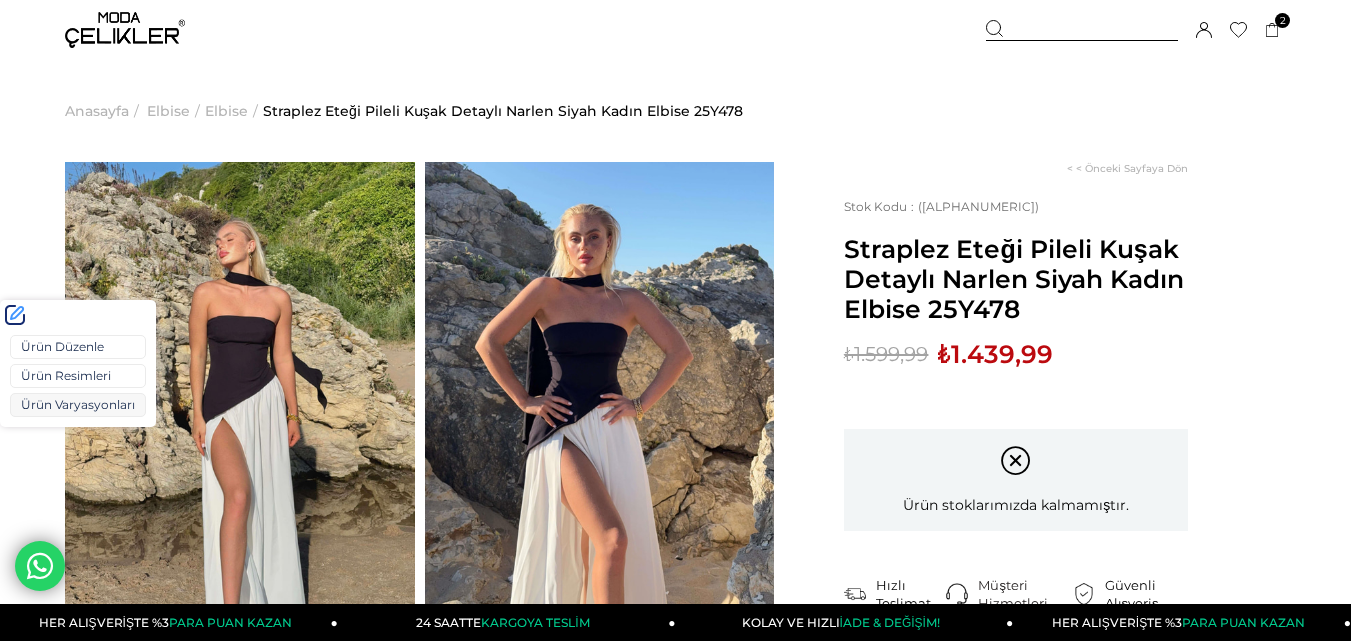 scroll, scrollTop: 0, scrollLeft: 0, axis: both 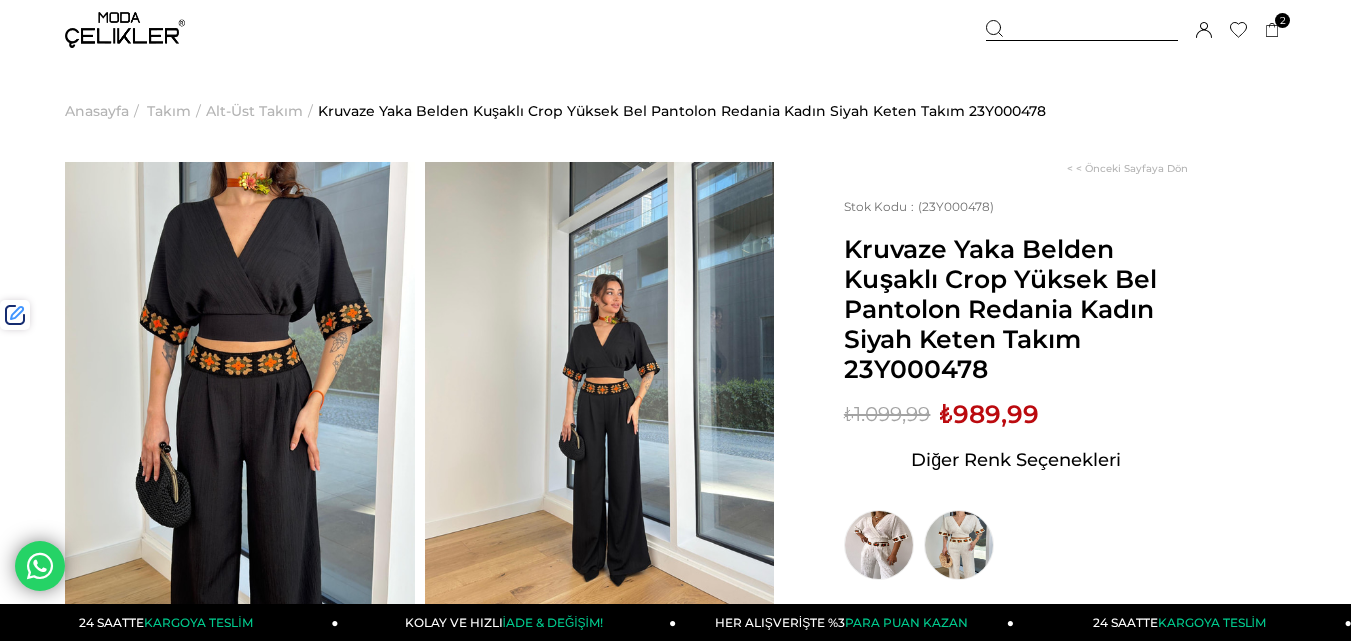 click at bounding box center (1082, 30) 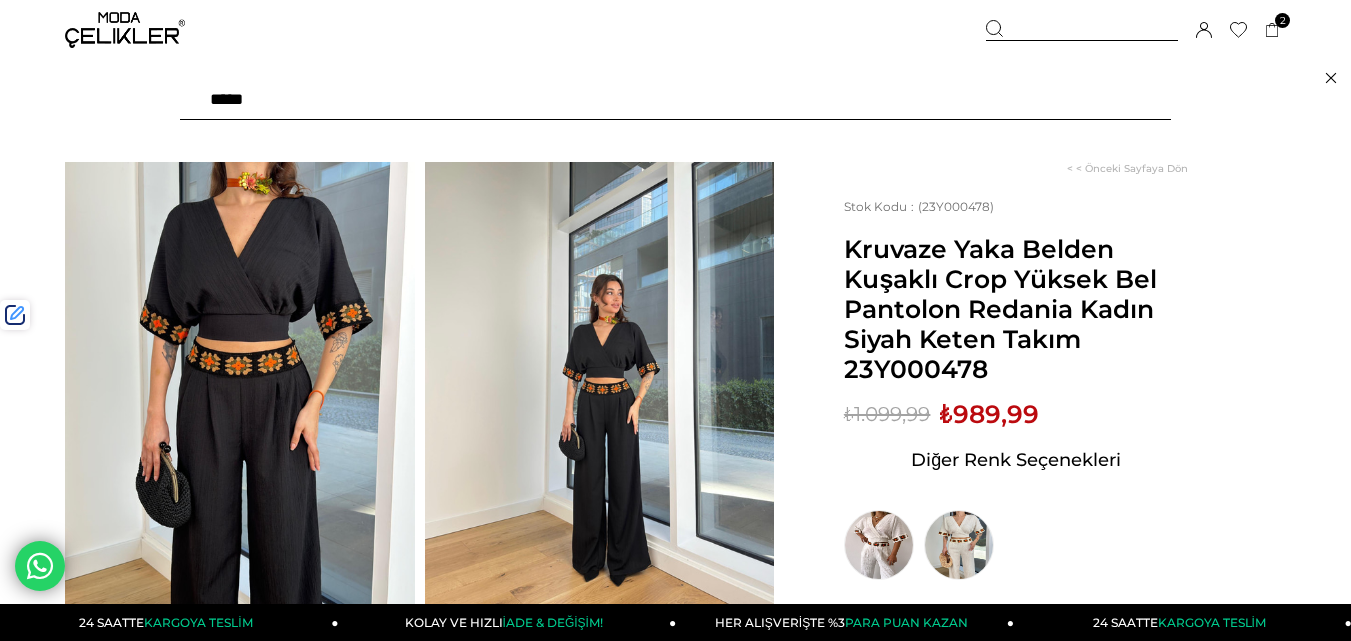 drag, startPoint x: 542, startPoint y: 94, endPoint x: 519, endPoint y: 97, distance: 23.194826 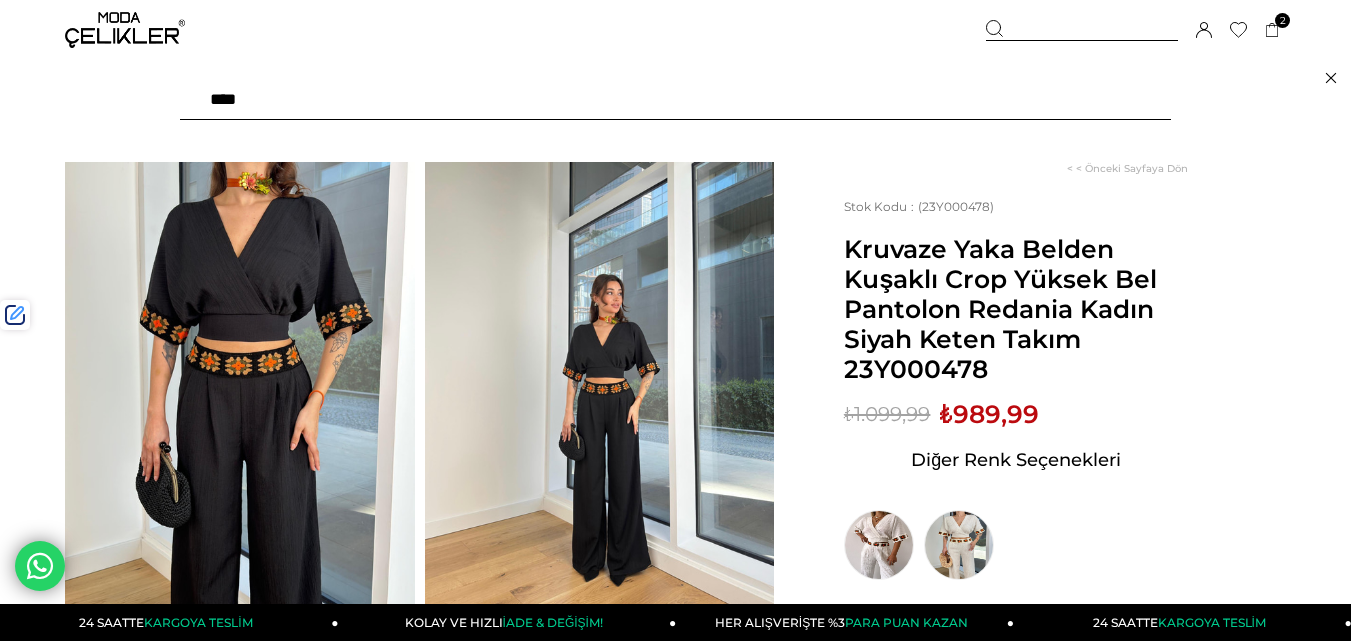 type on "*****" 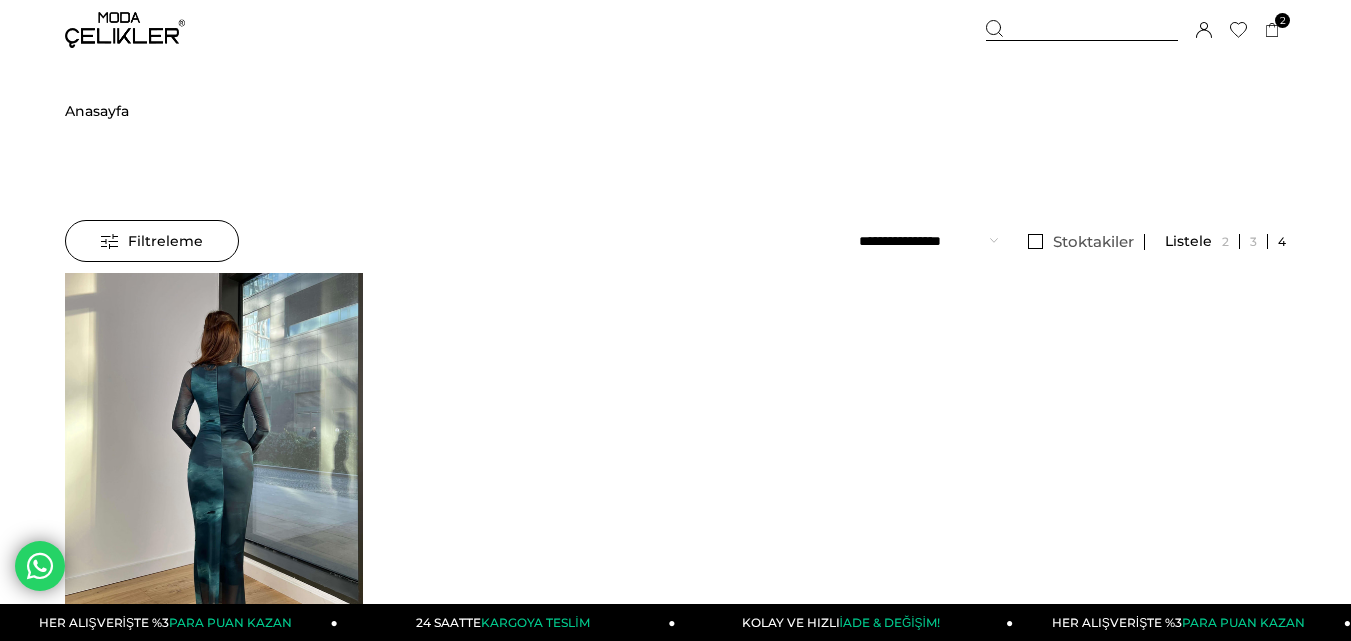 scroll, scrollTop: 0, scrollLeft: 0, axis: both 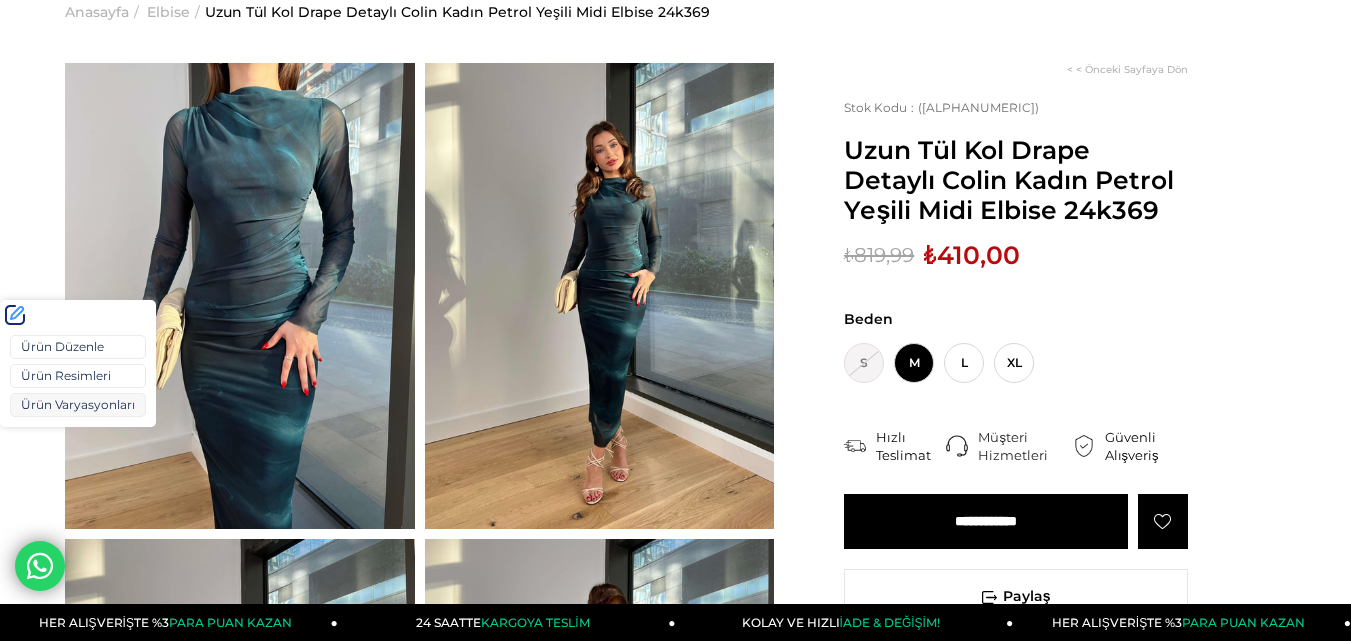 click on "Ürün Varyasyonları" at bounding box center (78, 405) 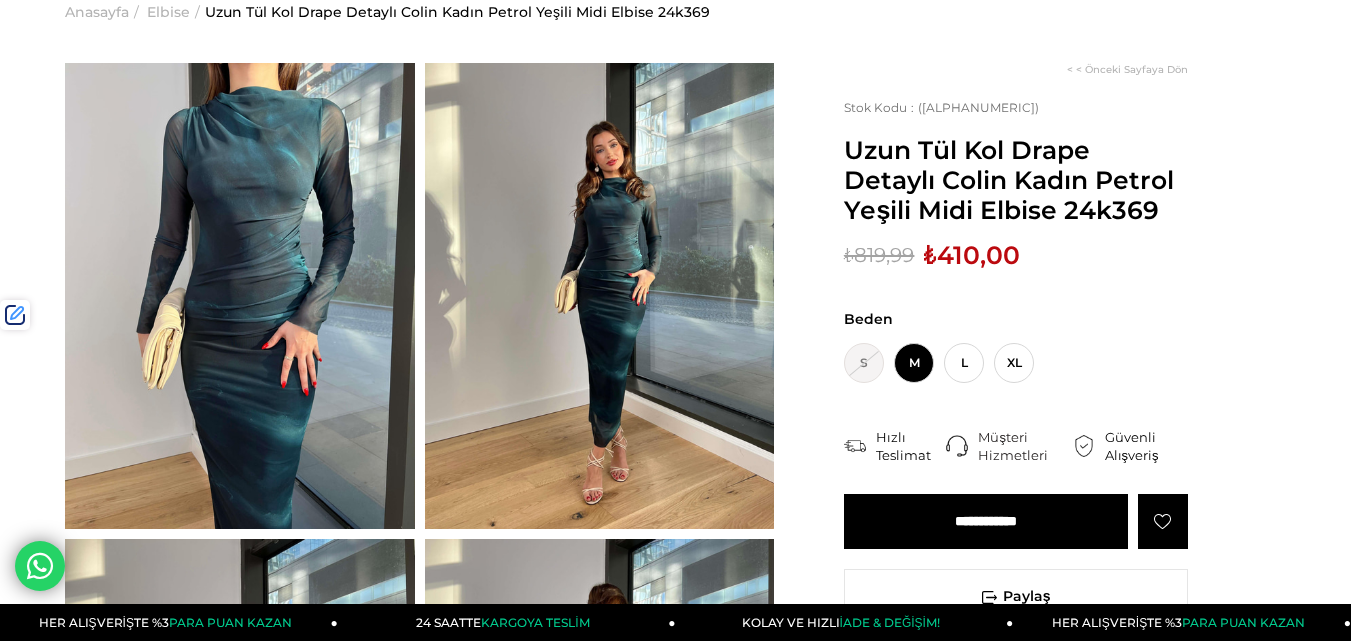 click on "₺410,00" at bounding box center [972, 255] 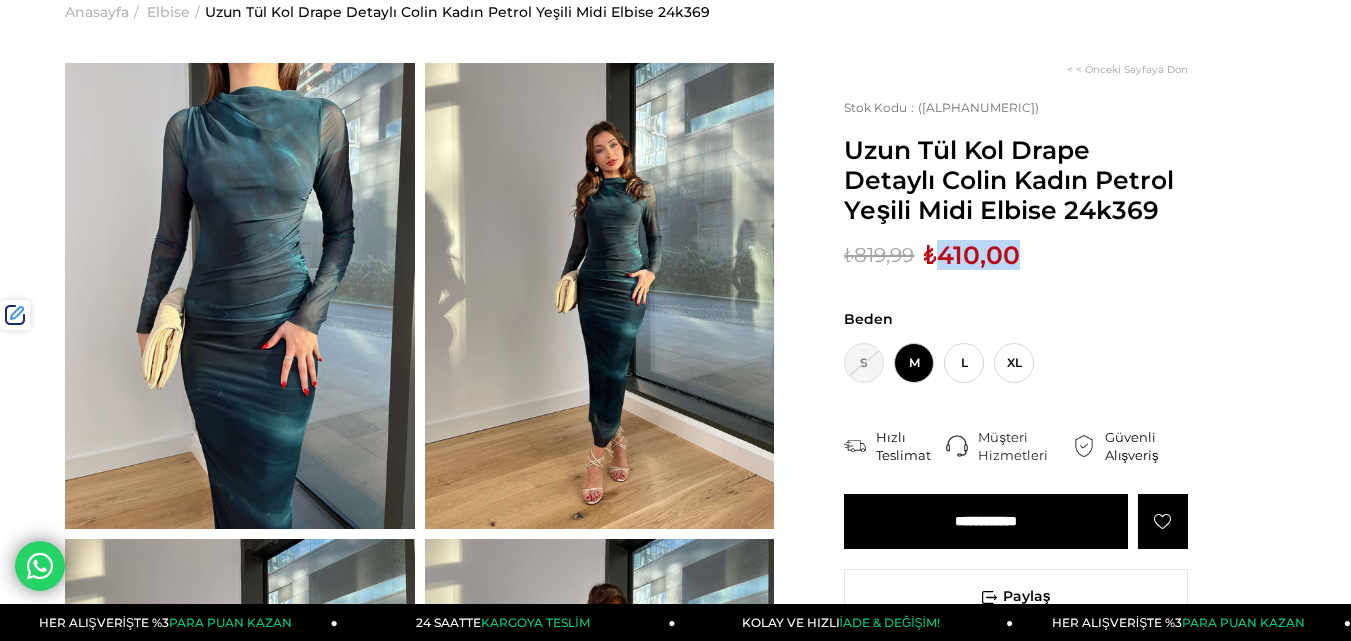 click on "₺410,00" at bounding box center (972, 255) 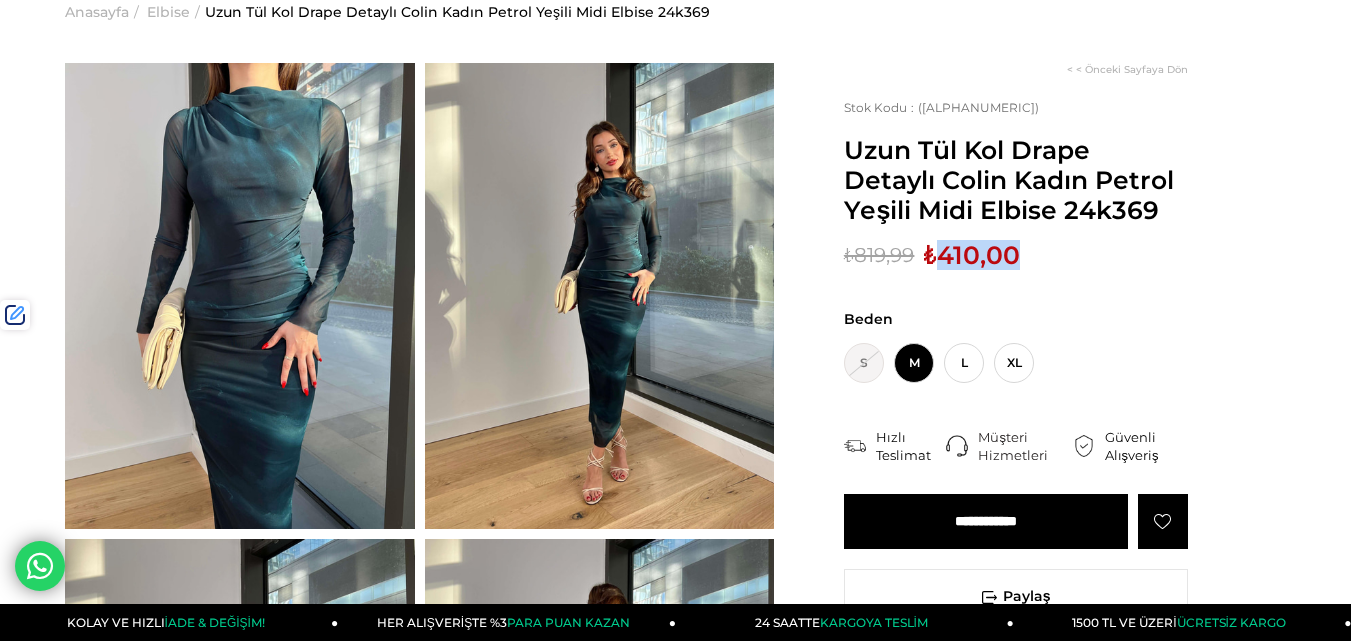 scroll, scrollTop: 0, scrollLeft: 0, axis: both 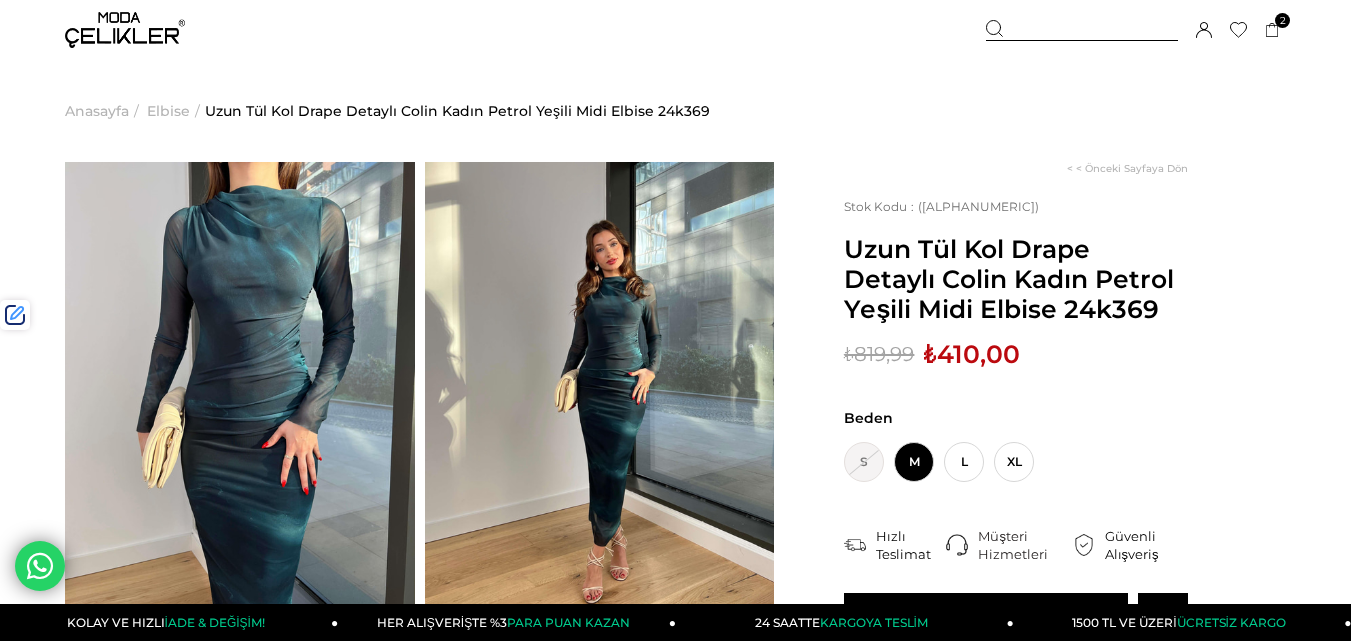 click at bounding box center [1082, 30] 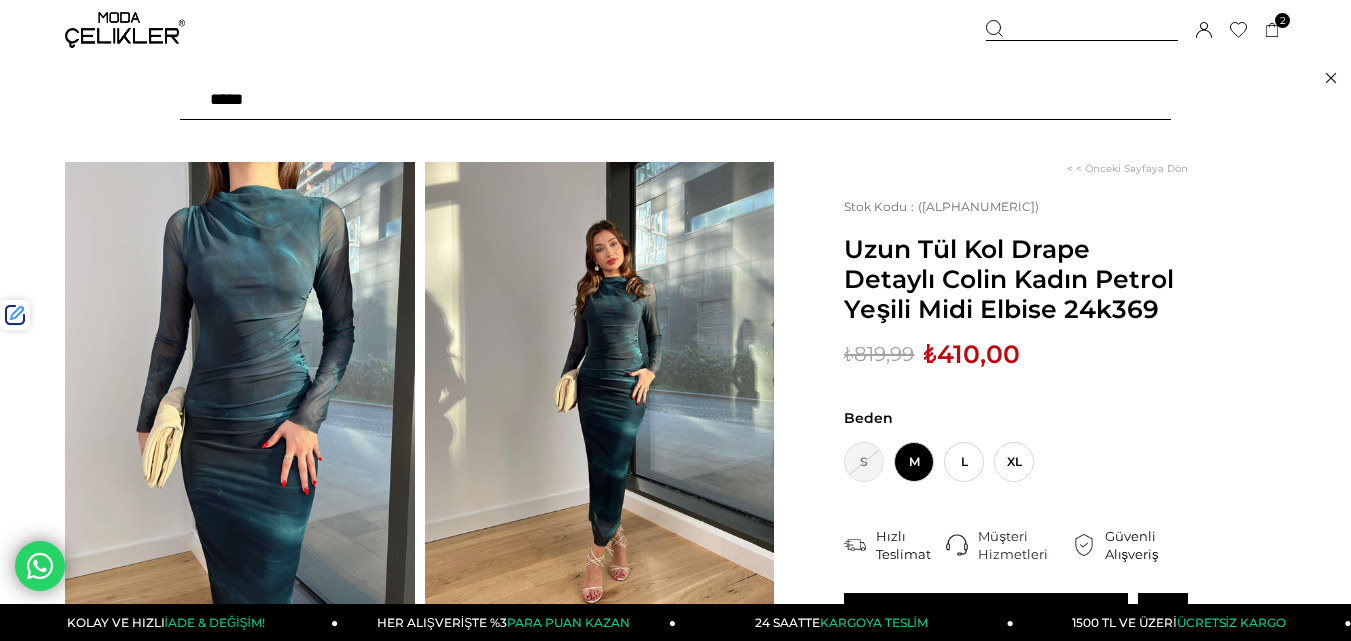 paste on "******" 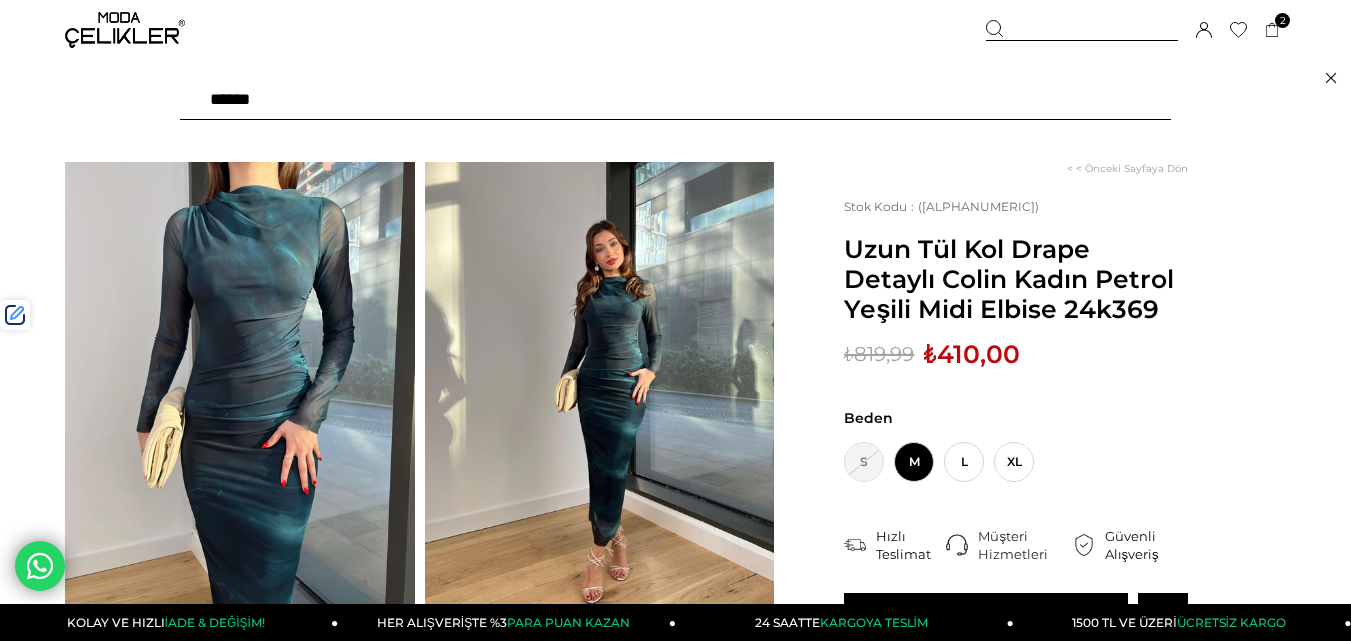 type on "******" 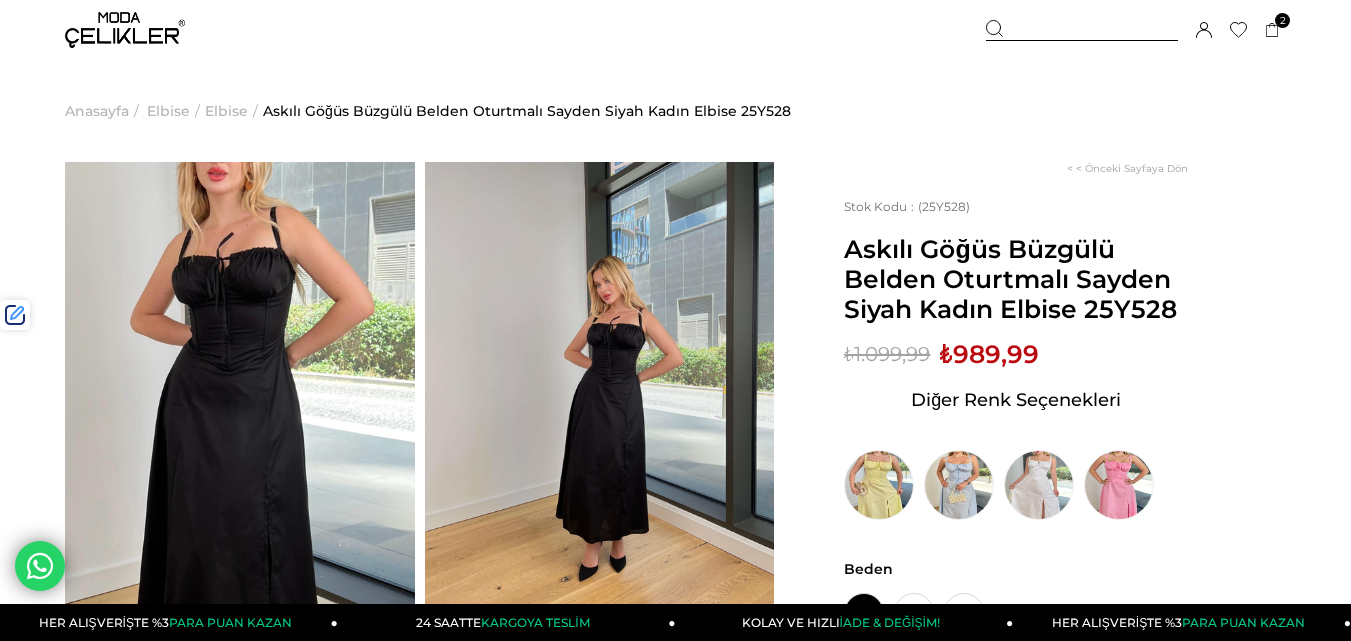 scroll, scrollTop: 0, scrollLeft: 0, axis: both 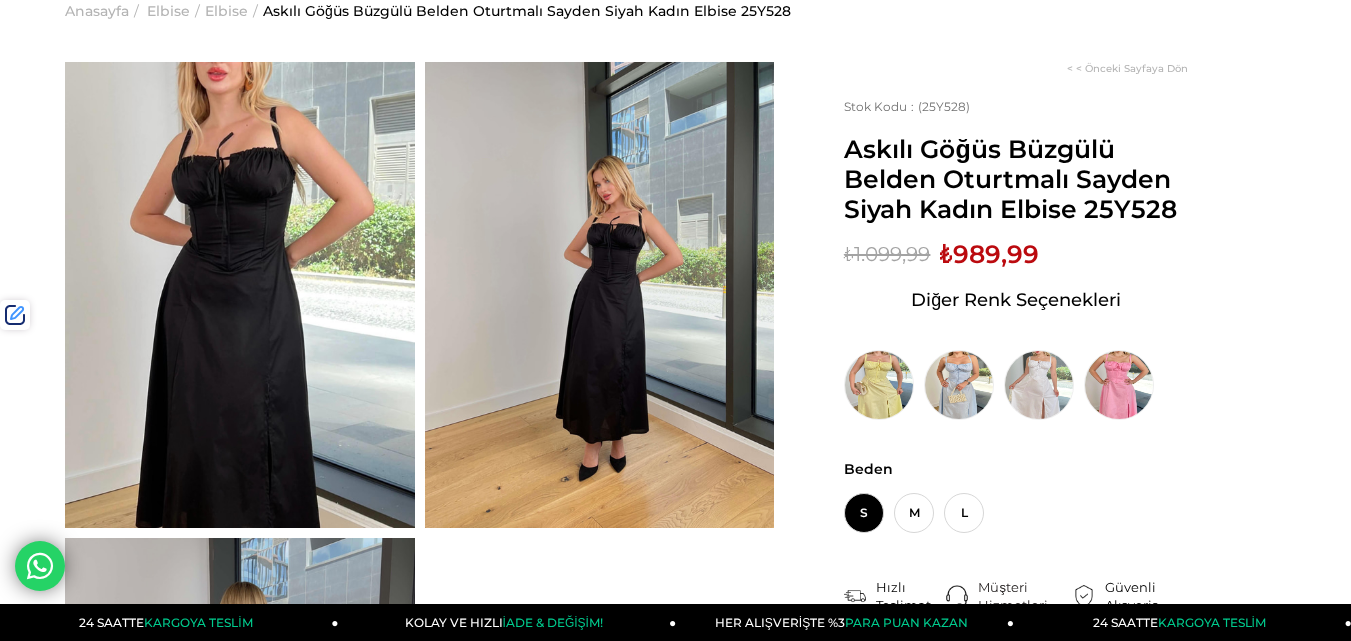 click on "Anasayfa" at bounding box center (97, 11) 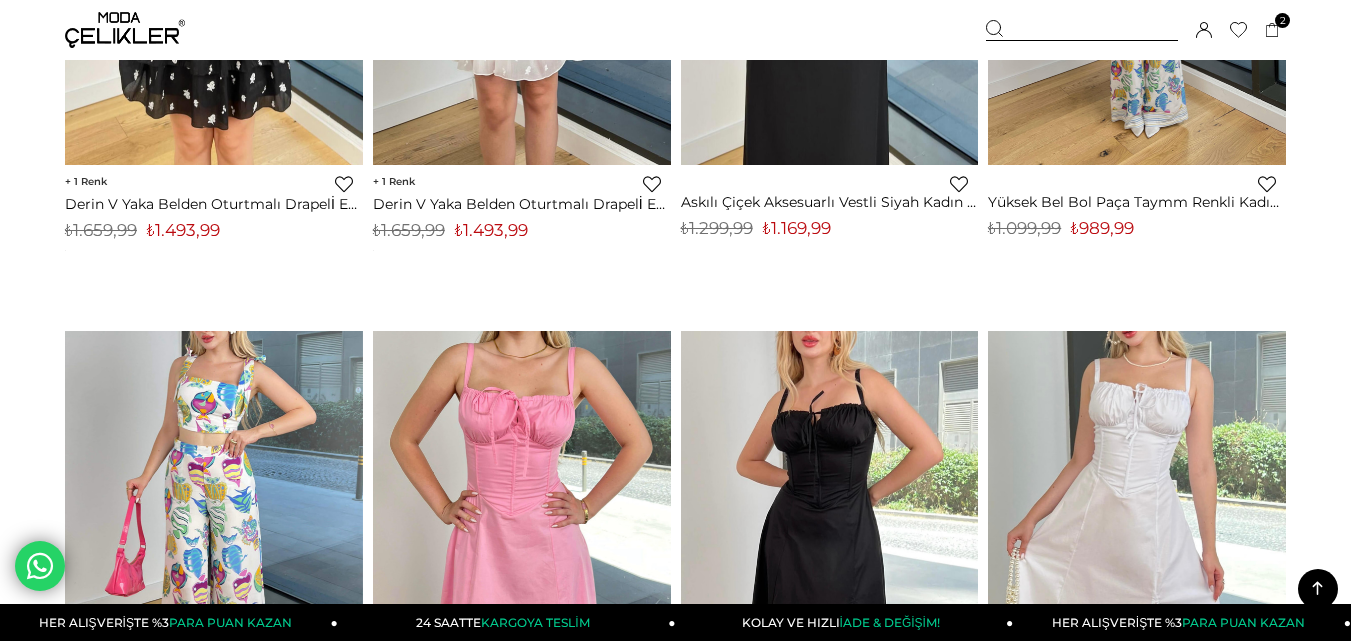 scroll, scrollTop: 0, scrollLeft: 0, axis: both 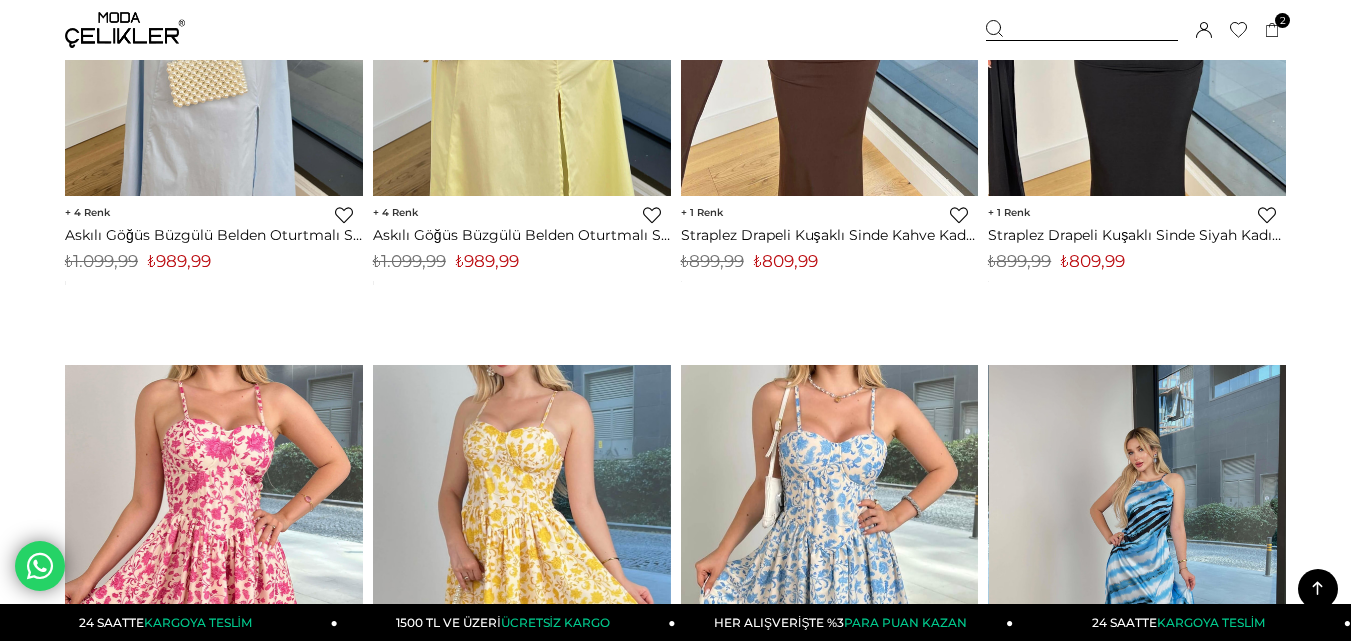 click at bounding box center (1138, 563) 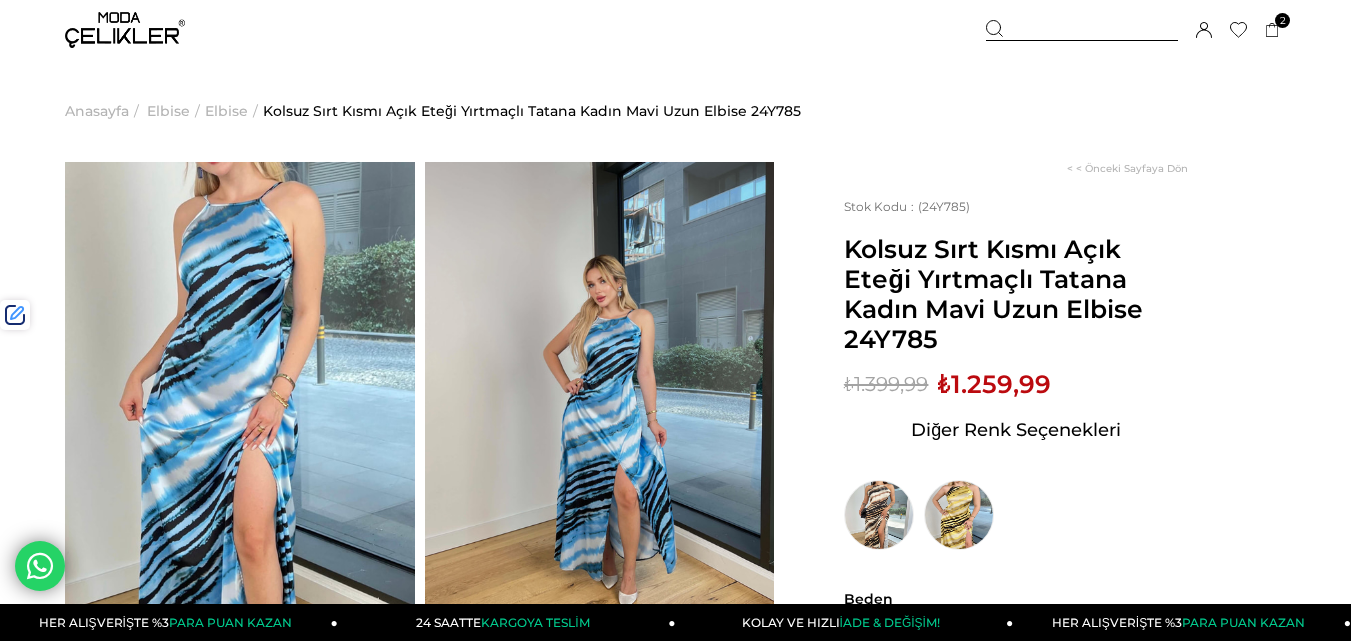 scroll, scrollTop: 0, scrollLeft: 0, axis: both 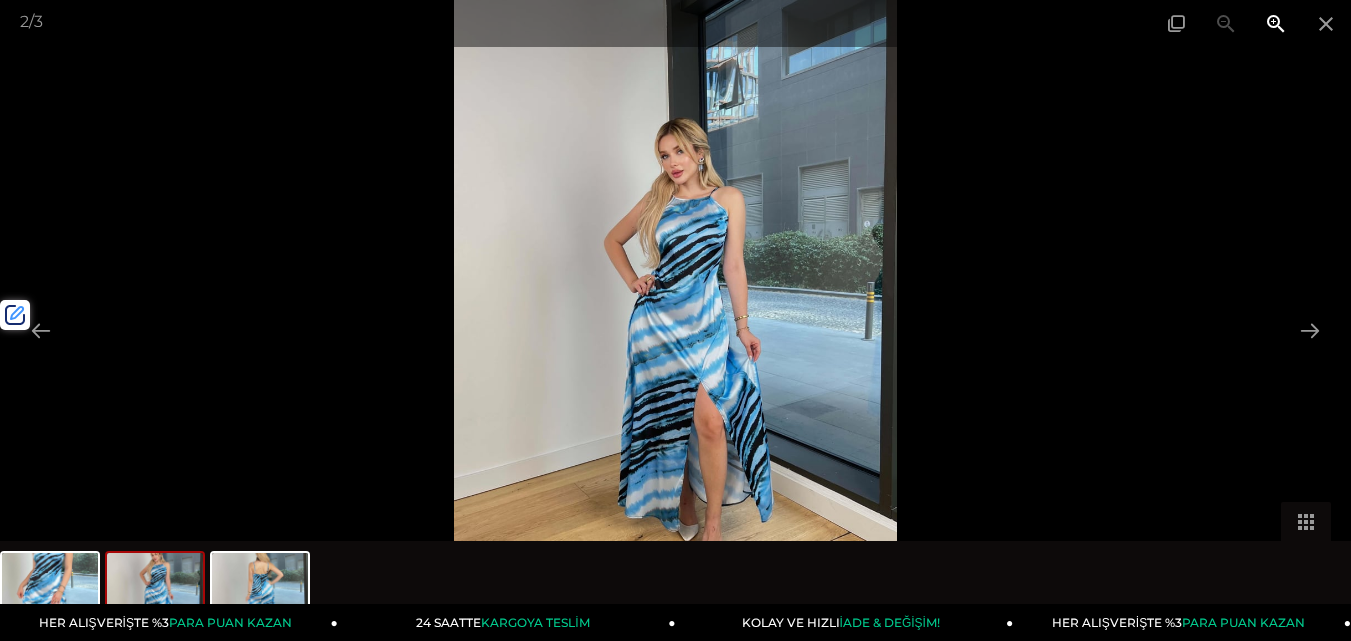 click at bounding box center (1276, 23) 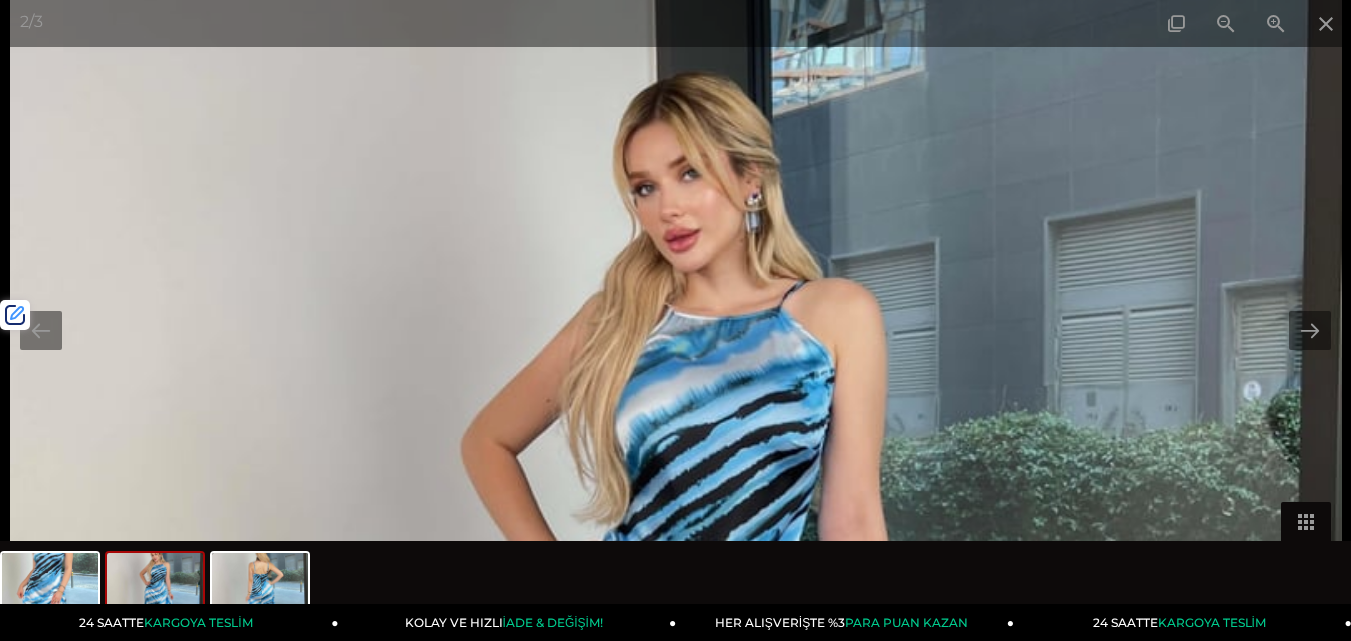 drag, startPoint x: 920, startPoint y: 187, endPoint x: 902, endPoint y: 537, distance: 350.46255 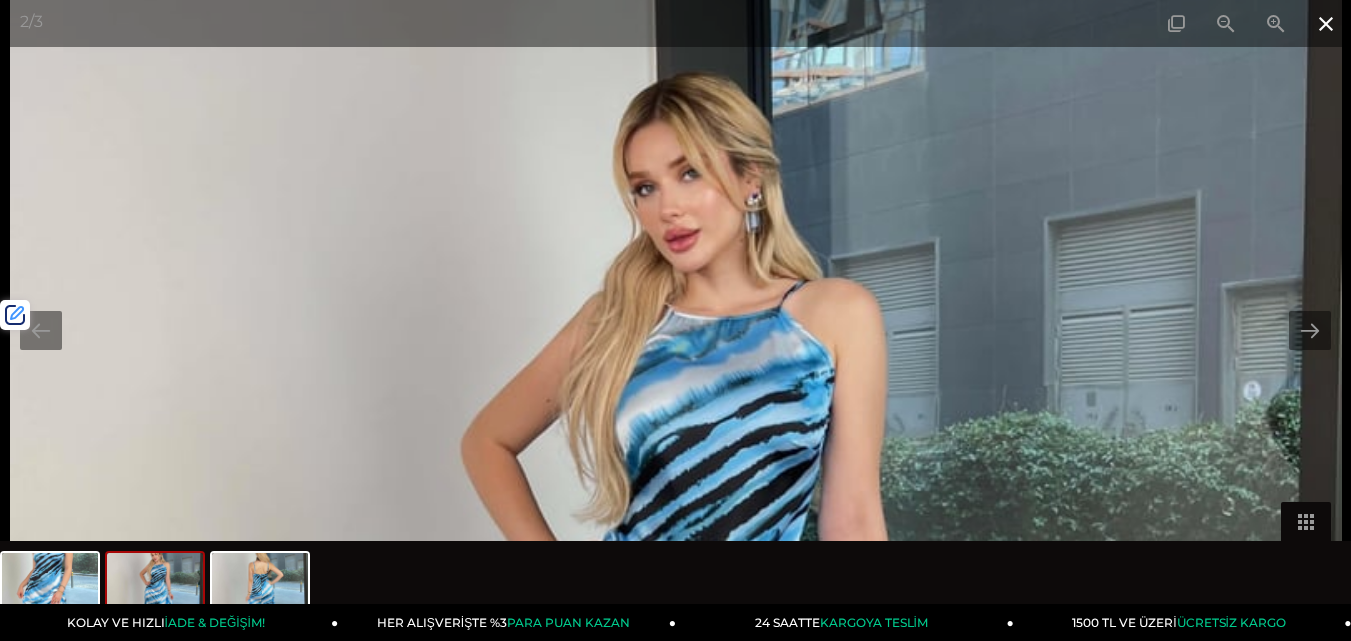 click at bounding box center (1326, 23) 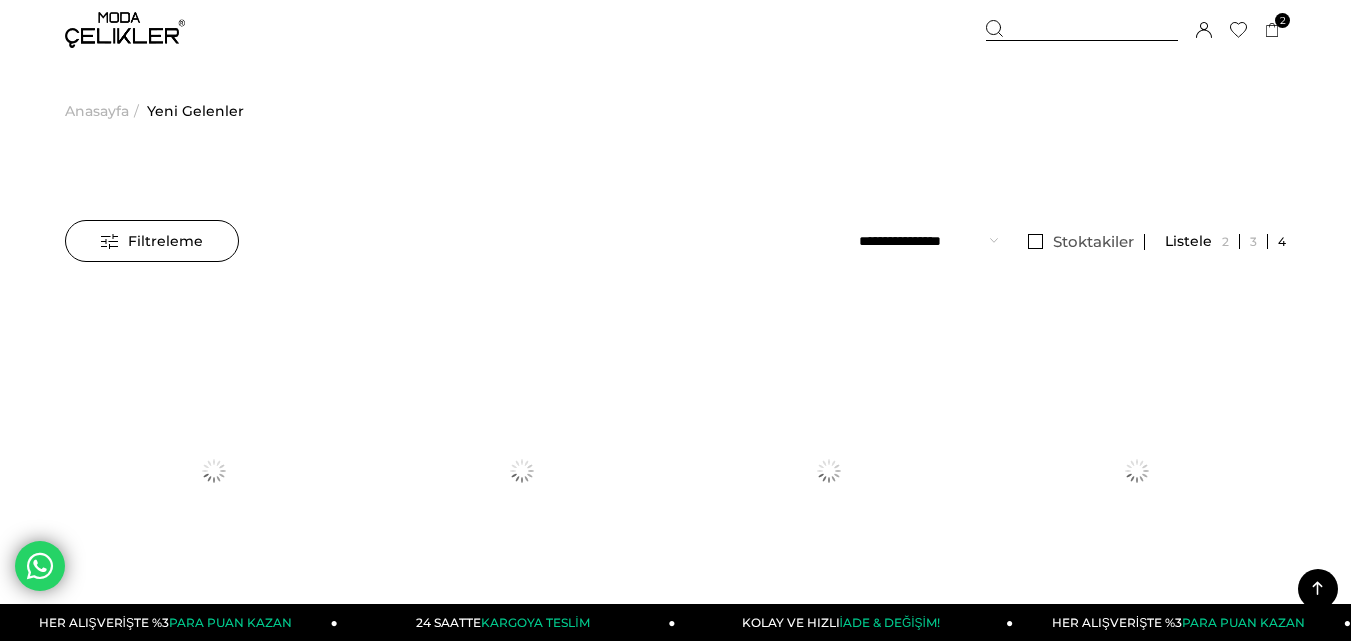scroll, scrollTop: 2365, scrollLeft: 0, axis: vertical 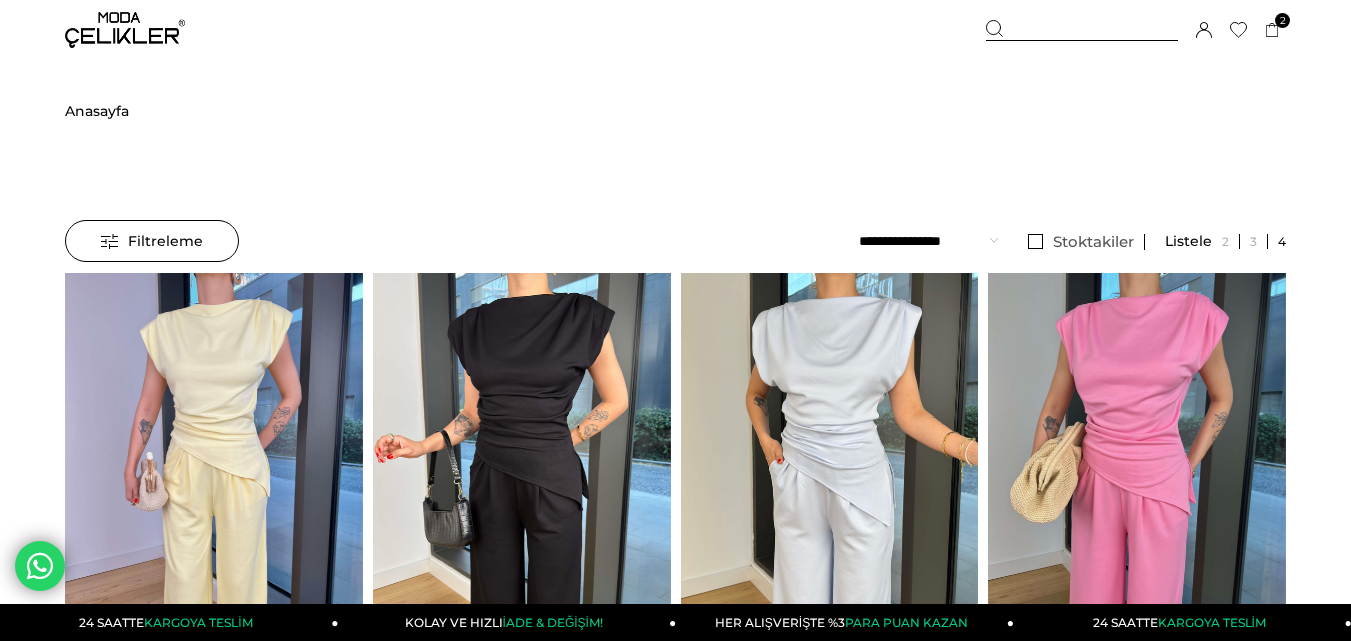 drag, startPoint x: 1022, startPoint y: 28, endPoint x: 981, endPoint y: 30, distance: 41.04875 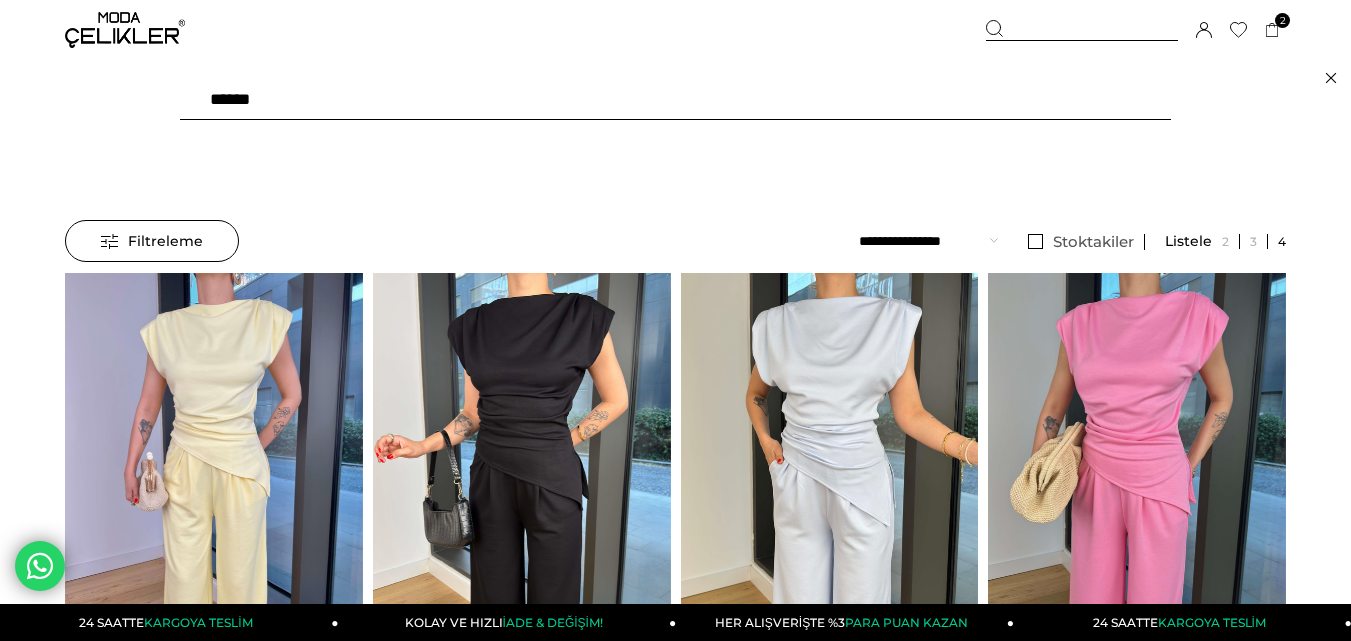 click on "******" at bounding box center (675, 100) 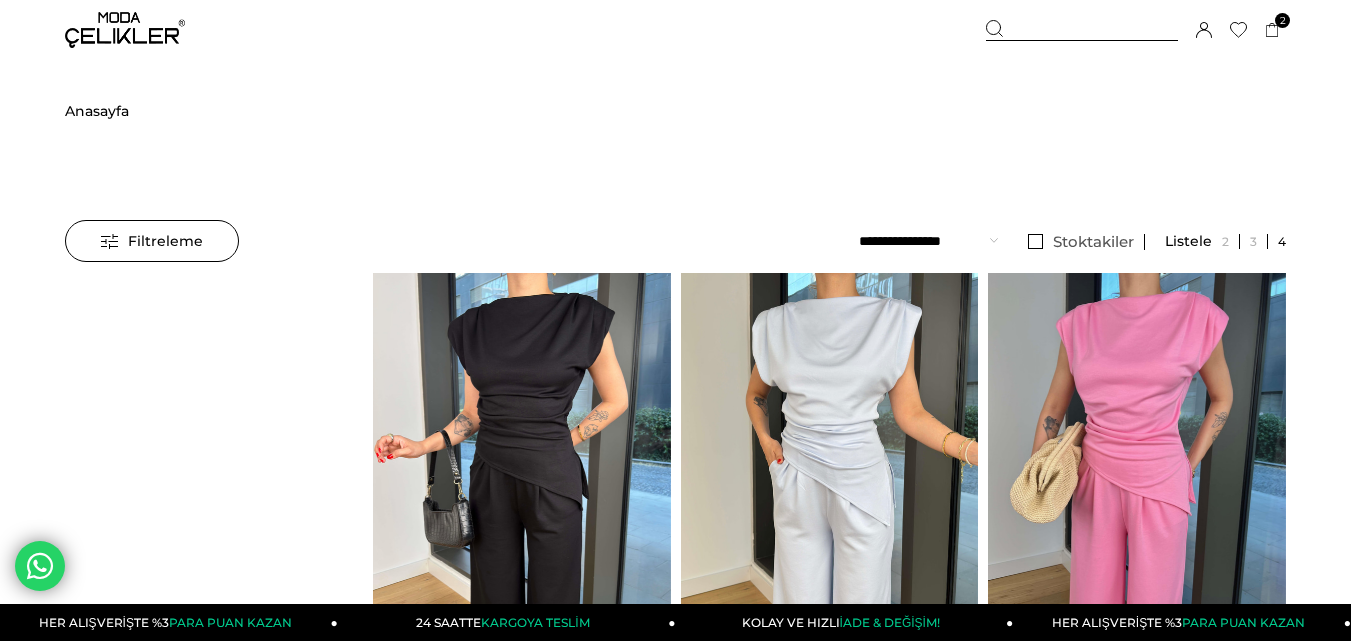 scroll, scrollTop: 0, scrollLeft: 0, axis: both 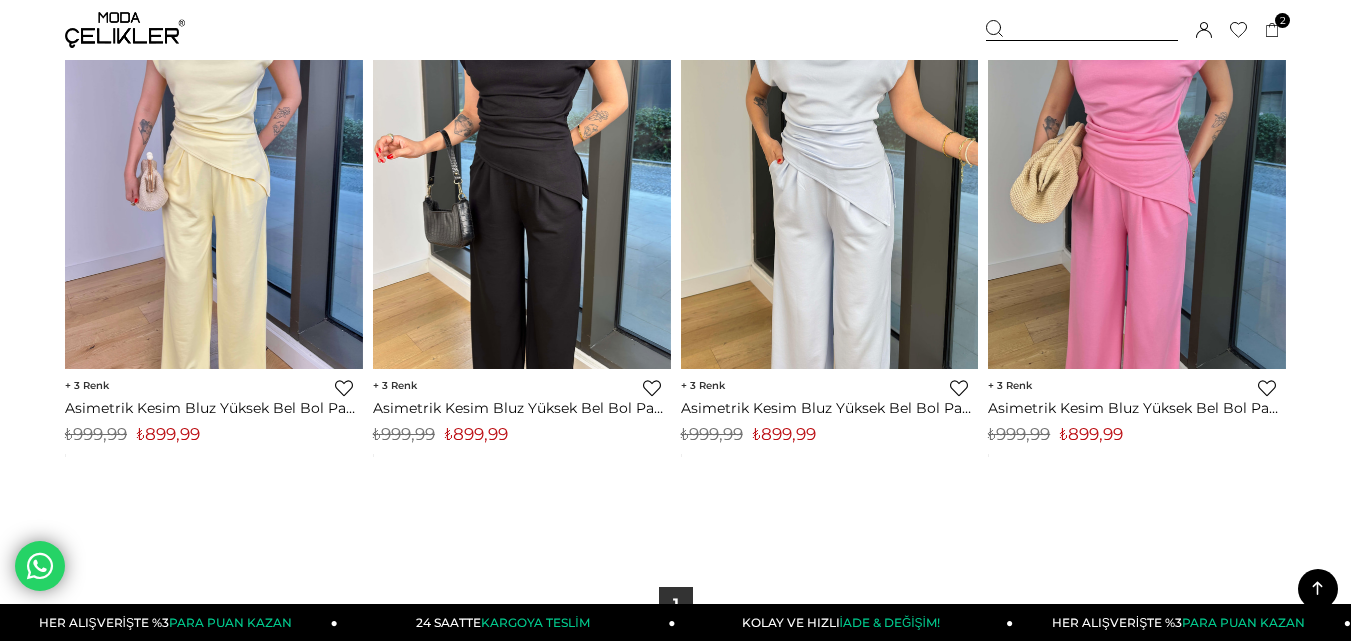 click on "₺899,99" at bounding box center (784, 434) 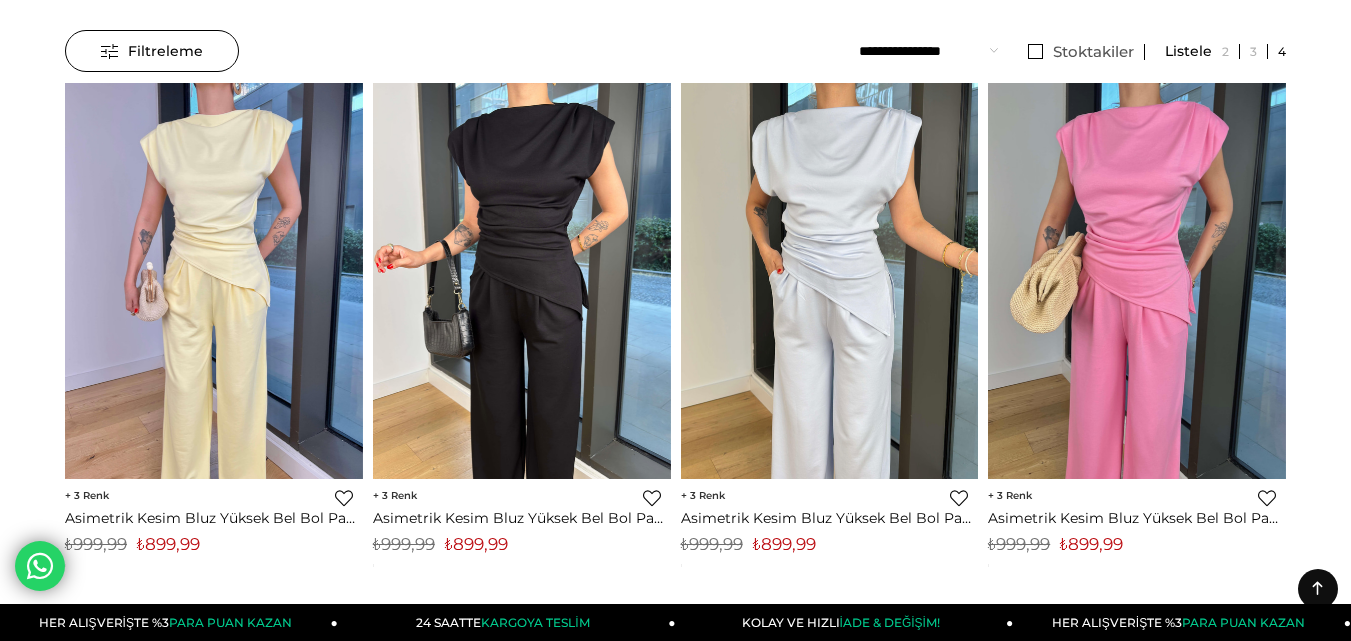 scroll, scrollTop: 0, scrollLeft: 0, axis: both 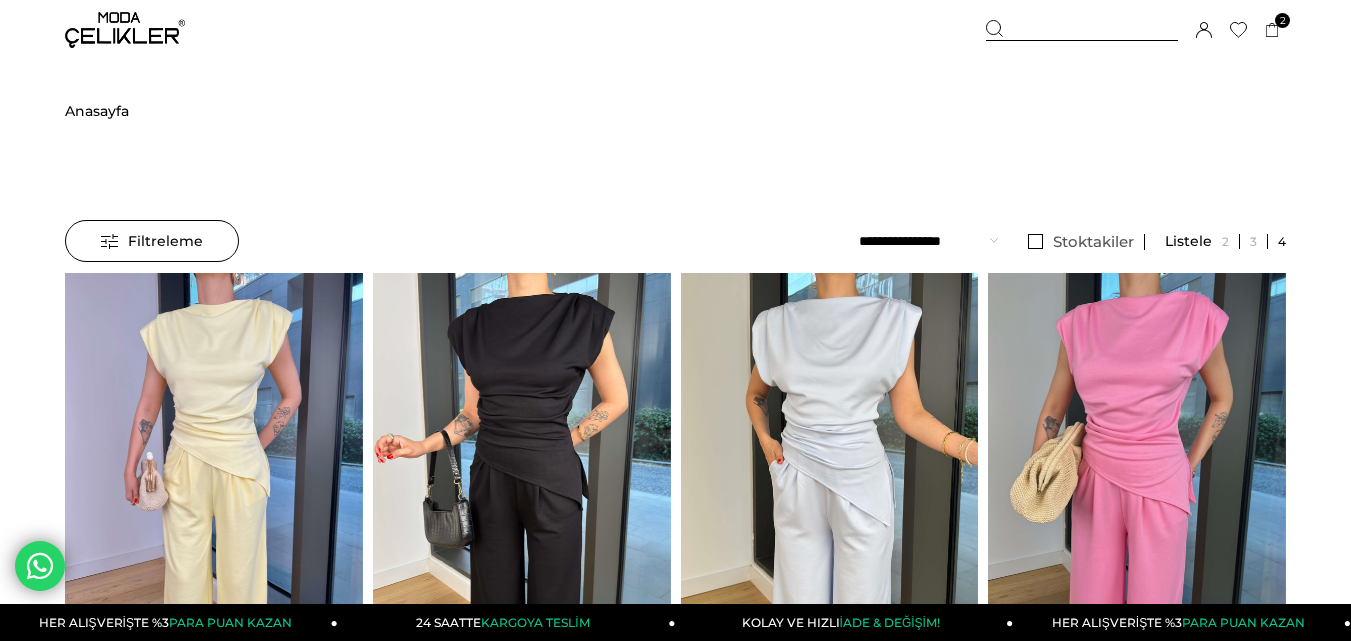 click at bounding box center (1082, 30) 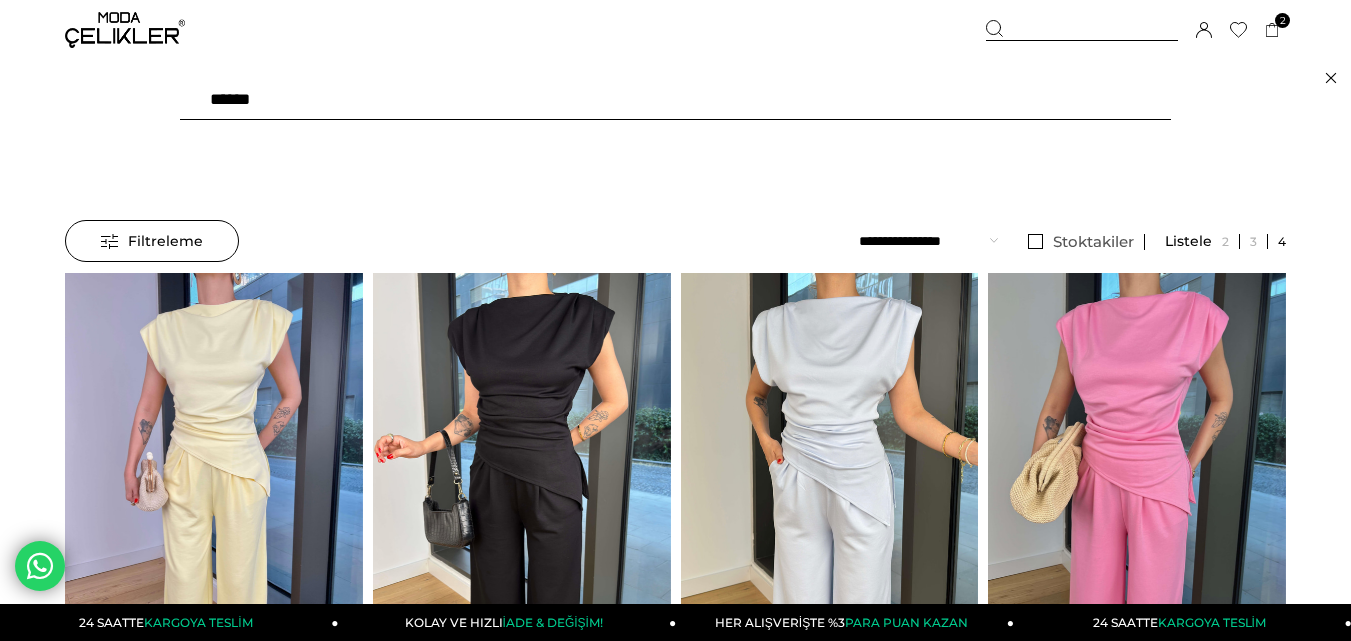 click on "******" at bounding box center (675, 100) 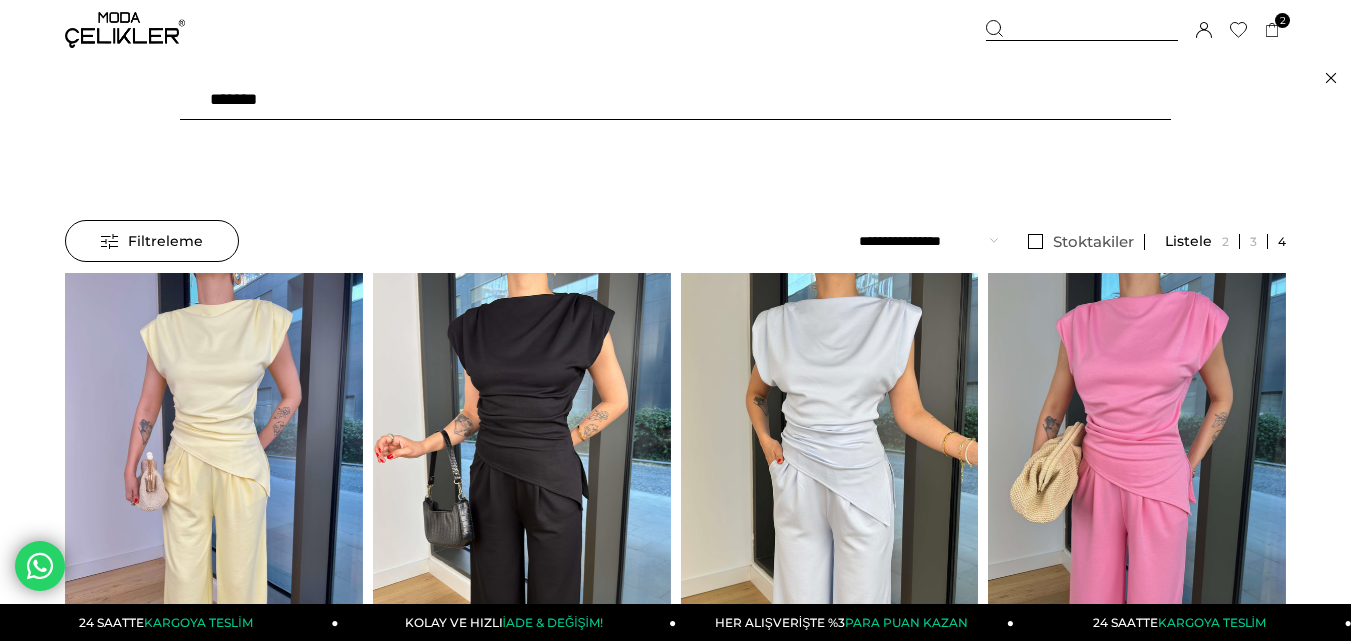 type on "*******" 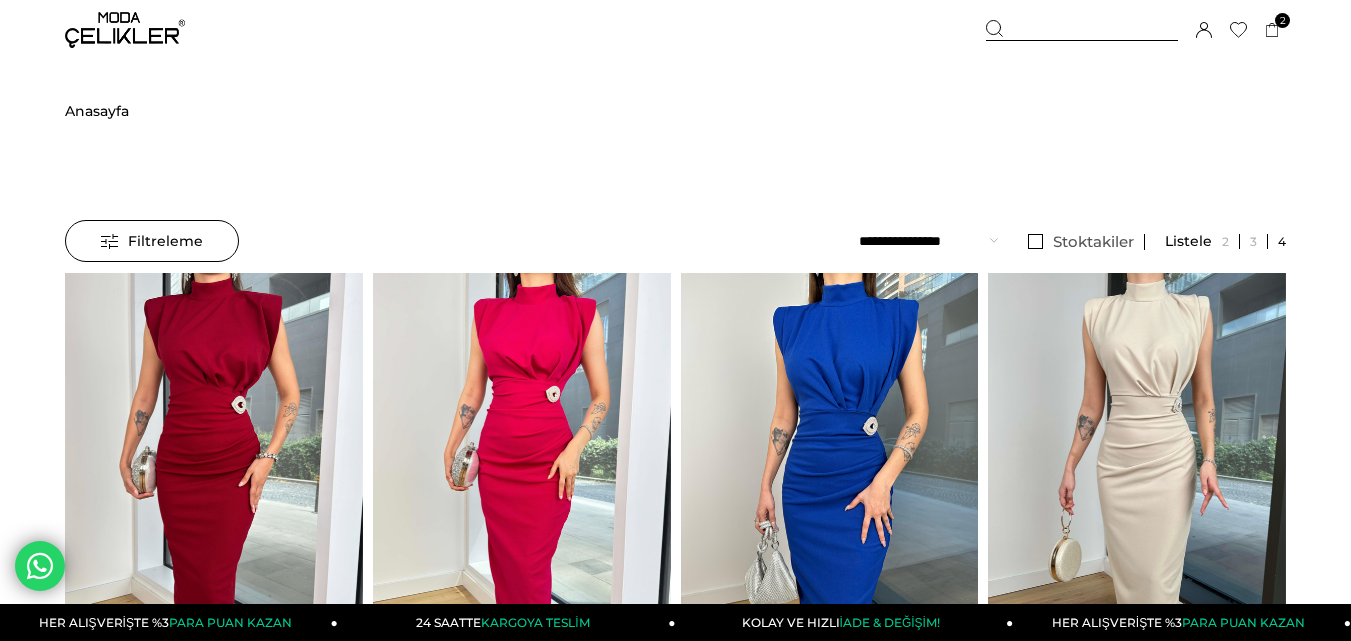 scroll, scrollTop: 0, scrollLeft: 0, axis: both 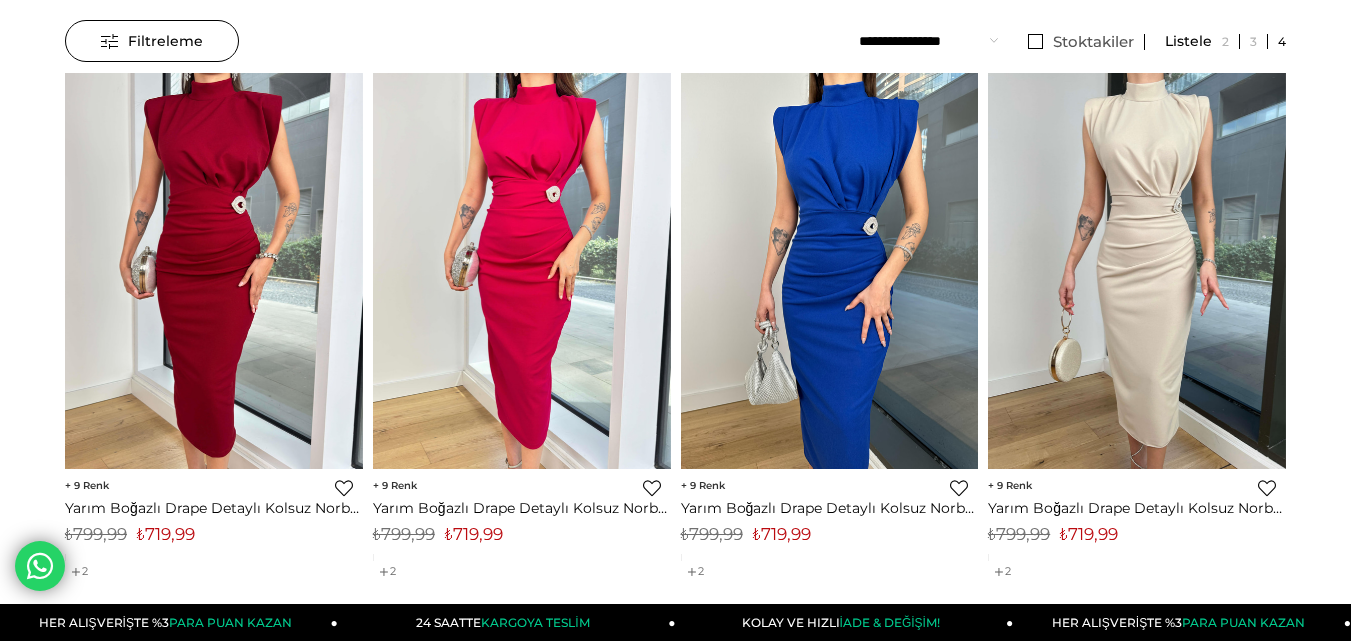 click on "₺719,99" at bounding box center (474, 534) 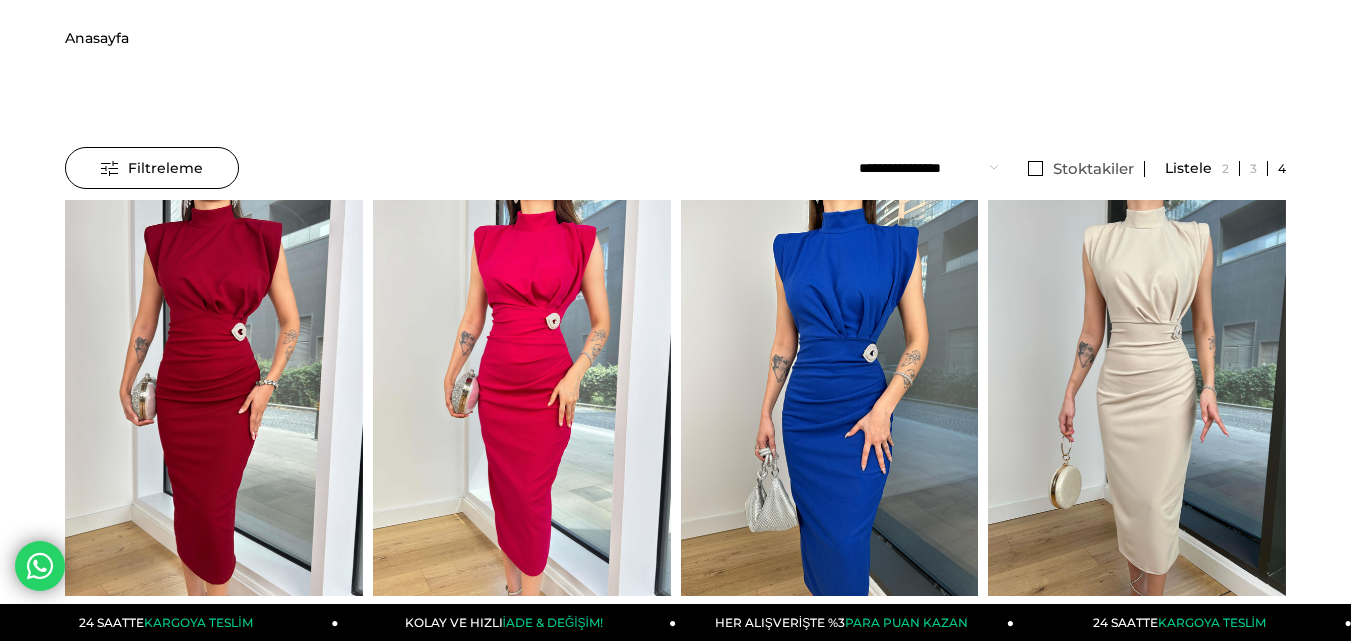 scroll, scrollTop: 0, scrollLeft: 0, axis: both 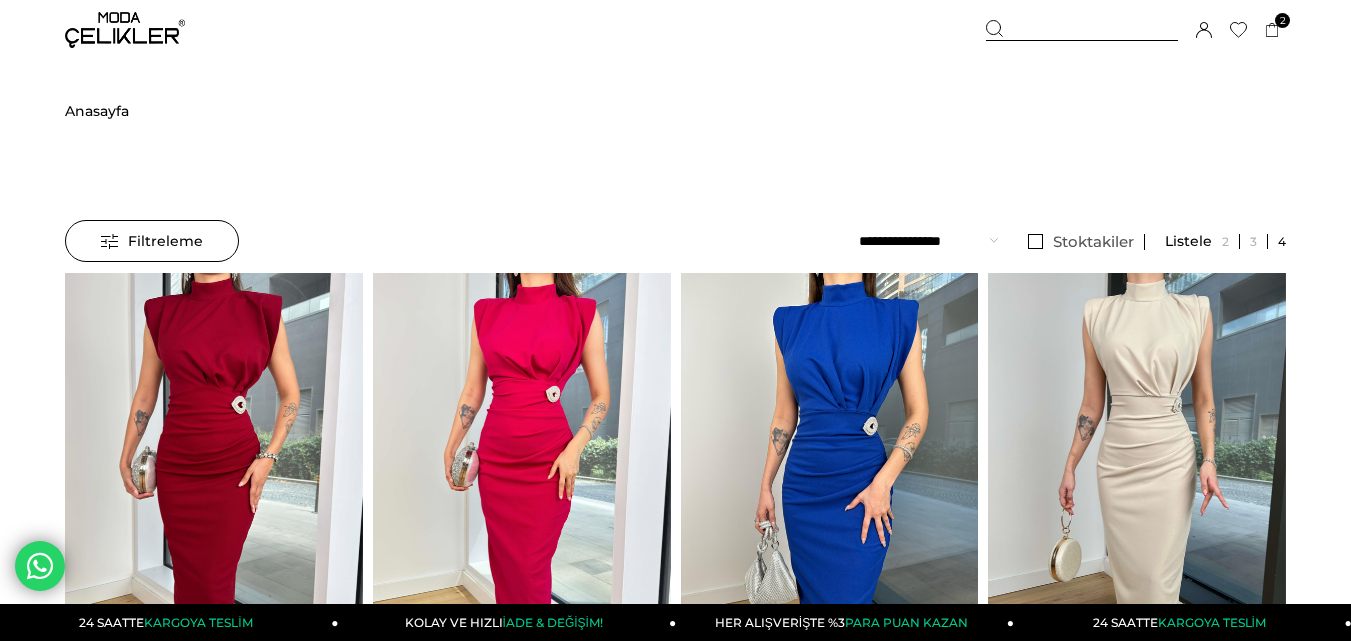 drag, startPoint x: 1014, startPoint y: 23, endPoint x: 997, endPoint y: 26, distance: 17.262676 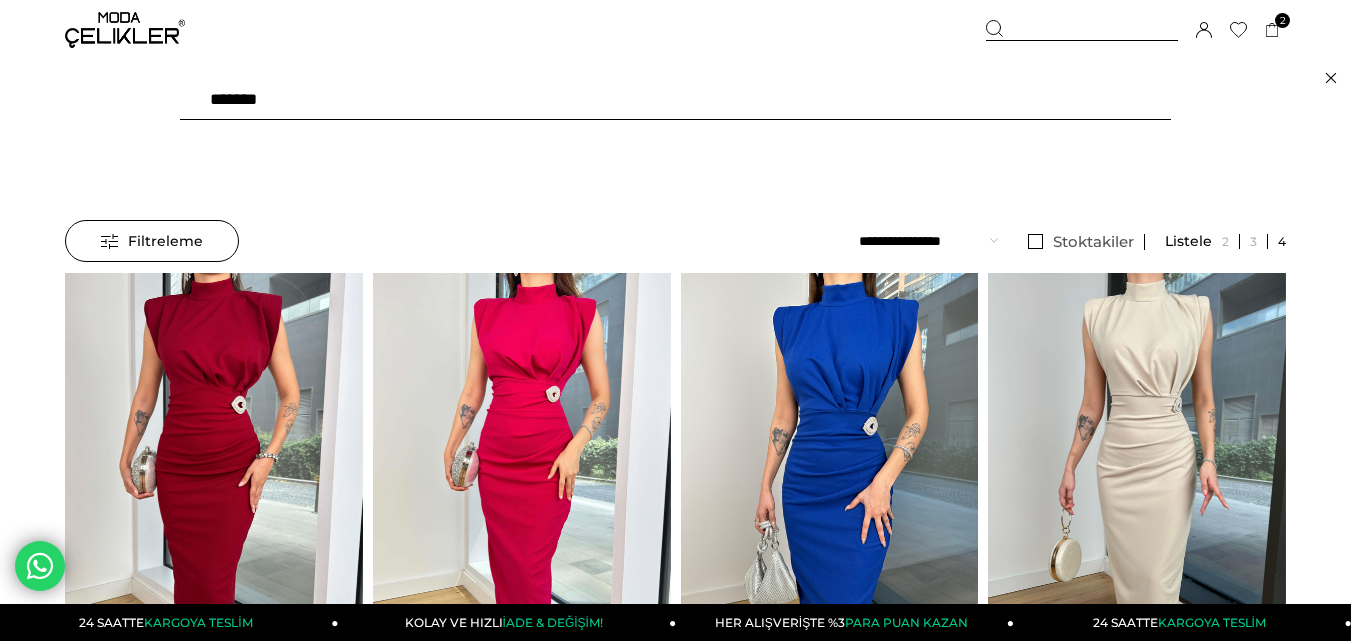 click on "*******" at bounding box center [675, 100] 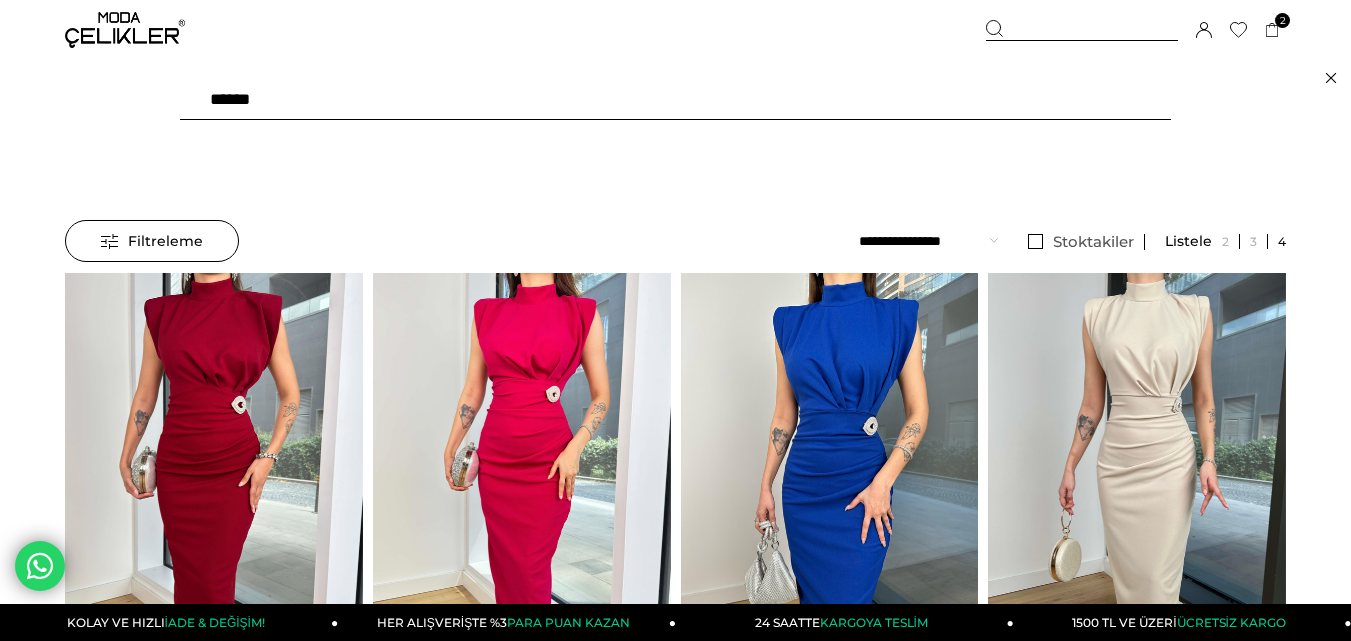 type on "******" 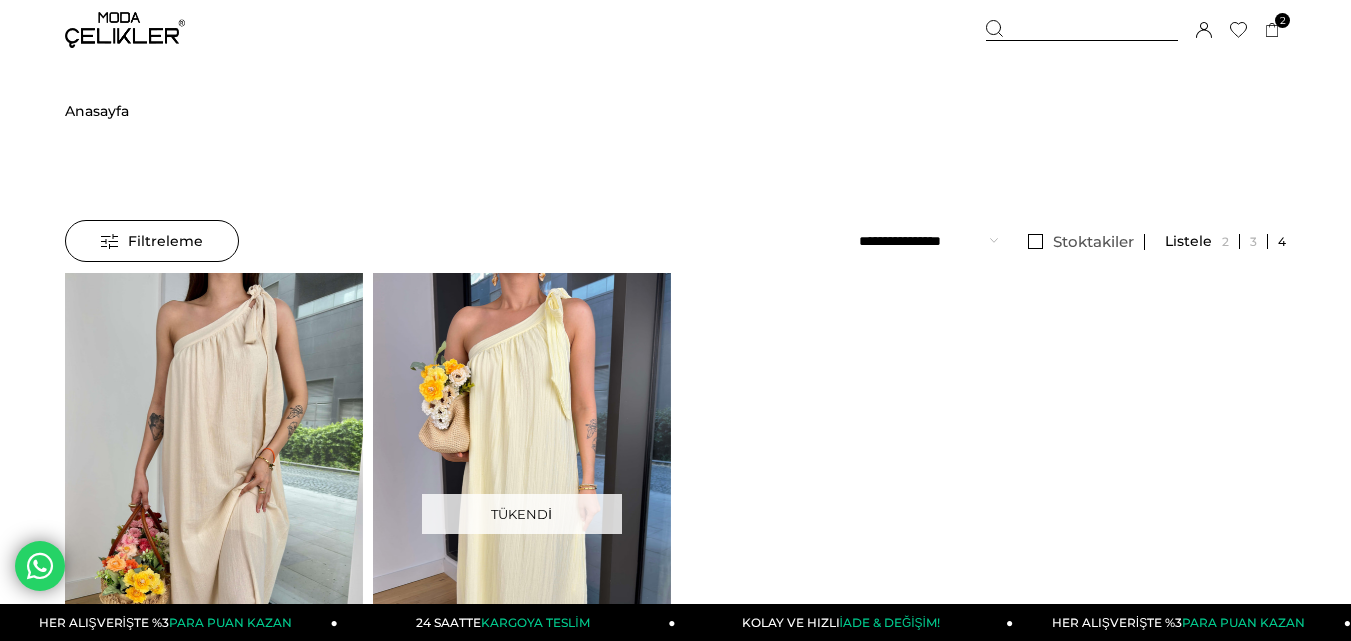 scroll, scrollTop: 0, scrollLeft: 0, axis: both 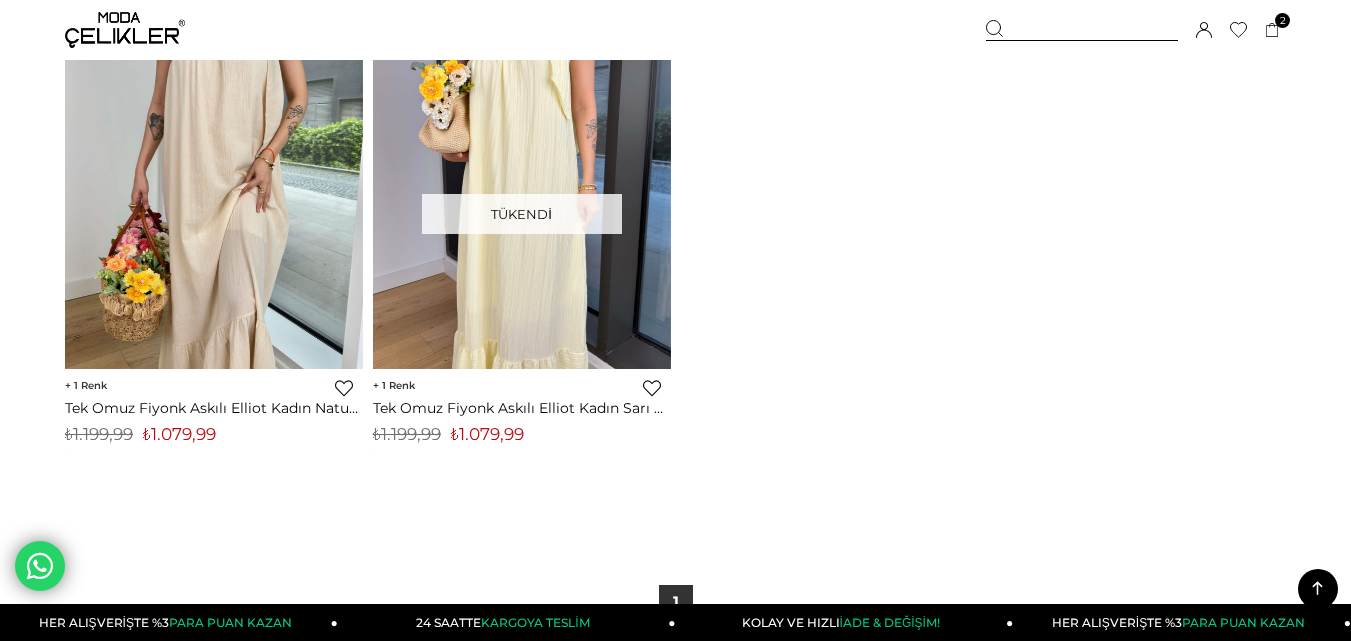 click on "₺1.079,99" at bounding box center (487, 434) 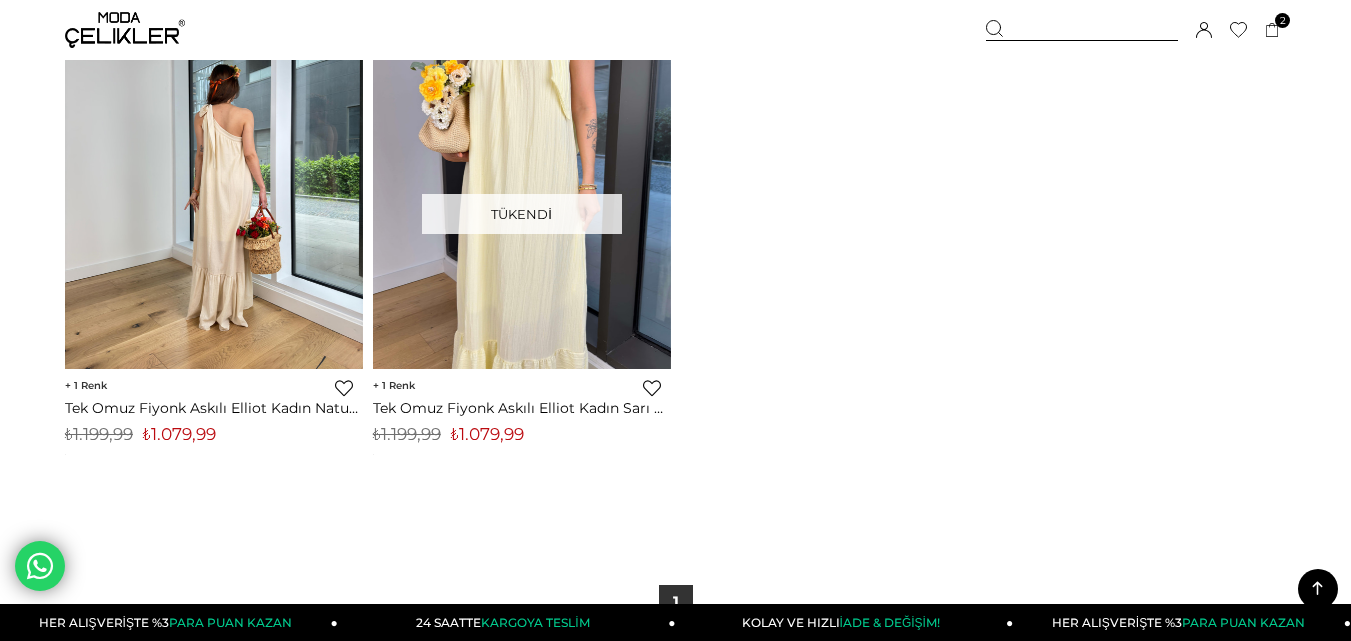 copy on "1.079,99" 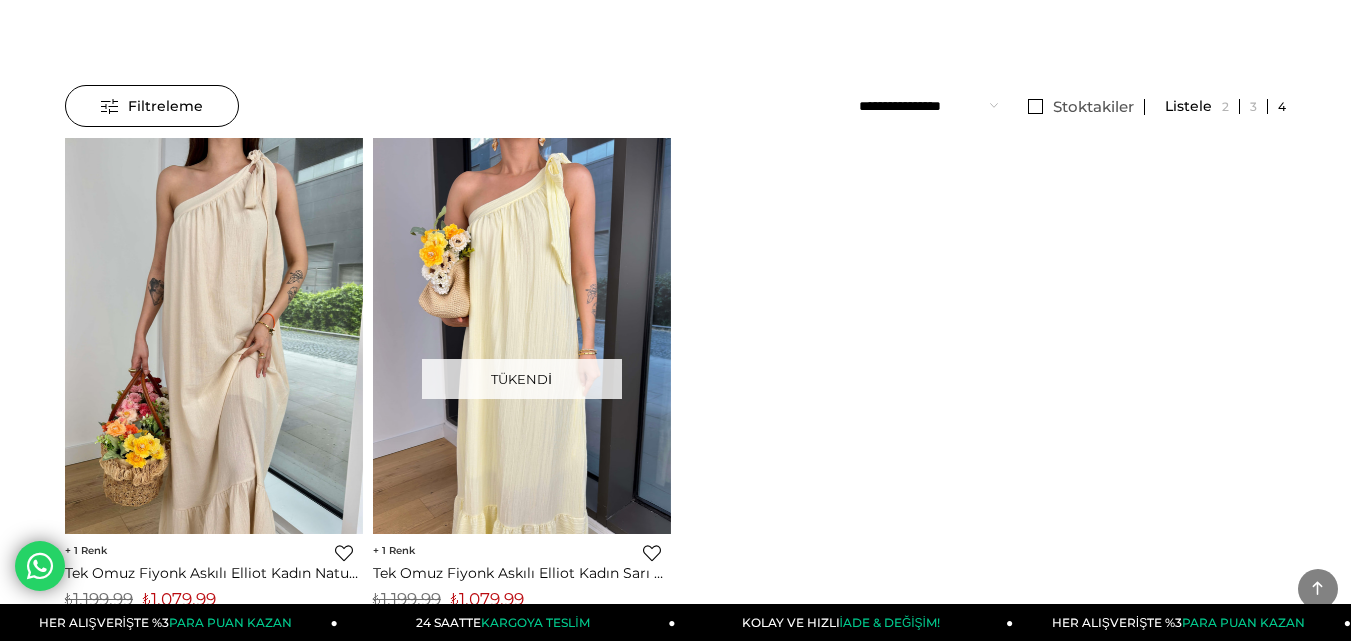 scroll, scrollTop: 0, scrollLeft: 0, axis: both 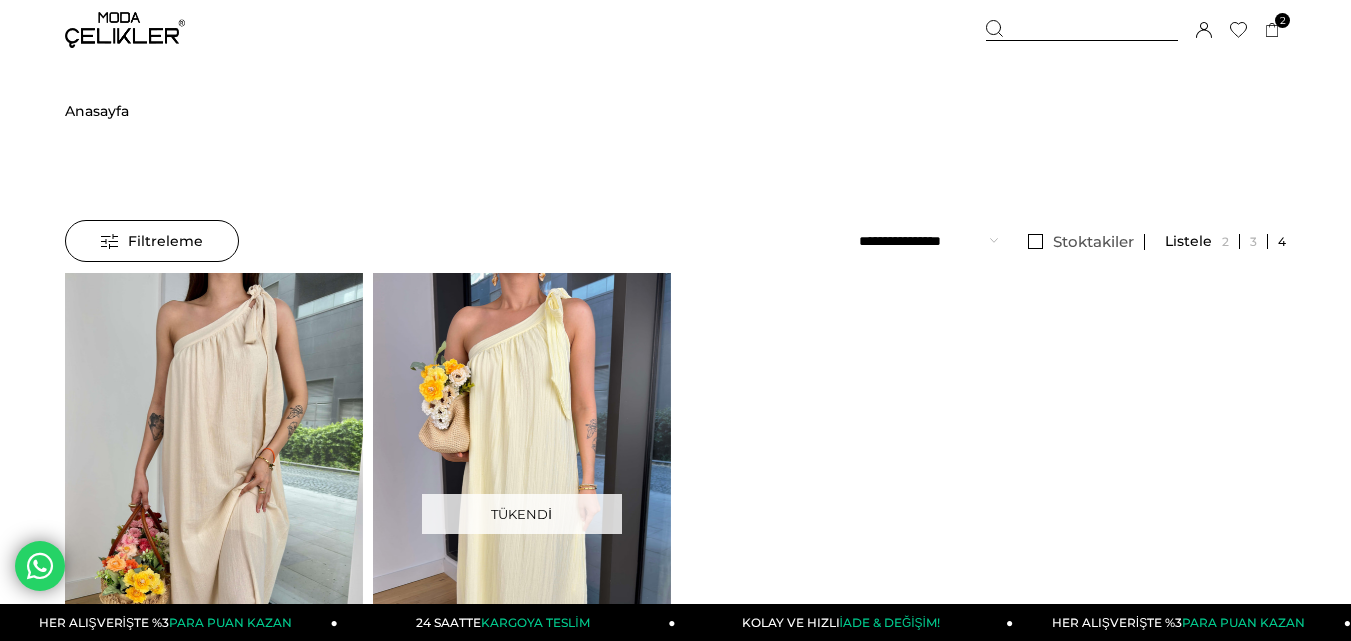 drag, startPoint x: 1030, startPoint y: 34, endPoint x: 505, endPoint y: 75, distance: 526.5985 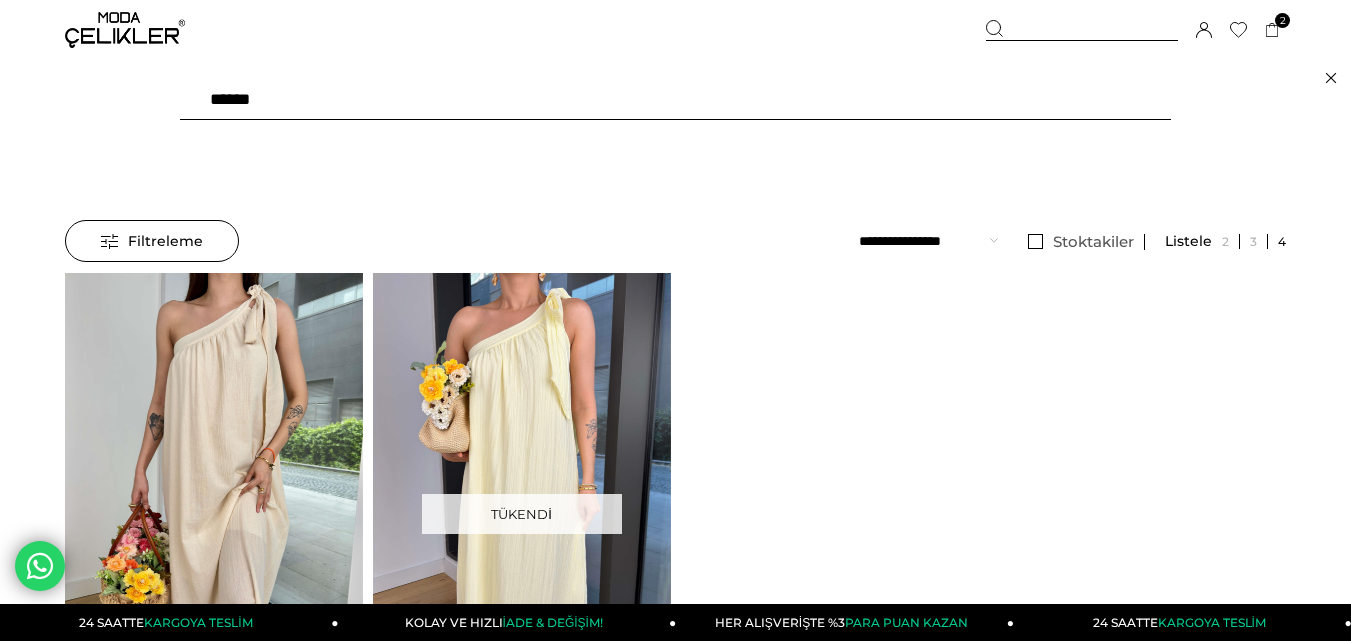 click on "******" at bounding box center [675, 100] 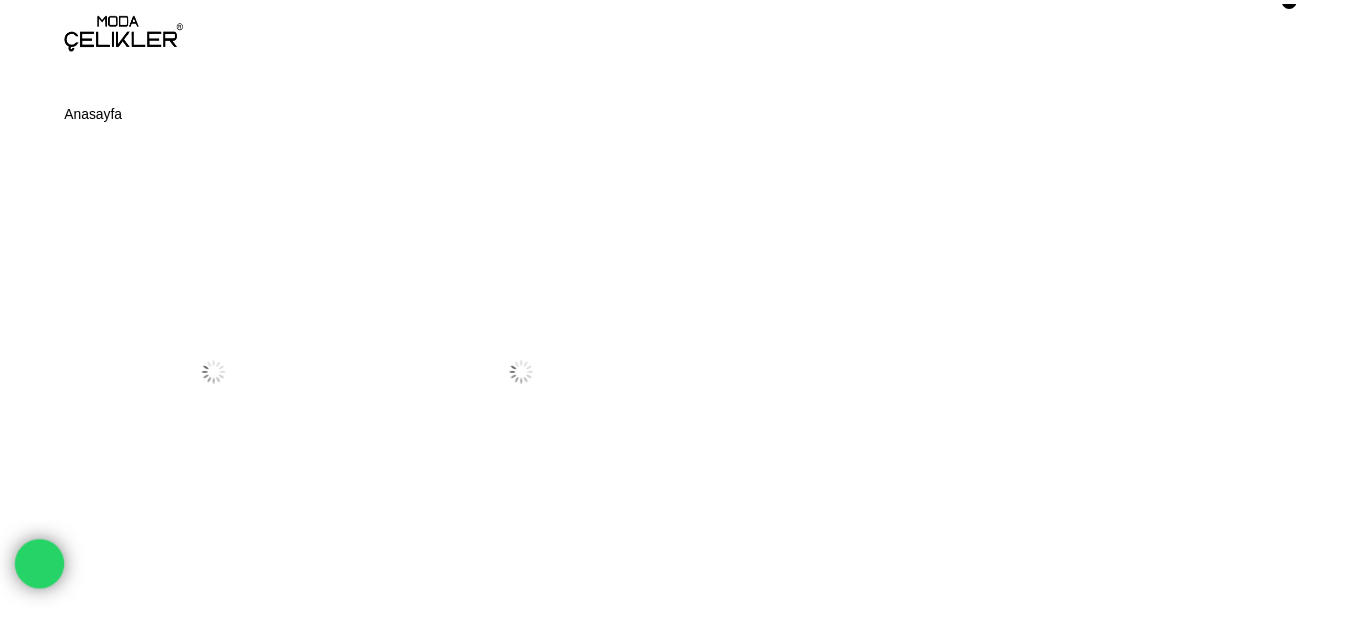 scroll, scrollTop: 0, scrollLeft: 0, axis: both 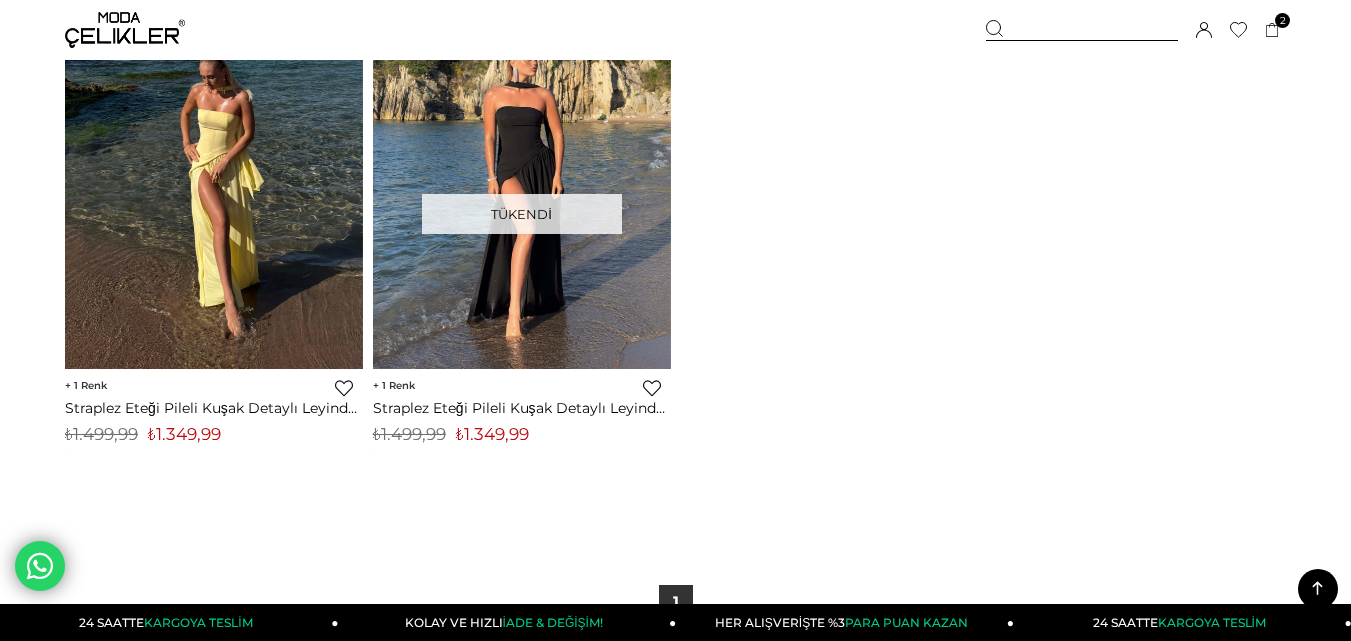 click on "₺1.349,99" at bounding box center [184, 434] 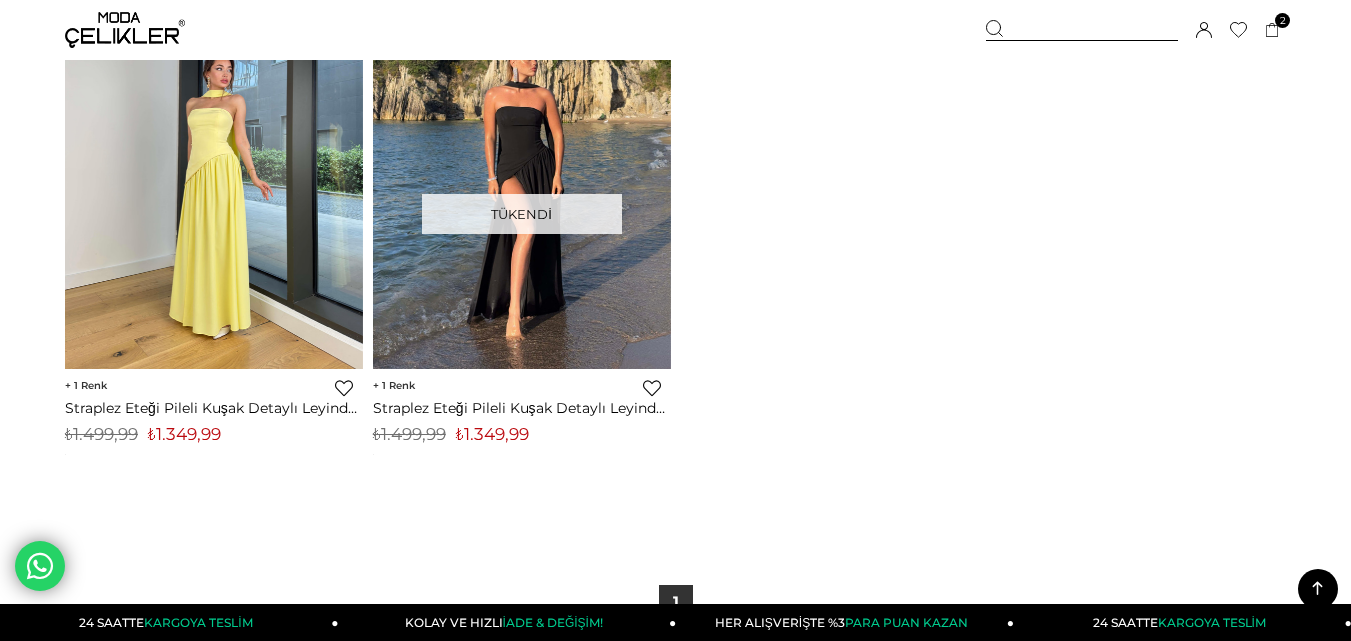 copy on "1.349,99" 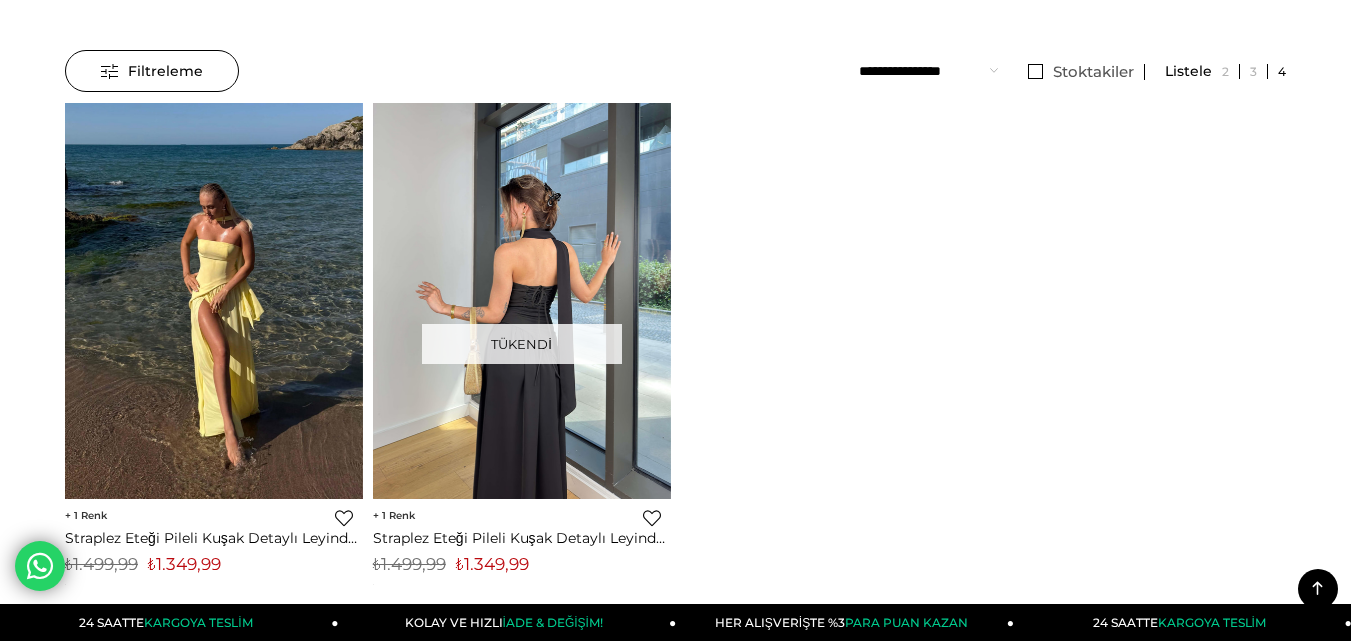 scroll, scrollTop: 0, scrollLeft: 0, axis: both 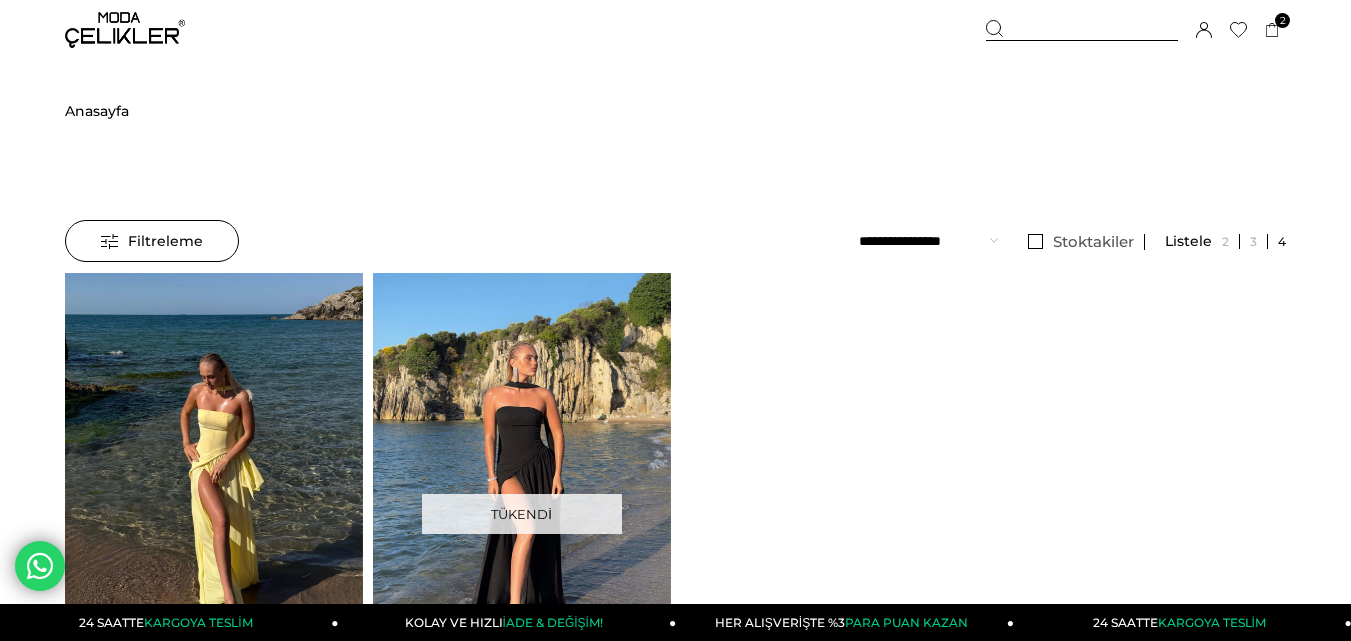 click at bounding box center [1082, 30] 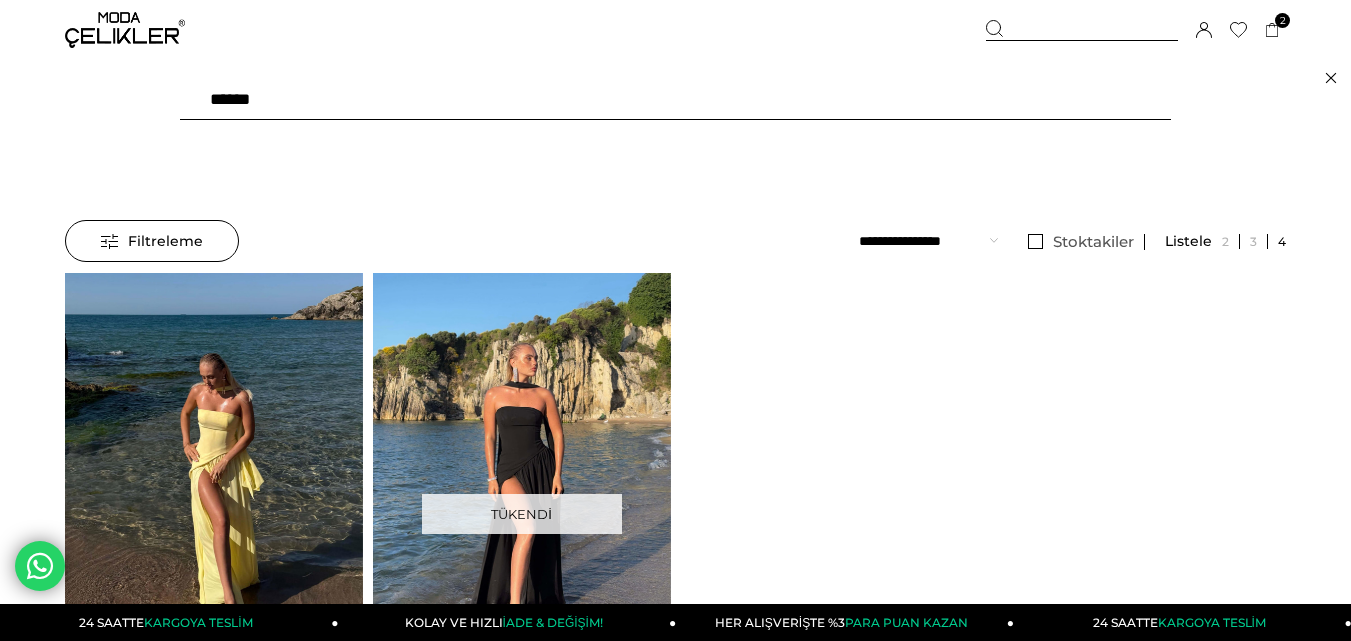 click on "******" at bounding box center (675, 100) 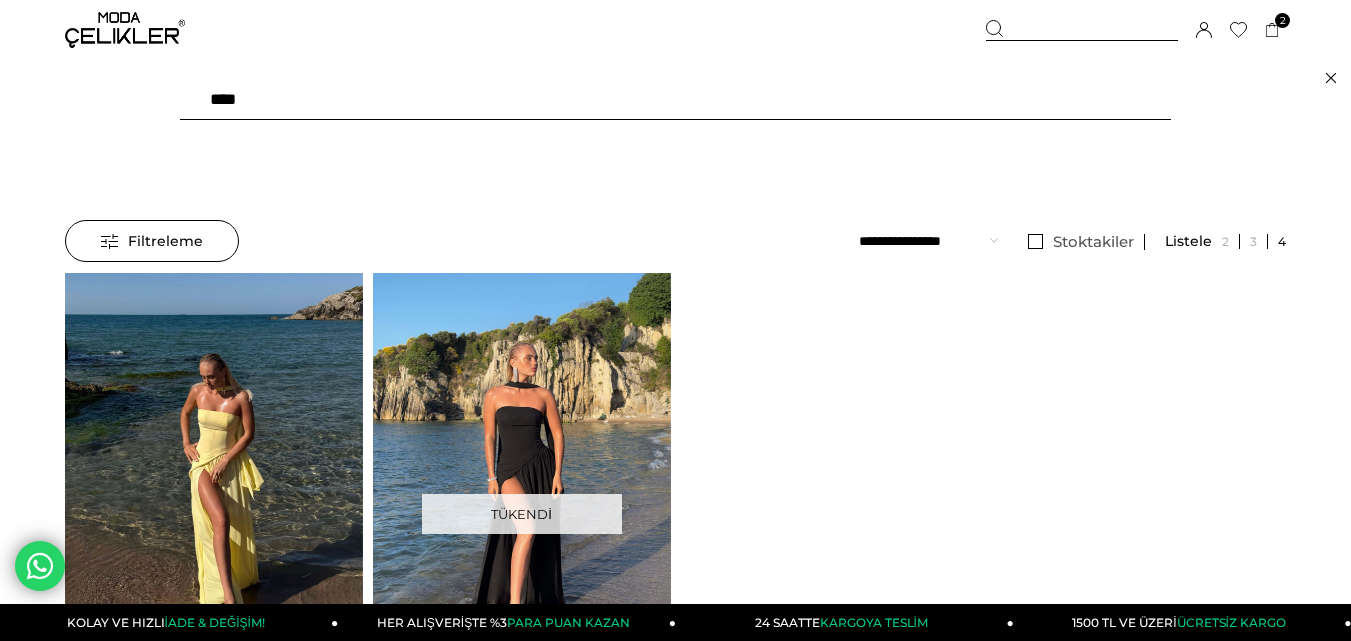 type on "*****" 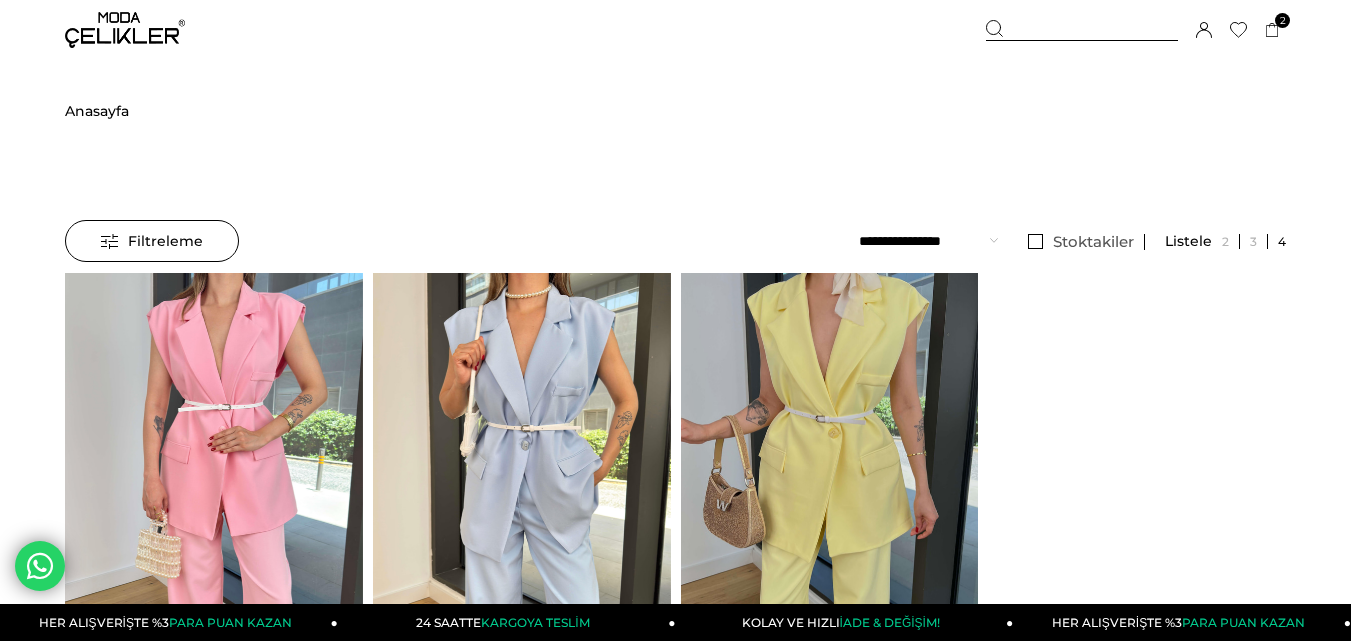 scroll, scrollTop: 0, scrollLeft: 0, axis: both 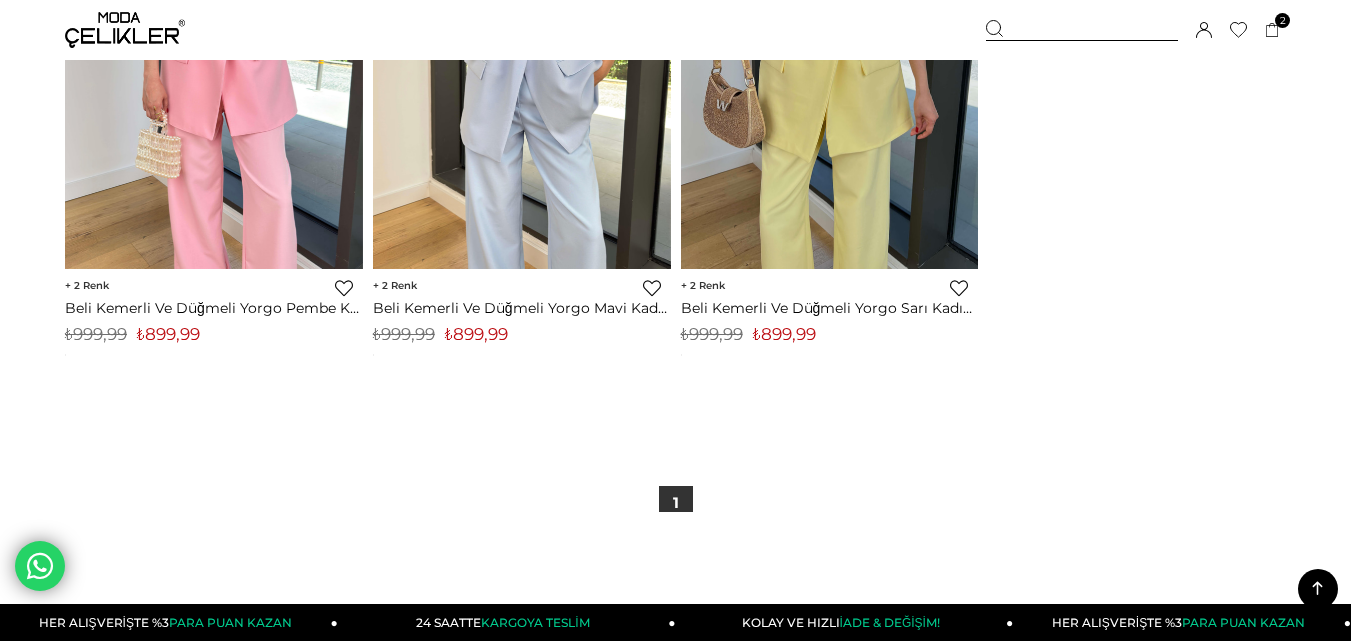 click on "₺899,99" at bounding box center [476, 334] 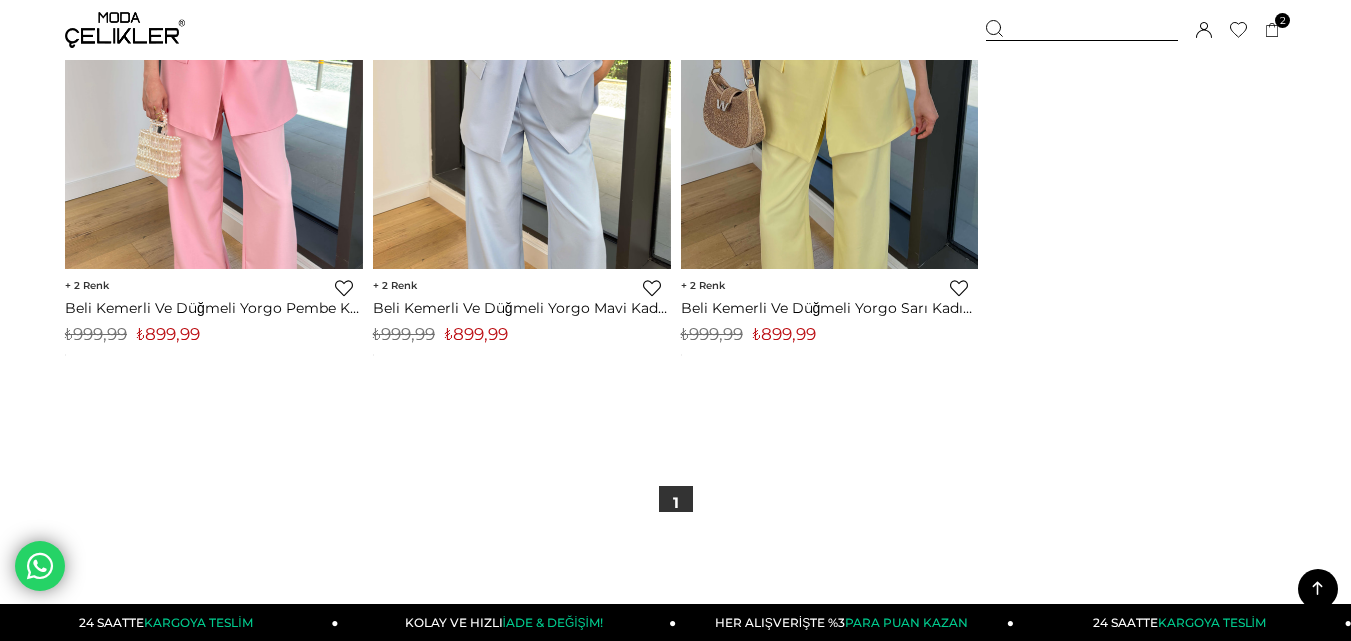 scroll, scrollTop: 100, scrollLeft: 0, axis: vertical 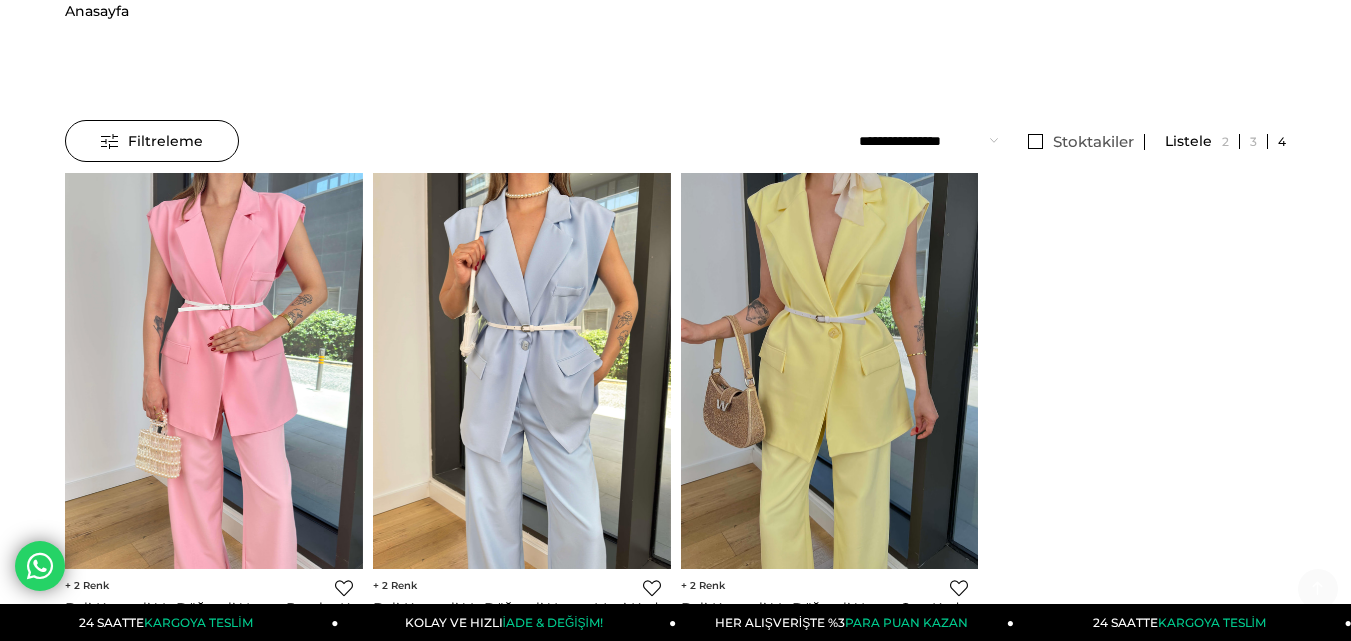 click on "Kaydettigim Filtreyi Kullan
Filtreleme
Filtreleme
Sıralama
Filtreleme Stoktakiler
Kategoriler
Yeni Gelenler
Yelek
Dış Giyim" at bounding box center [675, 377] 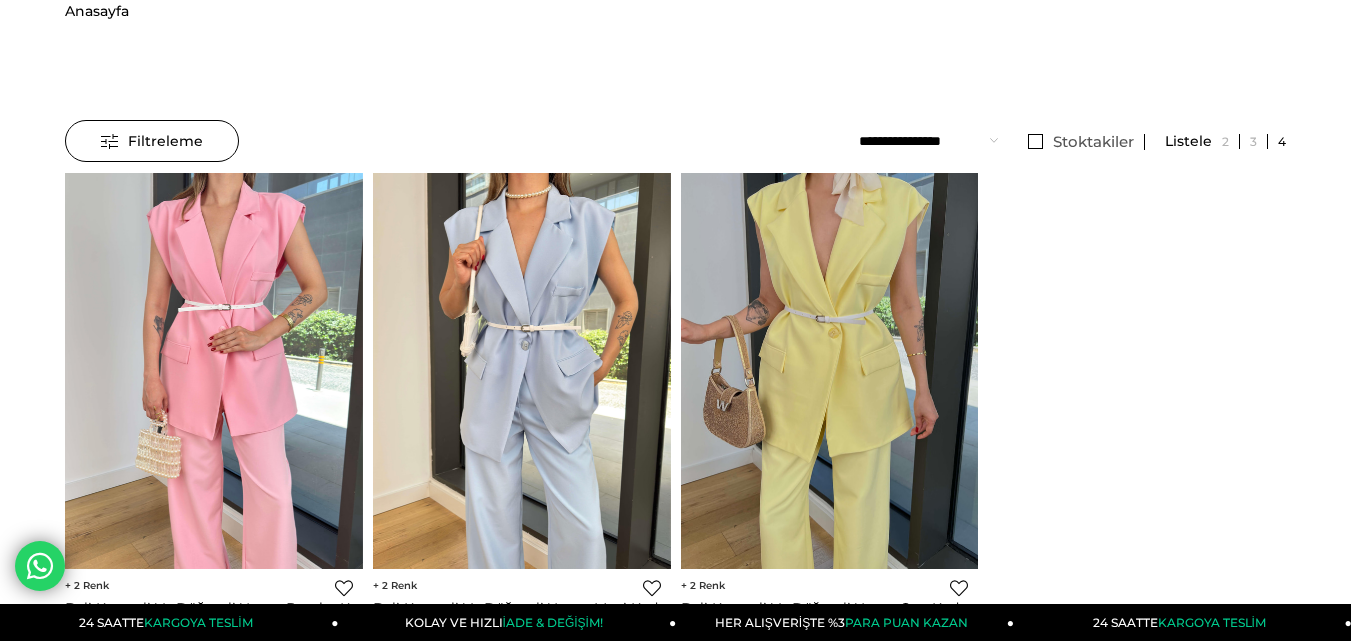 scroll, scrollTop: 0, scrollLeft: 0, axis: both 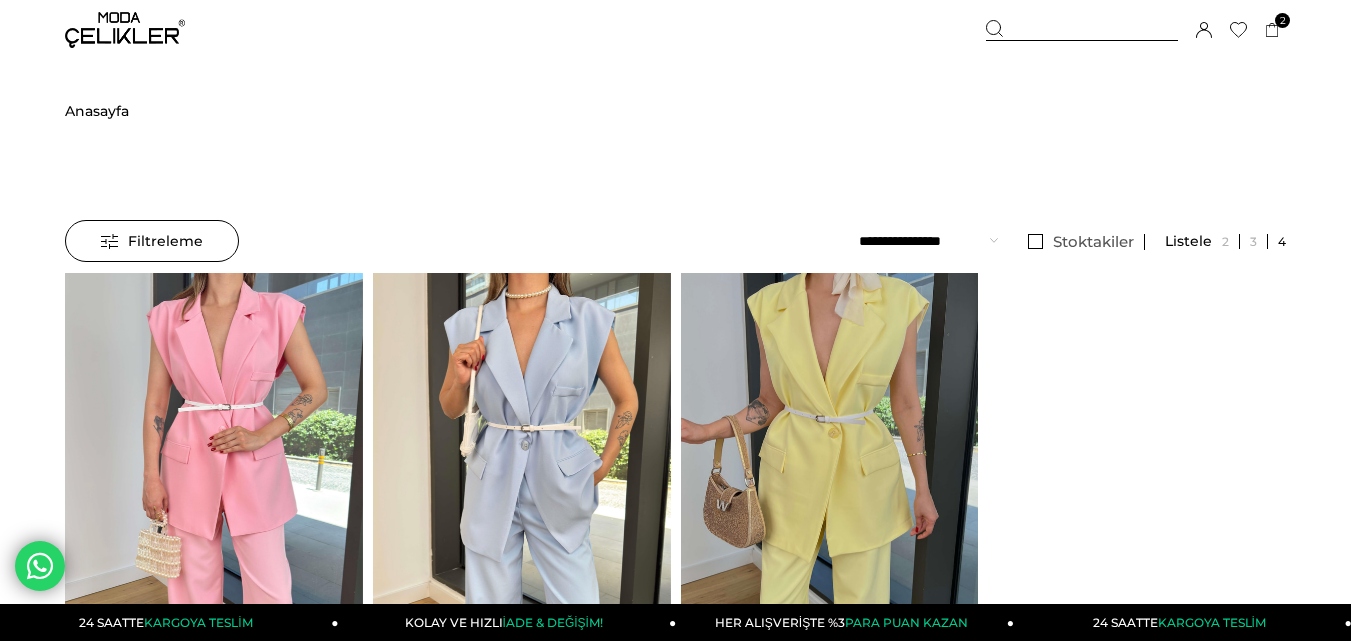 drag, startPoint x: 1045, startPoint y: 31, endPoint x: 939, endPoint y: 35, distance: 106.07545 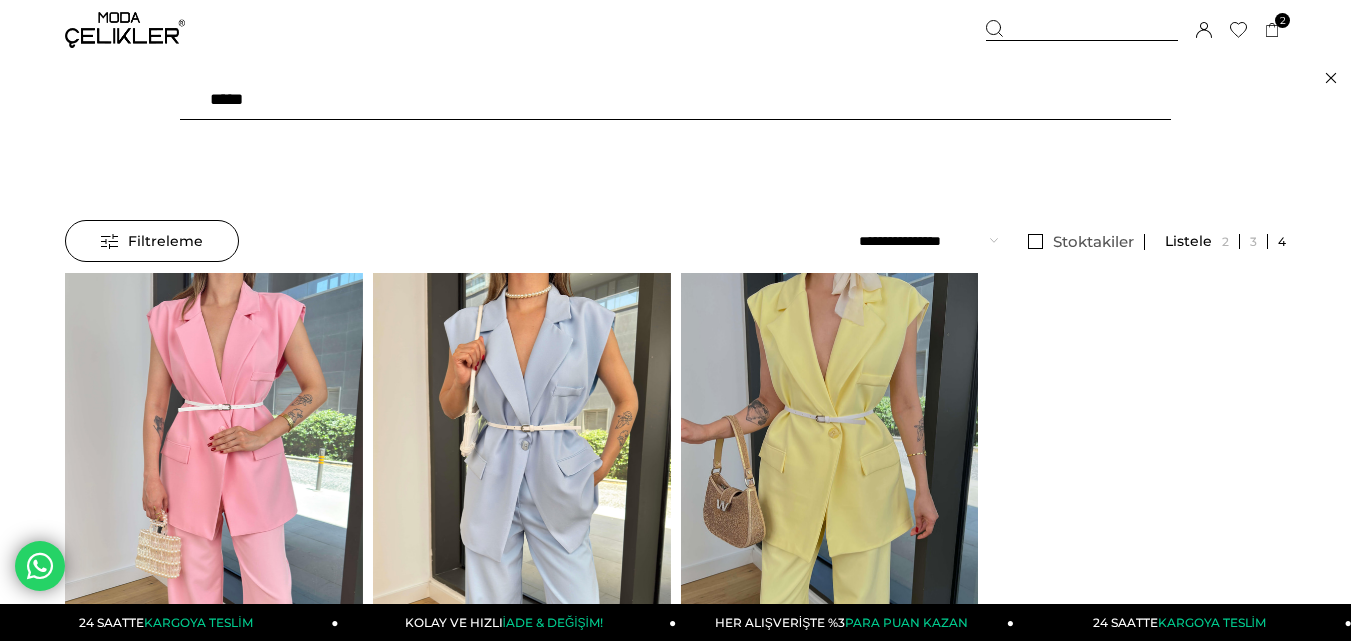 click on "*****" at bounding box center [675, 100] 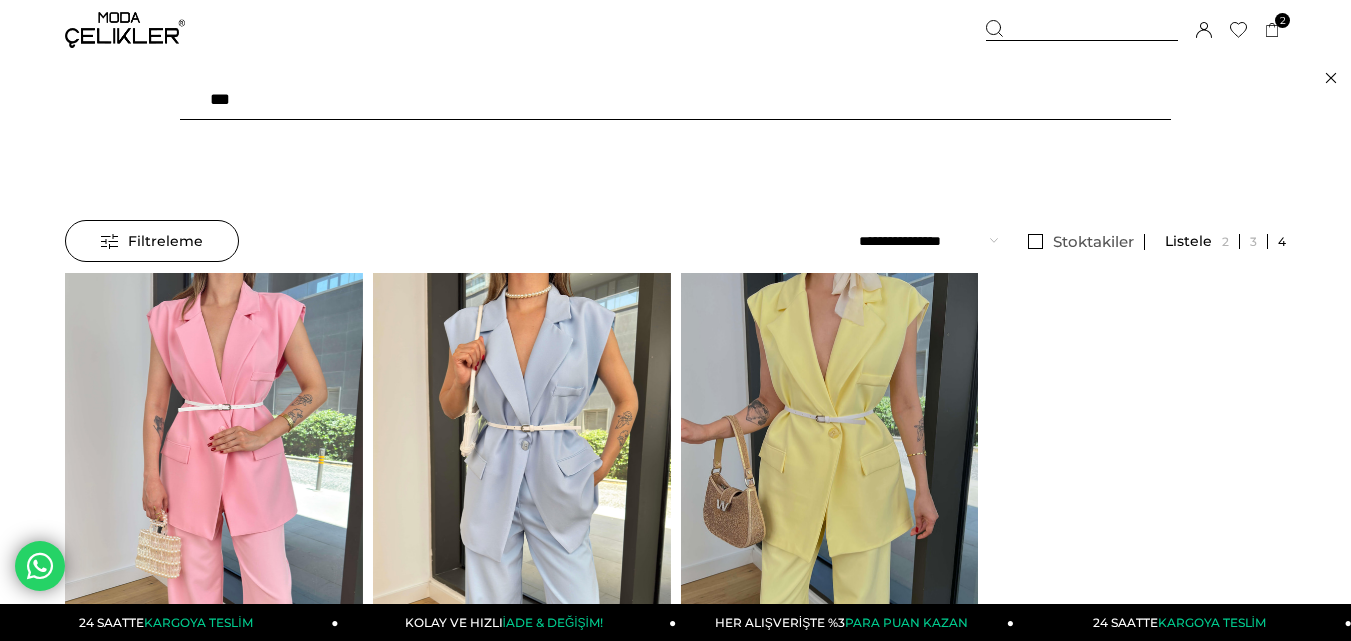 type on "****" 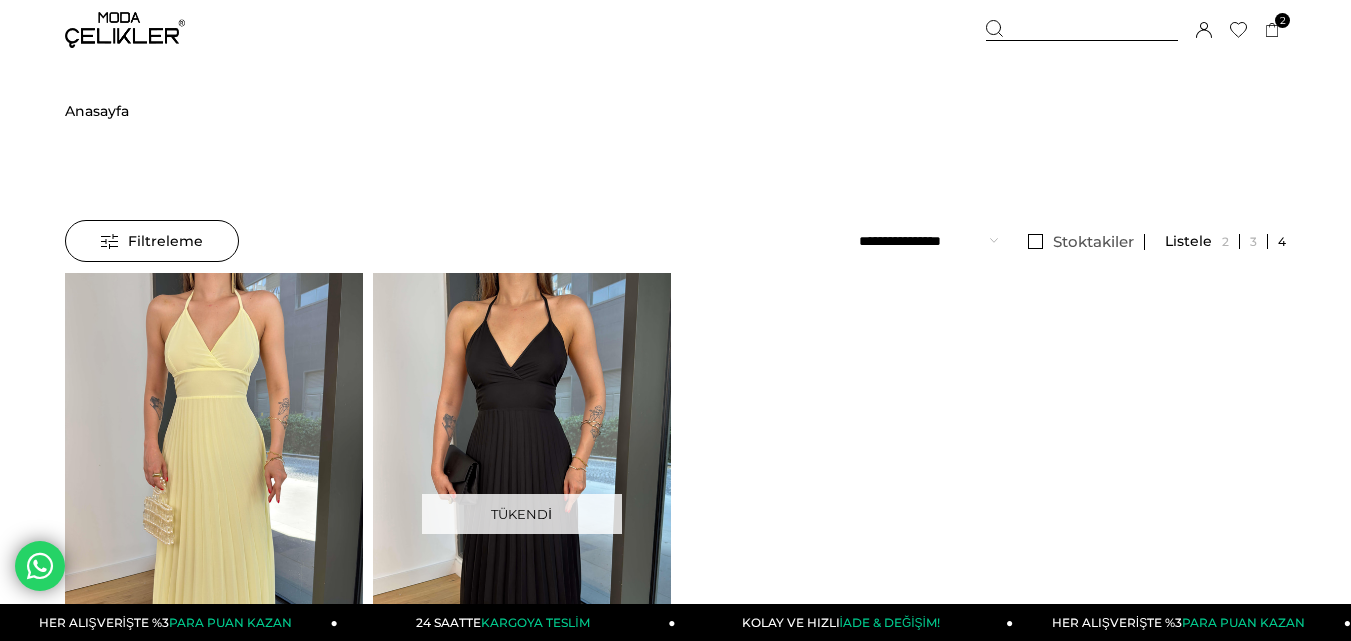 scroll, scrollTop: 0, scrollLeft: 0, axis: both 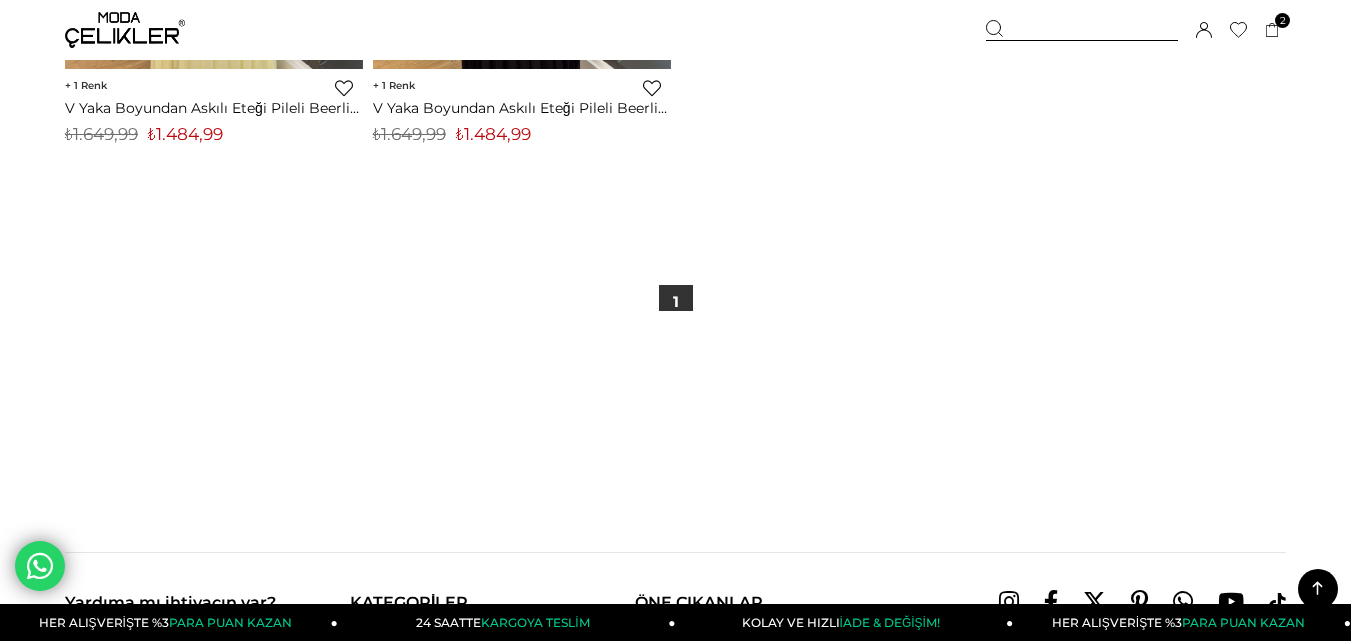 click on "₺1.484,99" at bounding box center (185, 134) 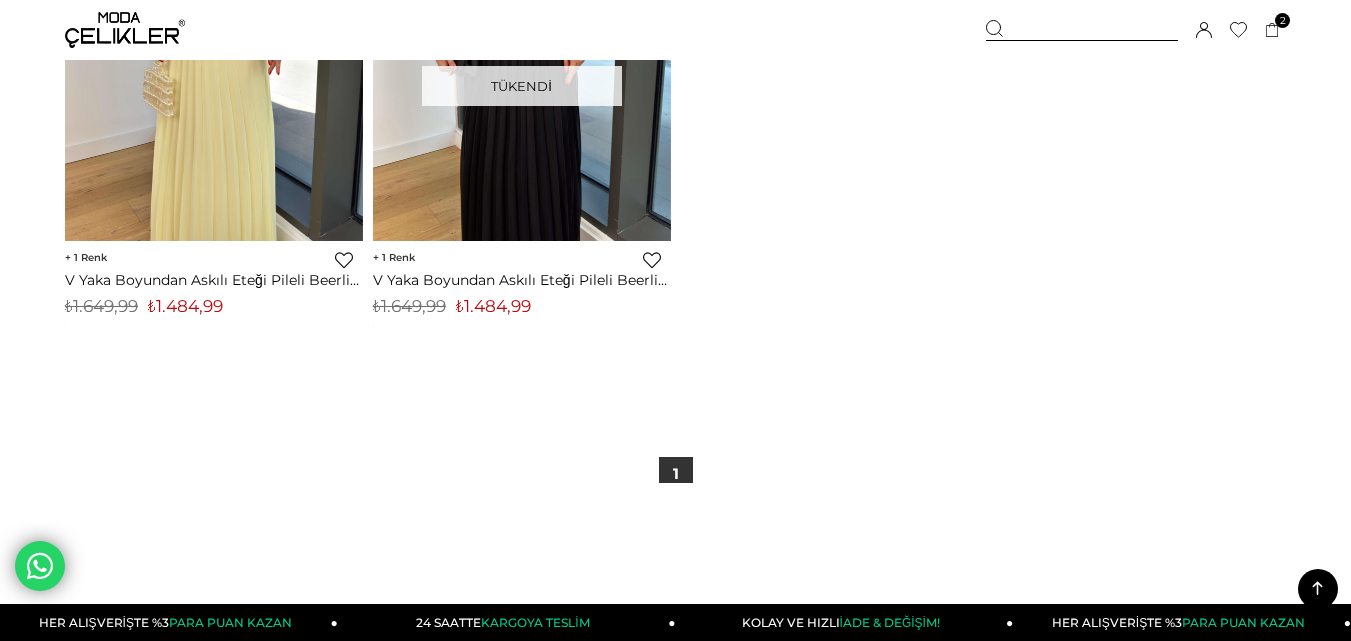 scroll, scrollTop: 300, scrollLeft: 0, axis: vertical 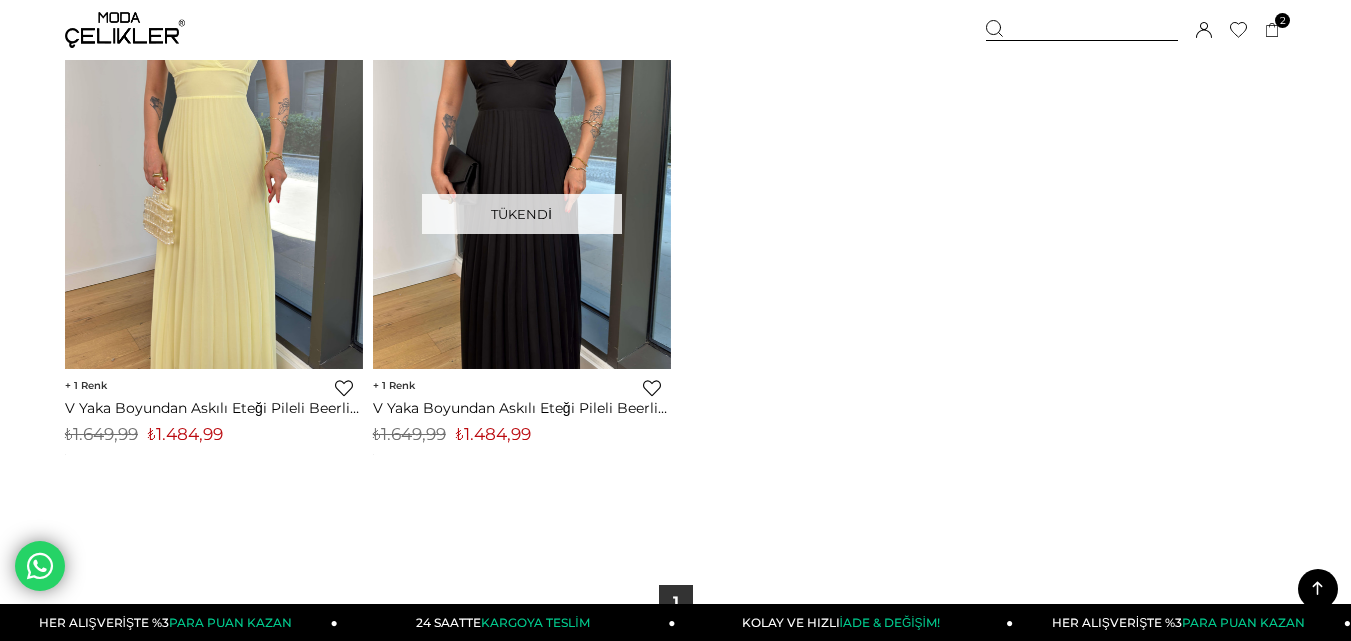 click at bounding box center [1082, 30] 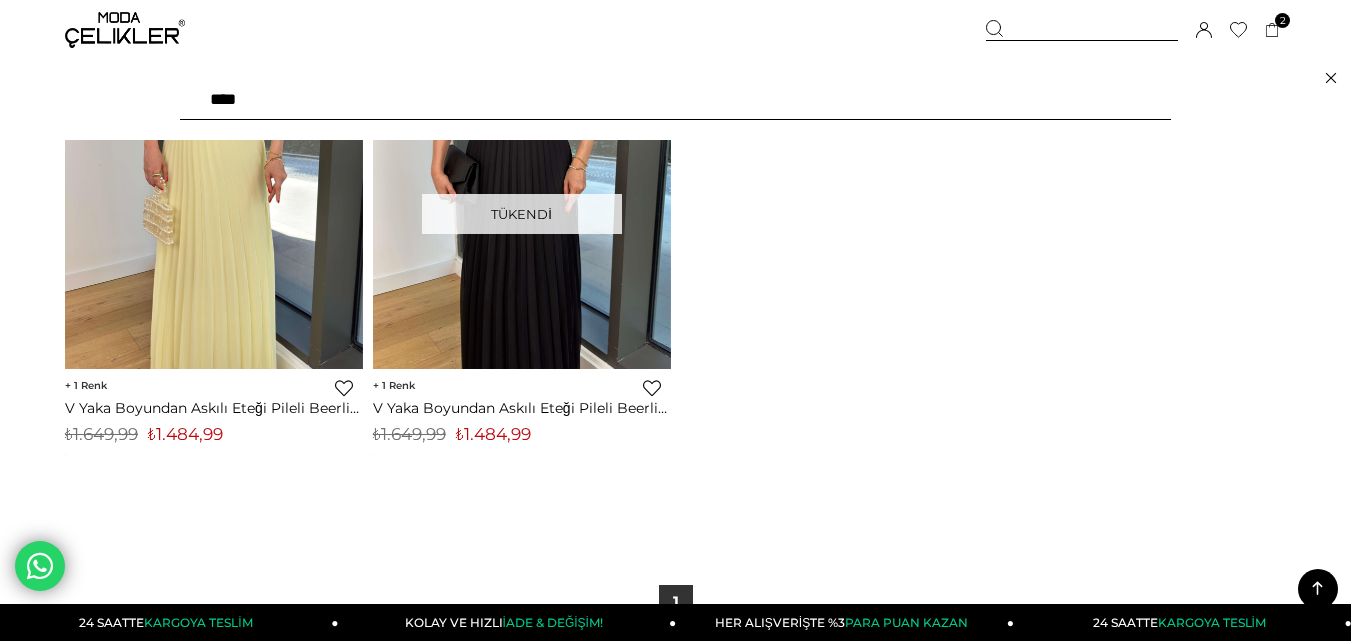 click on "****" at bounding box center [675, 100] 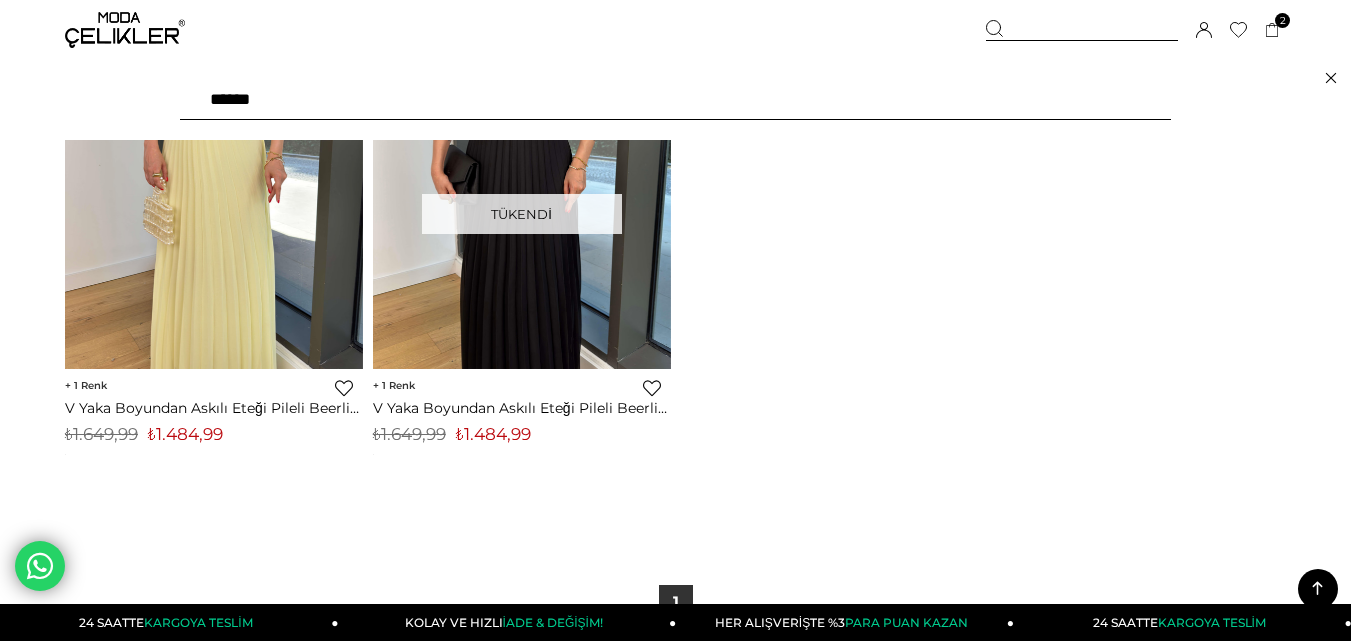 type on "*******" 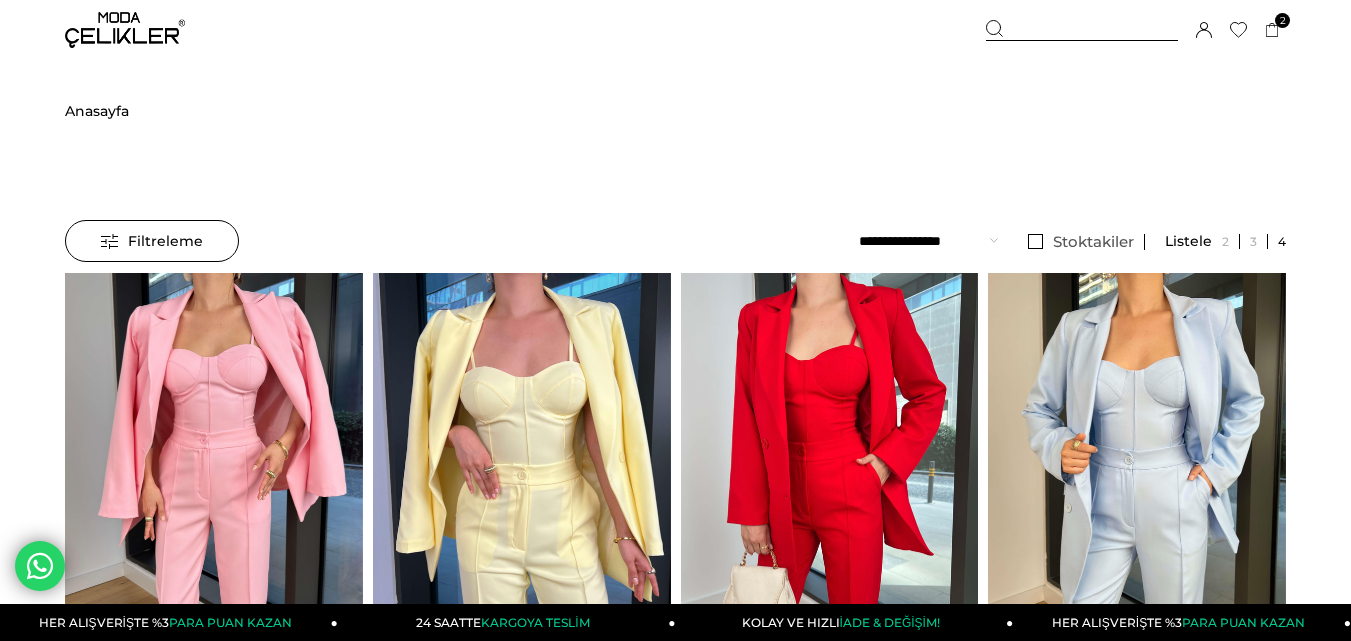 scroll, scrollTop: 0, scrollLeft: 0, axis: both 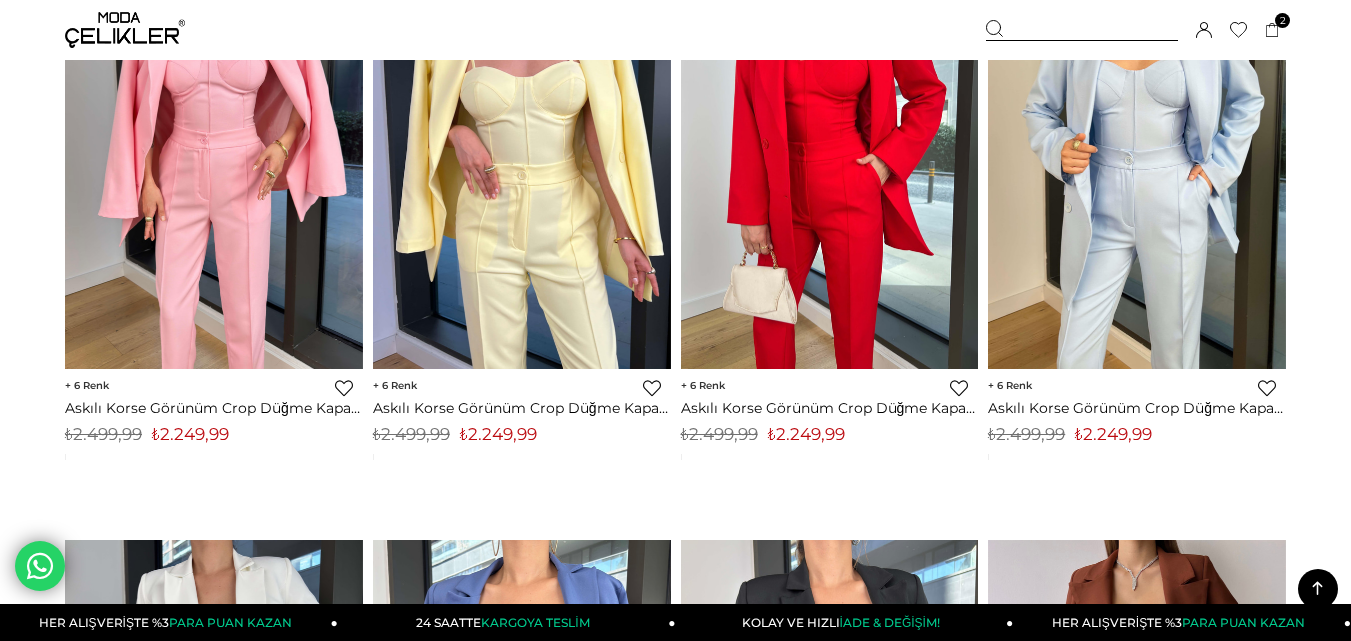 click on "₺2.249,99" at bounding box center [498, 434] 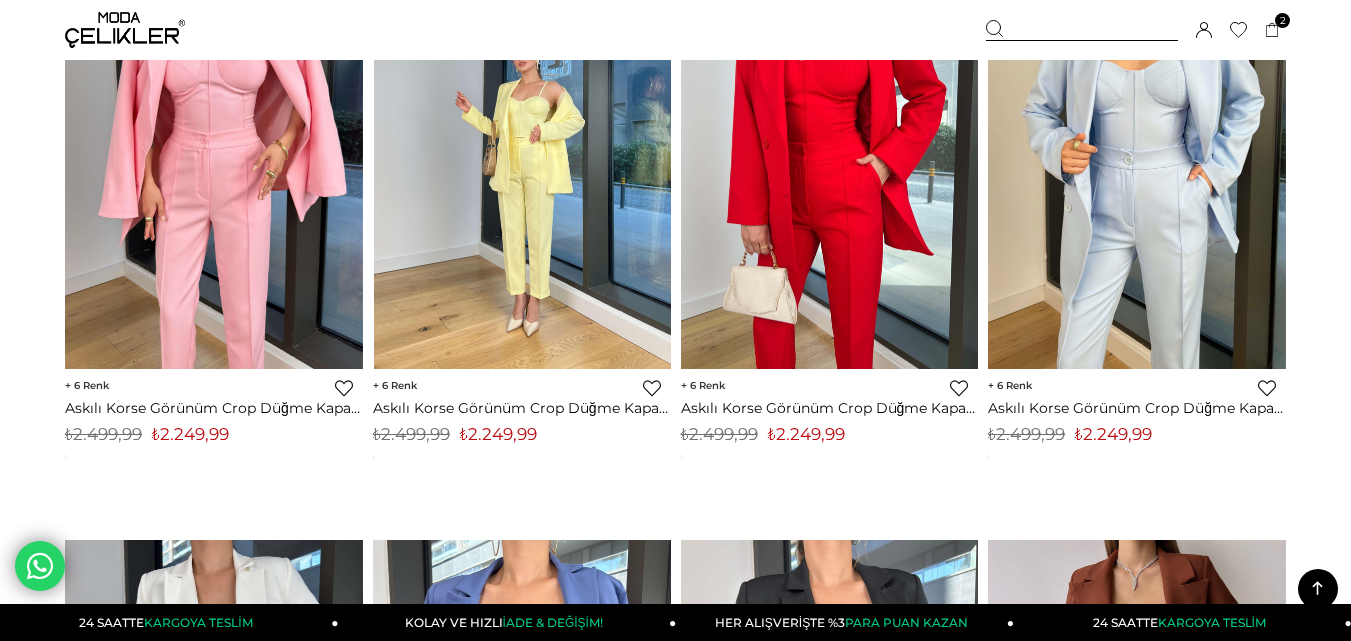 copy on "2.249,99" 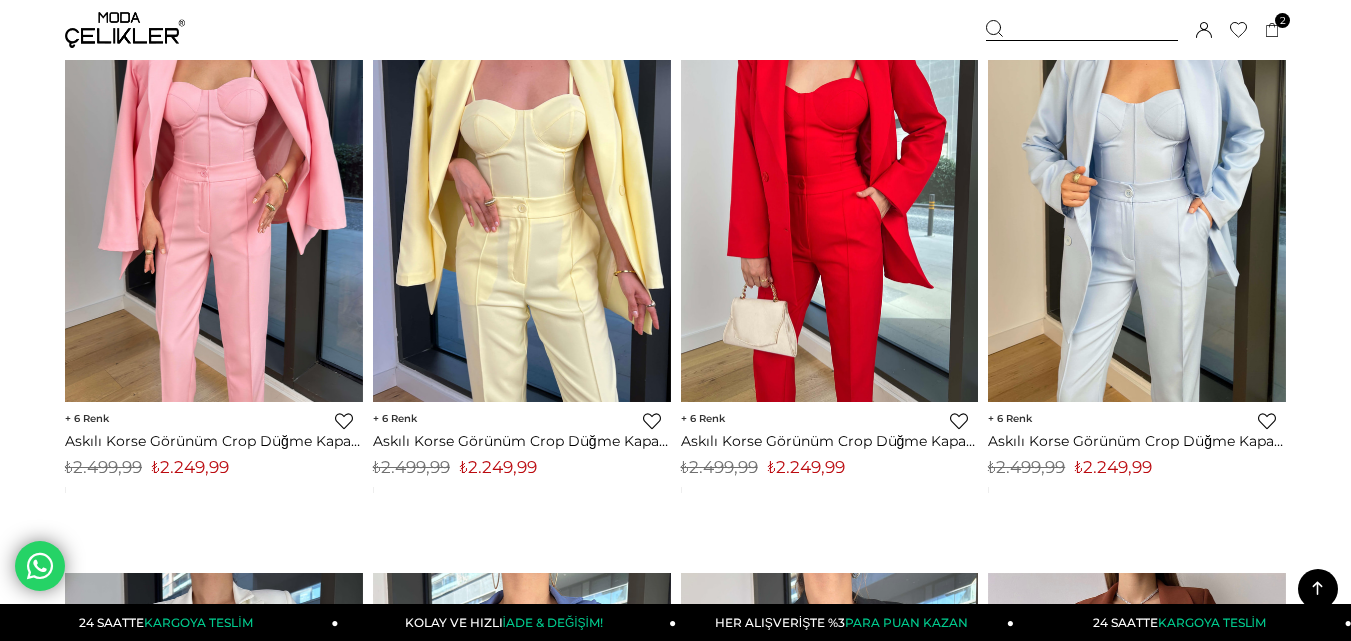 scroll, scrollTop: 0, scrollLeft: 0, axis: both 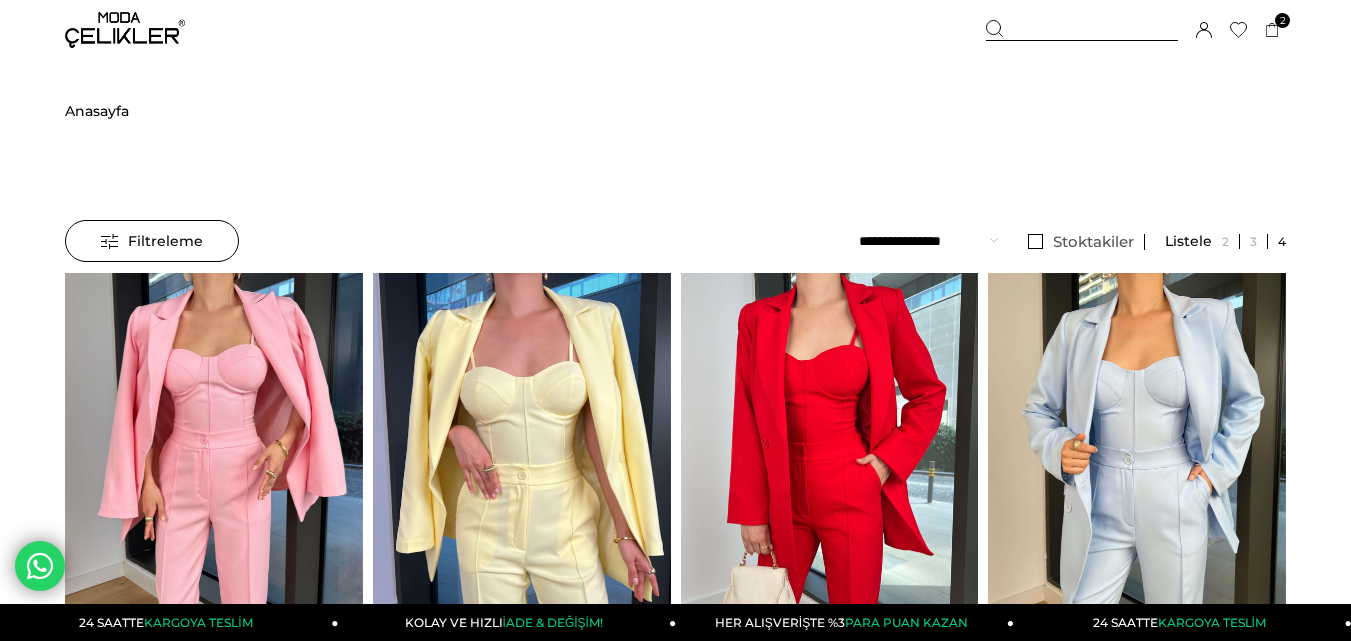 drag, startPoint x: 1046, startPoint y: 24, endPoint x: 582, endPoint y: 99, distance: 470.02234 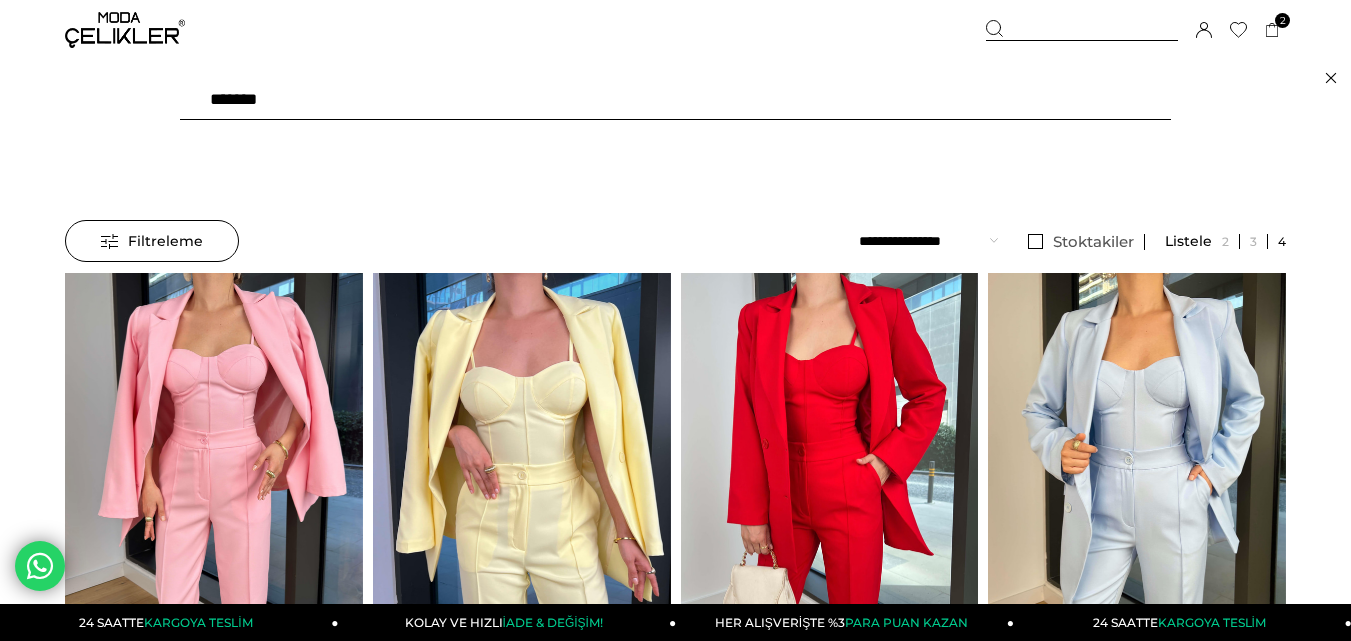 click on "*******" at bounding box center [675, 100] 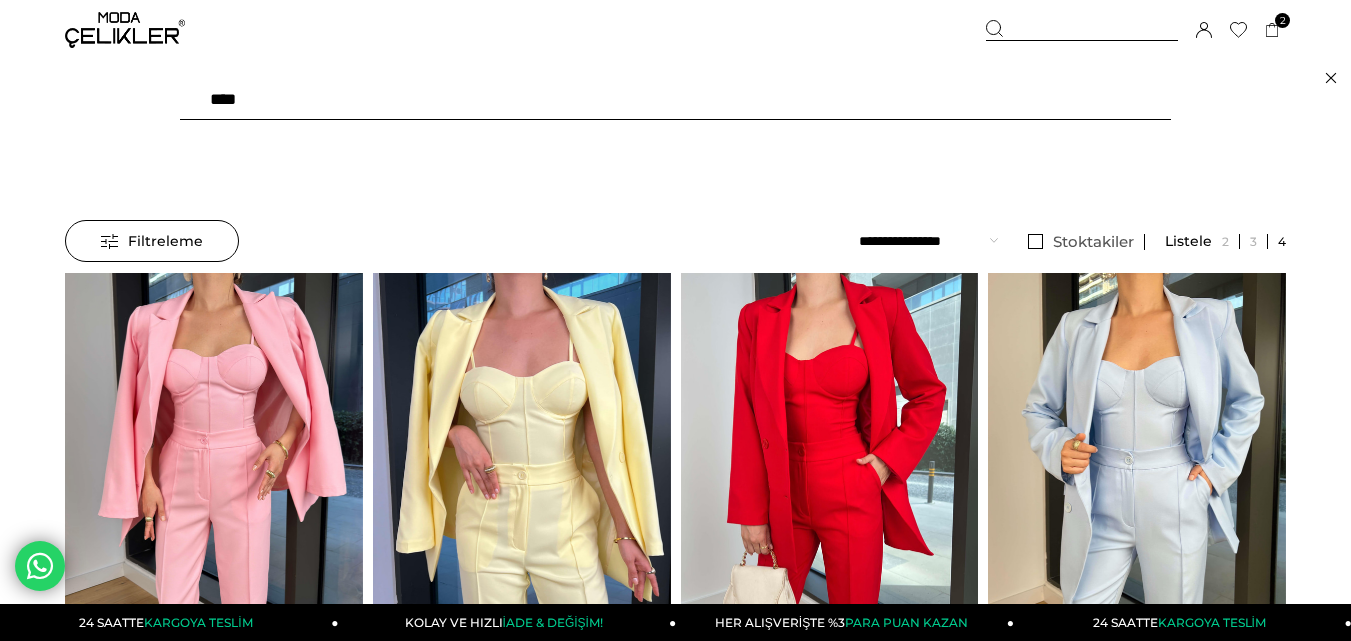 type on "*****" 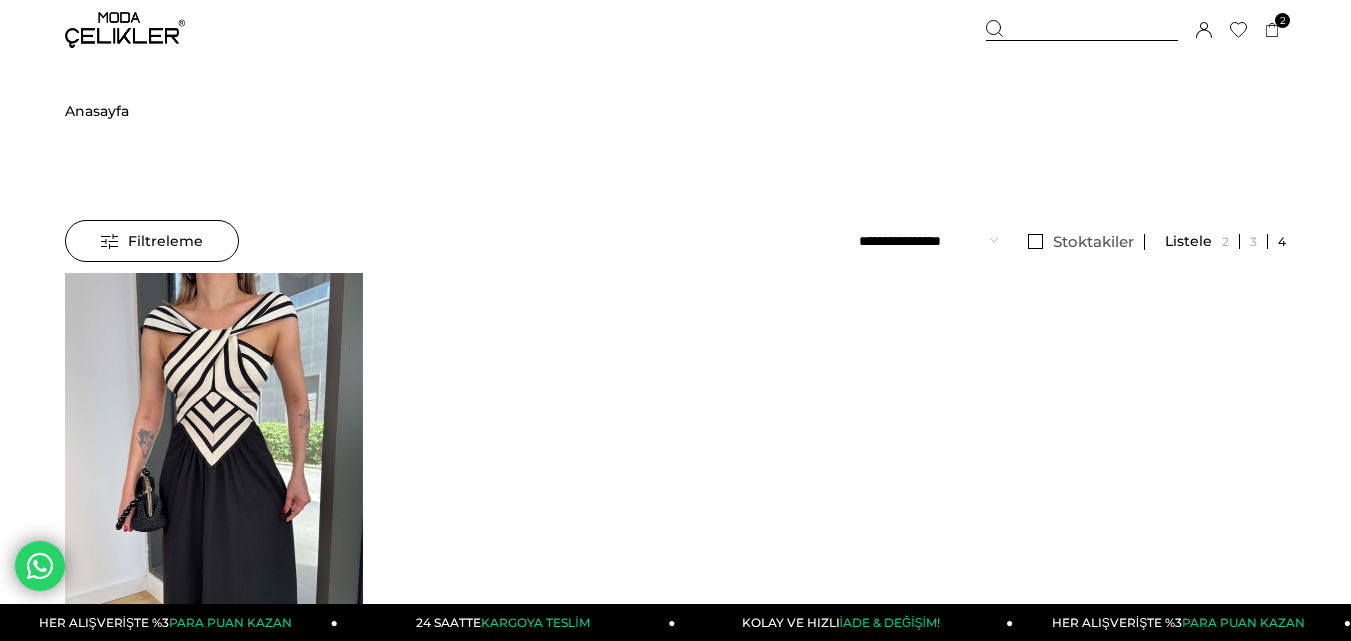 scroll, scrollTop: 0, scrollLeft: 0, axis: both 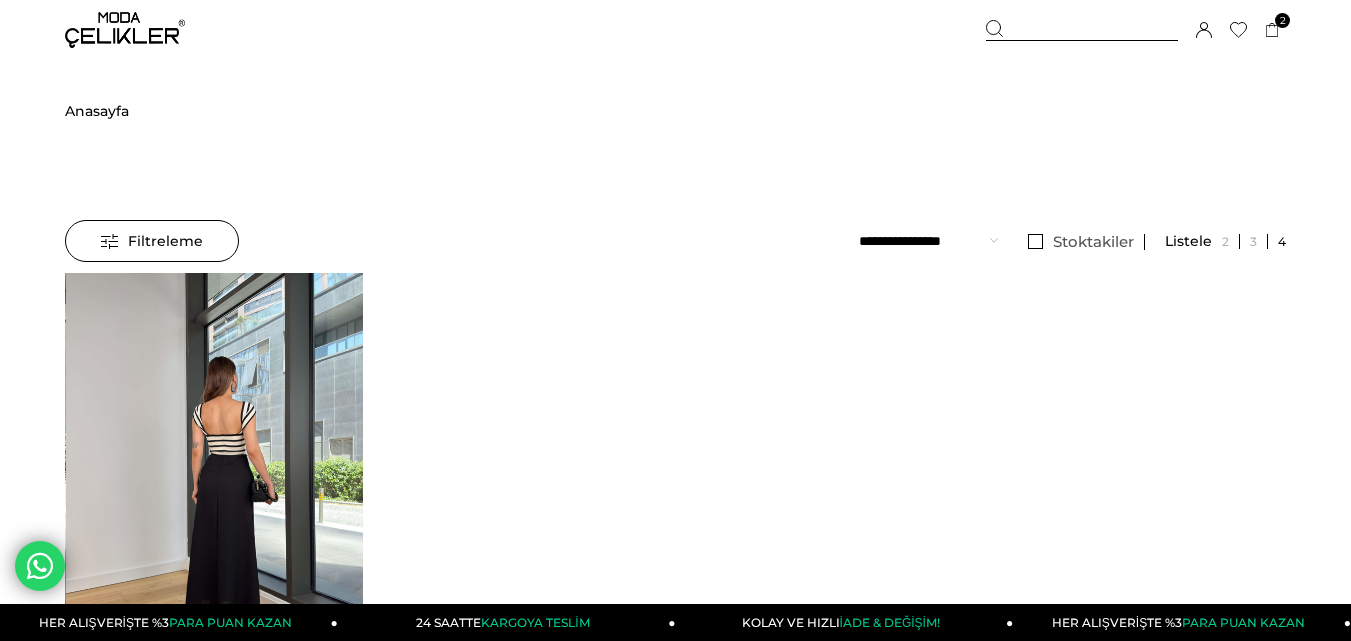 click at bounding box center (215, 471) 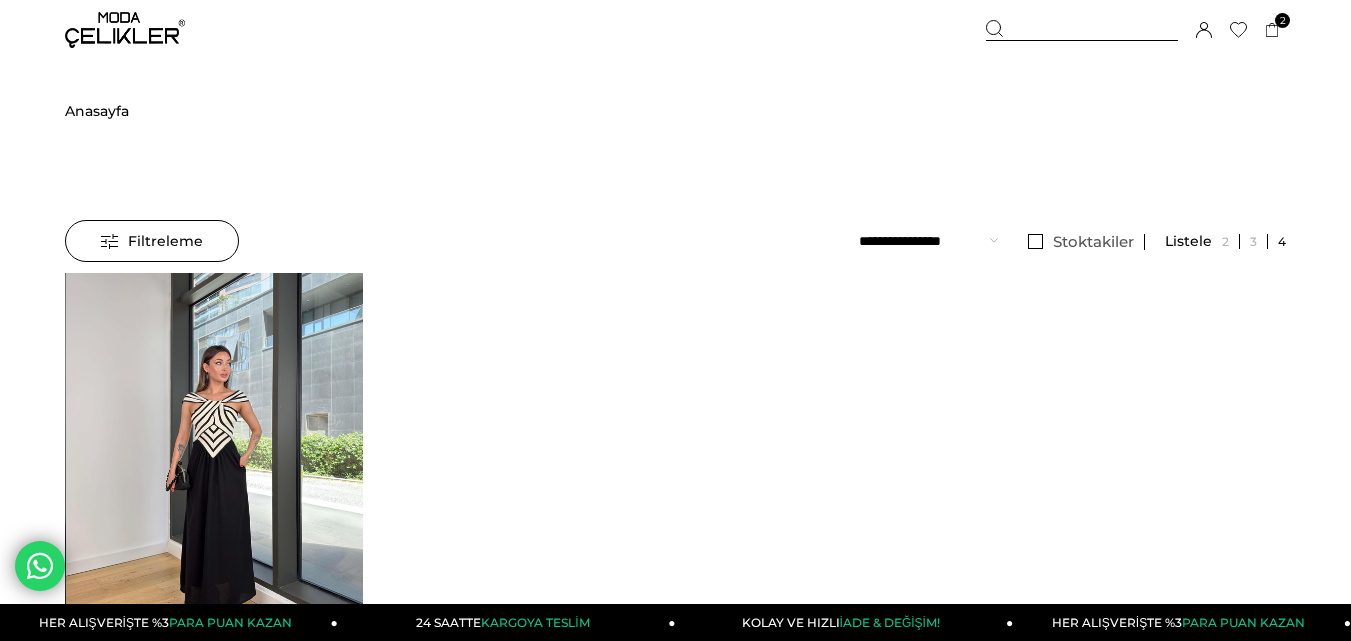 click at bounding box center (215, 471) 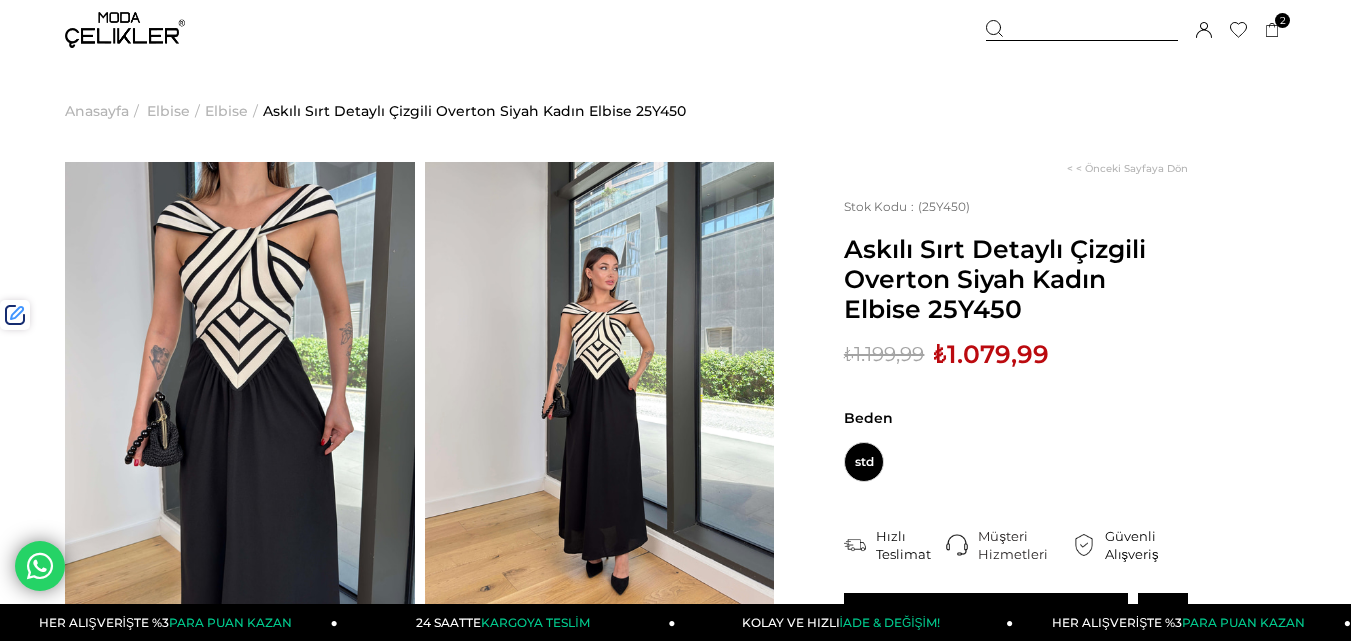 scroll, scrollTop: 0, scrollLeft: 0, axis: both 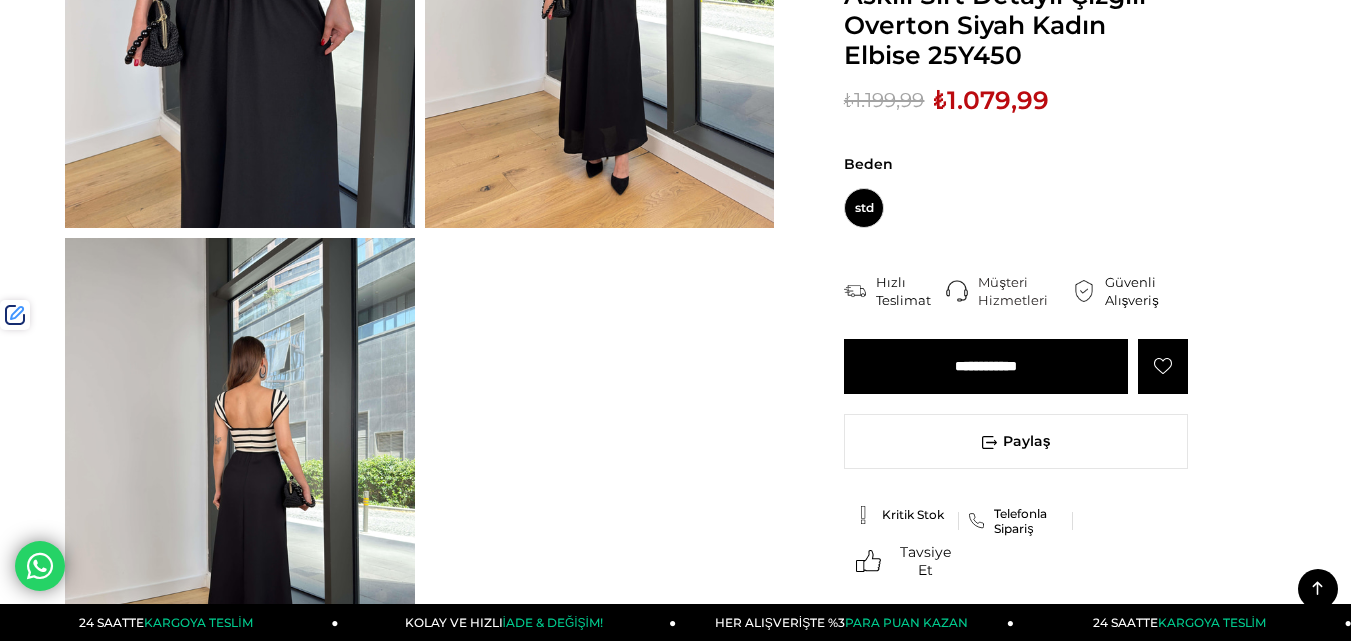 click on "₺1.079,99" at bounding box center [991, 100] 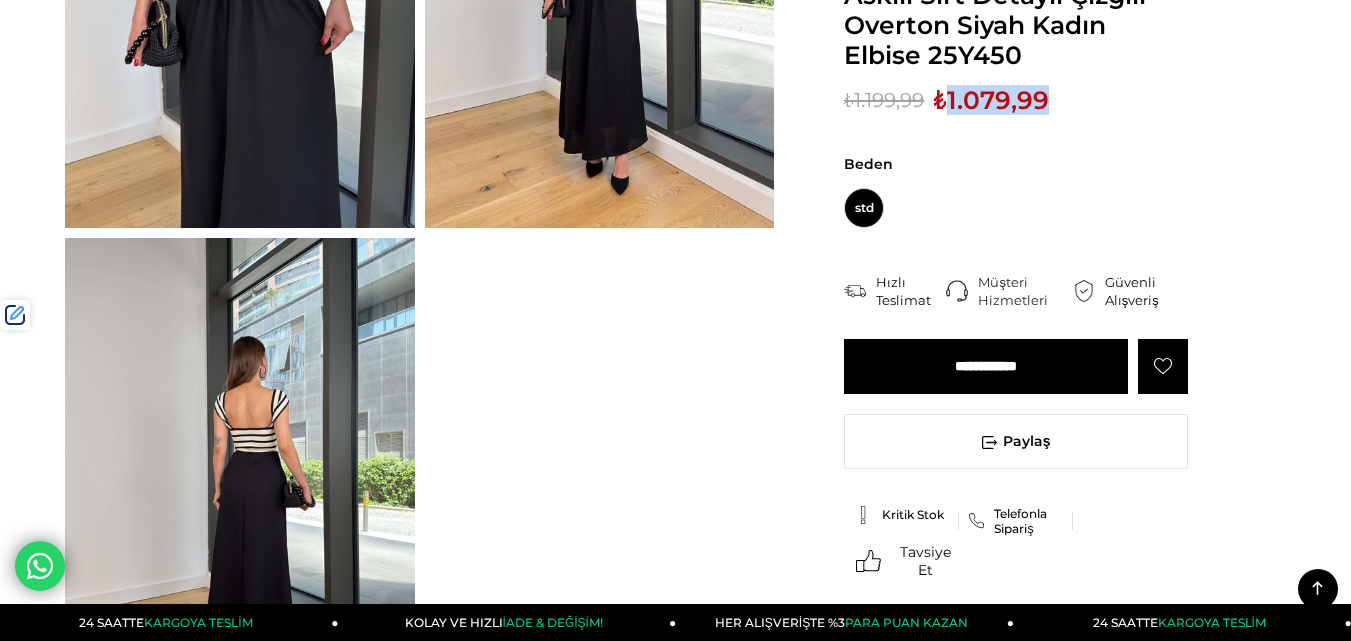click on "₺1.079,99" at bounding box center [991, 100] 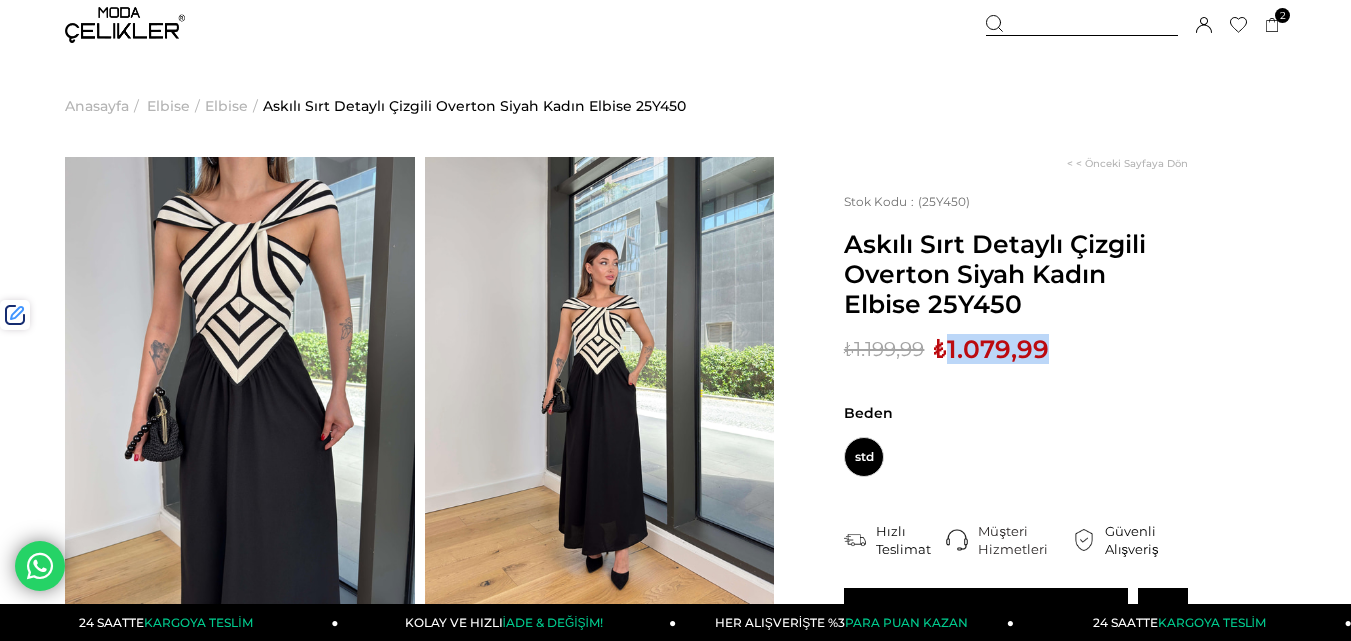 scroll, scrollTop: 0, scrollLeft: 0, axis: both 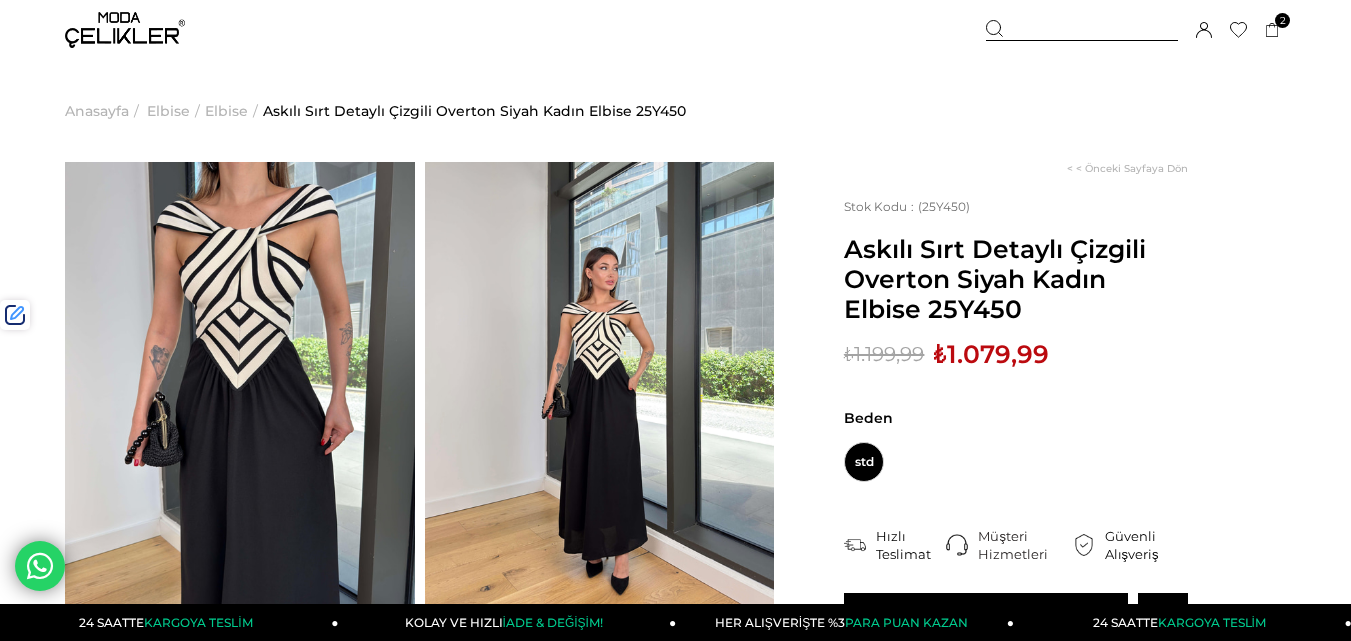 click on "Sepetim
2
Ürün
₺3.329,98
İnce Arkadan Çapraz Askılı Degaje Yaka Beli Korse Detaylı Bell Kadın Kırmızı Elbise 24Y115 KIRMIZI
x 1
Adet
₺1.079,99
Askılı Korse Görünüm Crop Düğme Kapamalı Blazer Ceket Yüksek Bel Pantolon Adelisa Sarı Kadın Üçlü Takım 25Y493 SARI
x 1
Adet
₺2.249,99" at bounding box center (1136, 30) 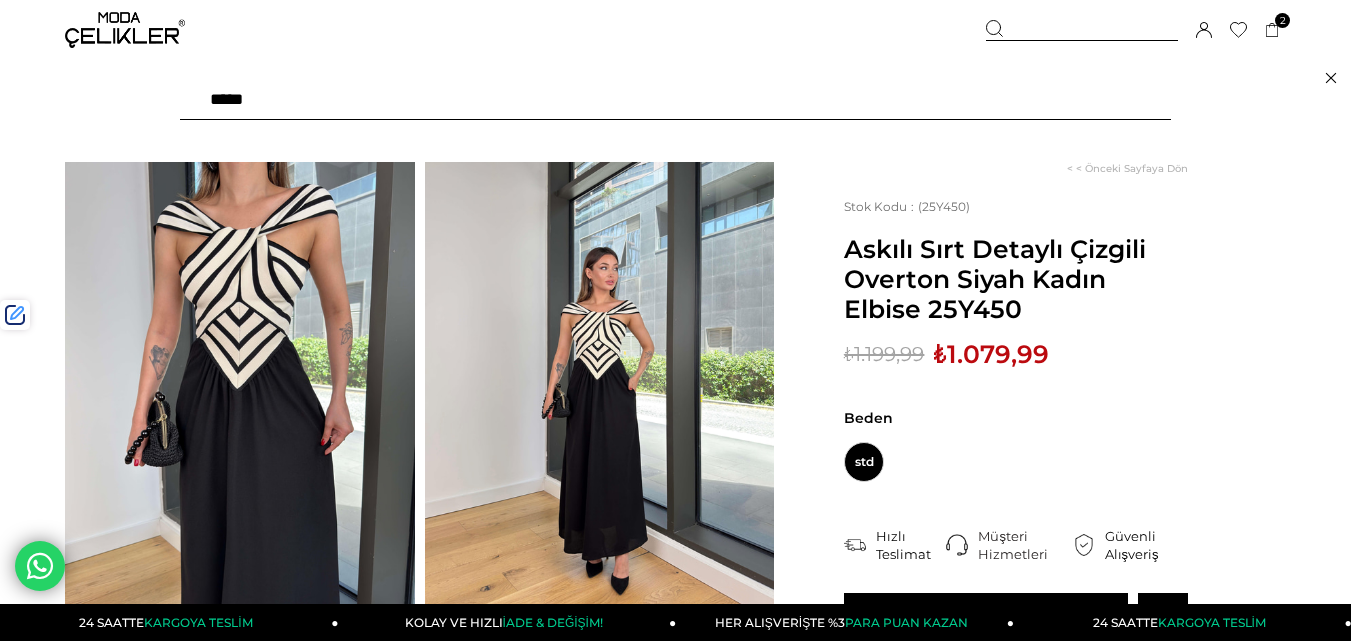 paste on "******" 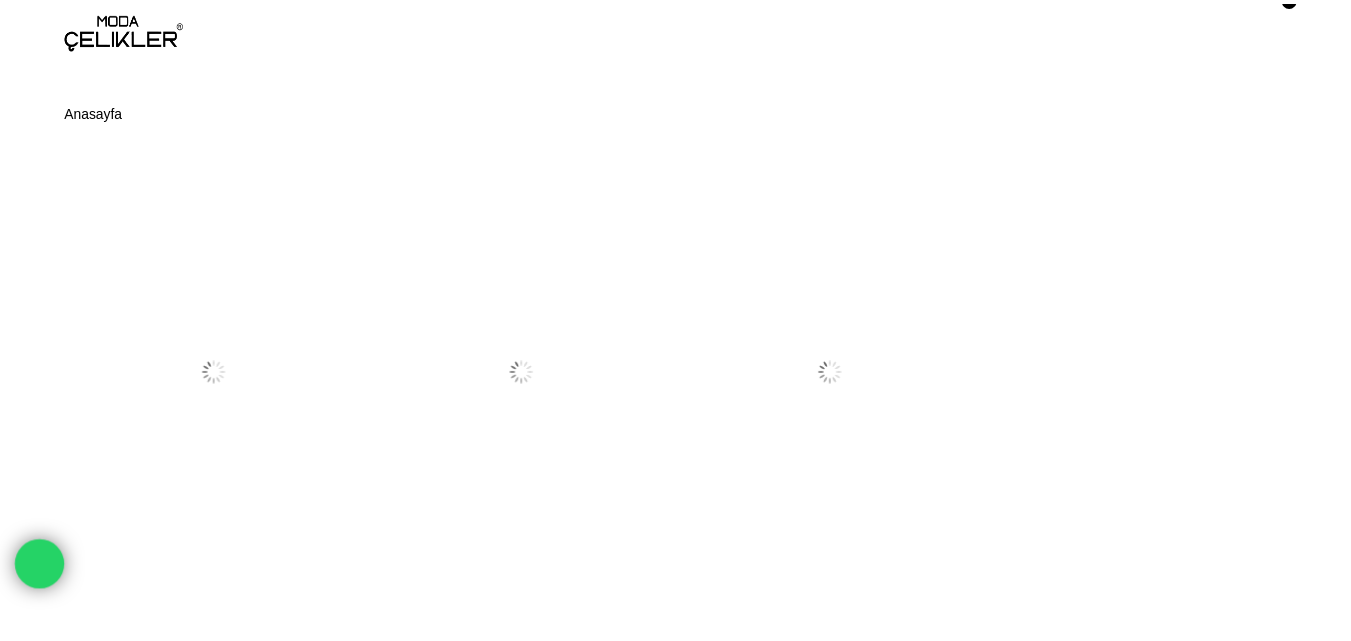 scroll, scrollTop: 0, scrollLeft: 0, axis: both 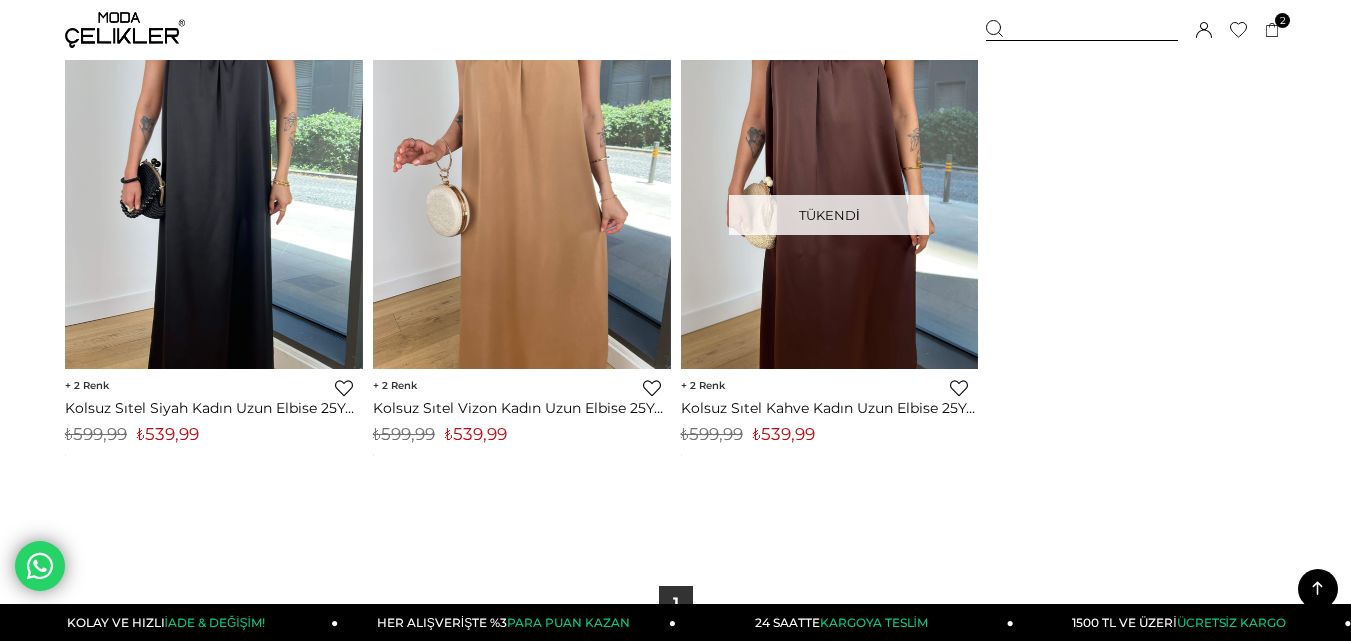 click on "₺539,99" at bounding box center [476, 434] 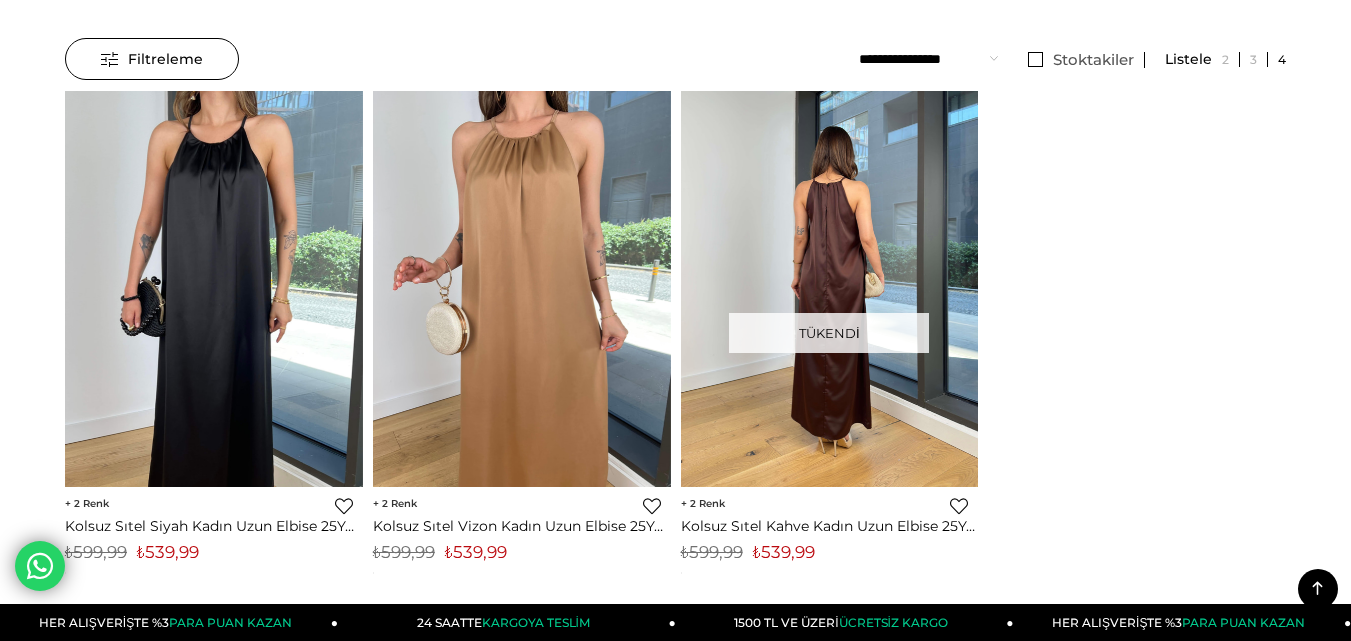 scroll, scrollTop: 0, scrollLeft: 0, axis: both 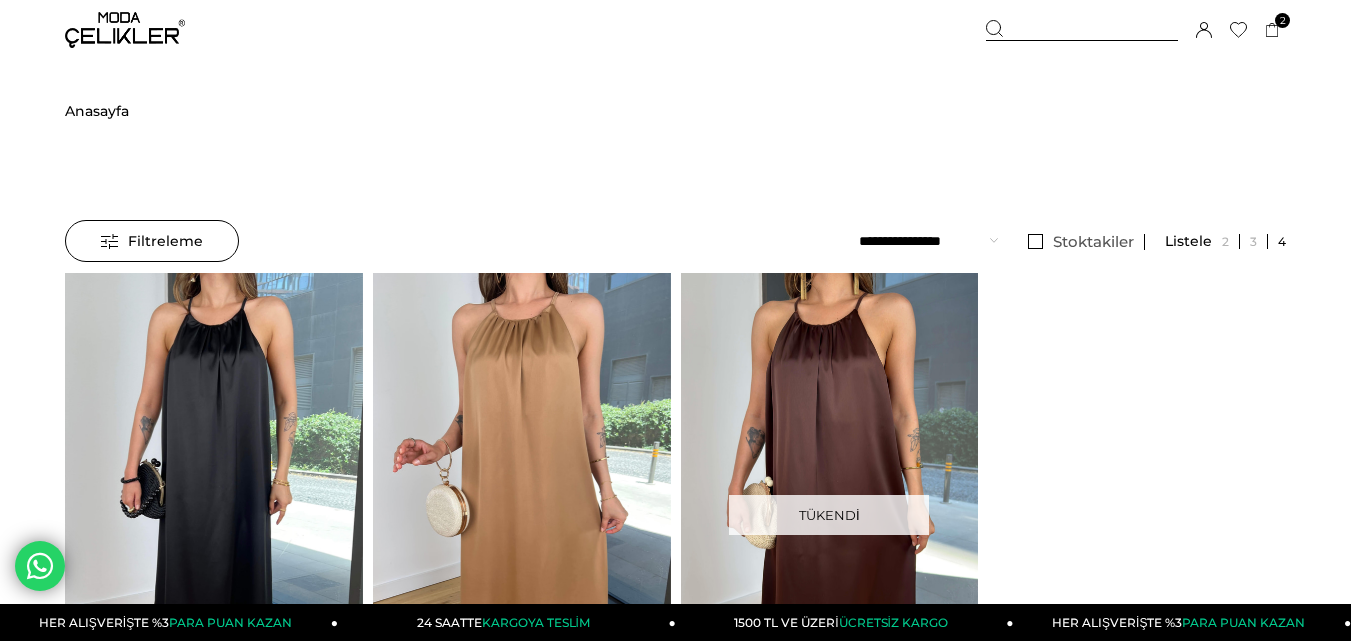 click at bounding box center (1082, 30) 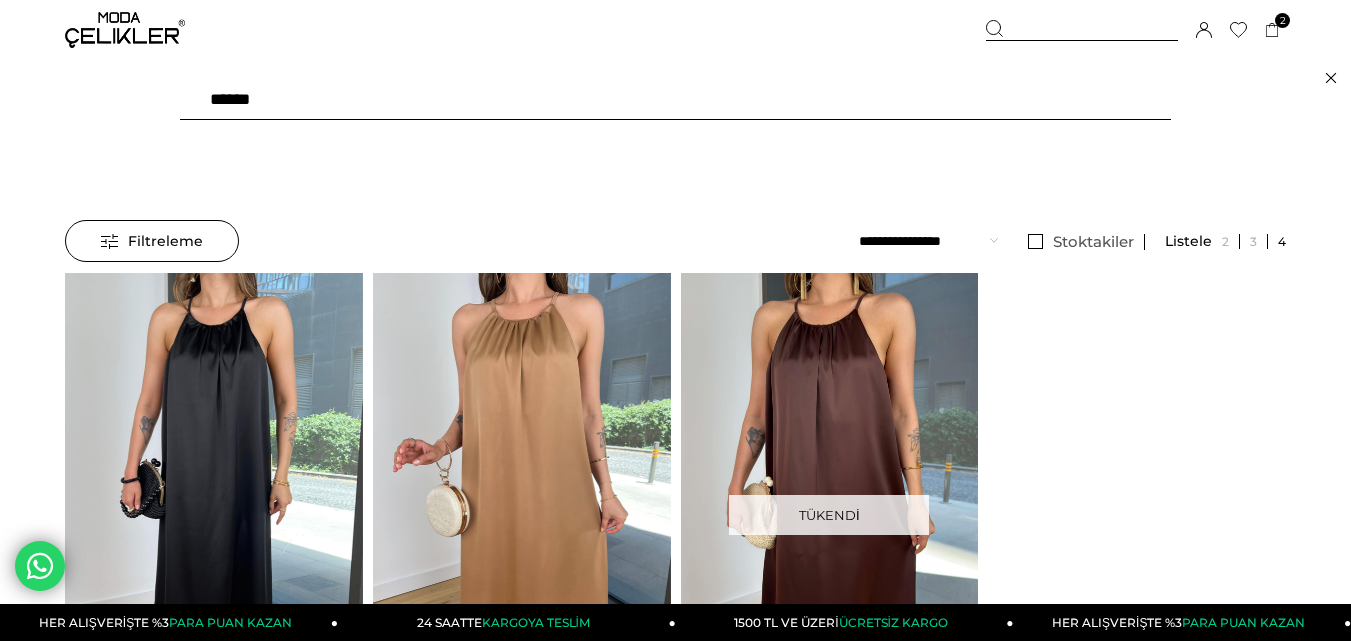 click on "******" at bounding box center (675, 100) 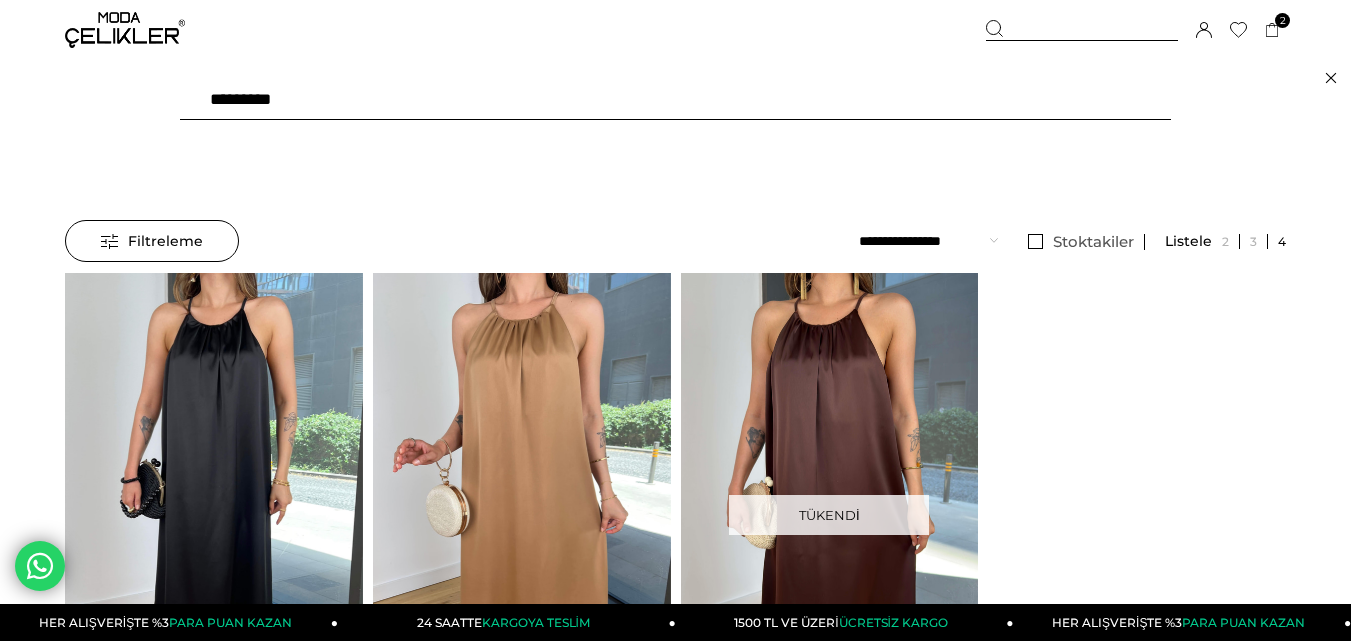 type on "*********" 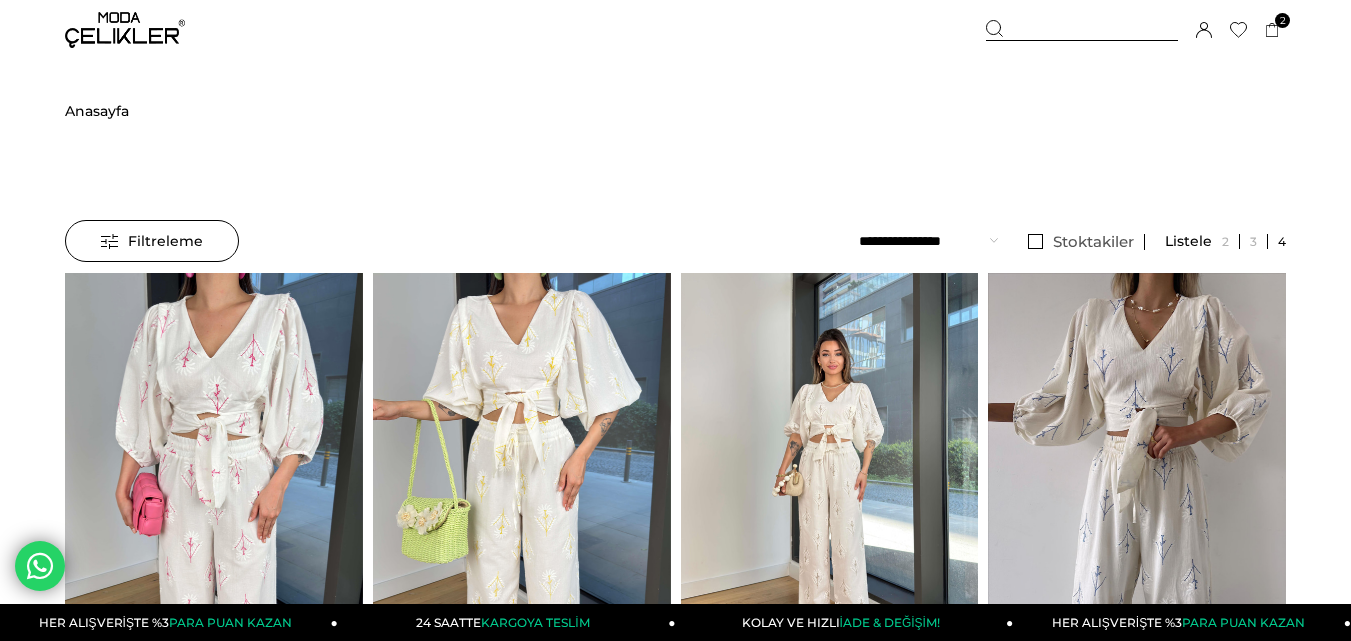 scroll, scrollTop: 0, scrollLeft: 0, axis: both 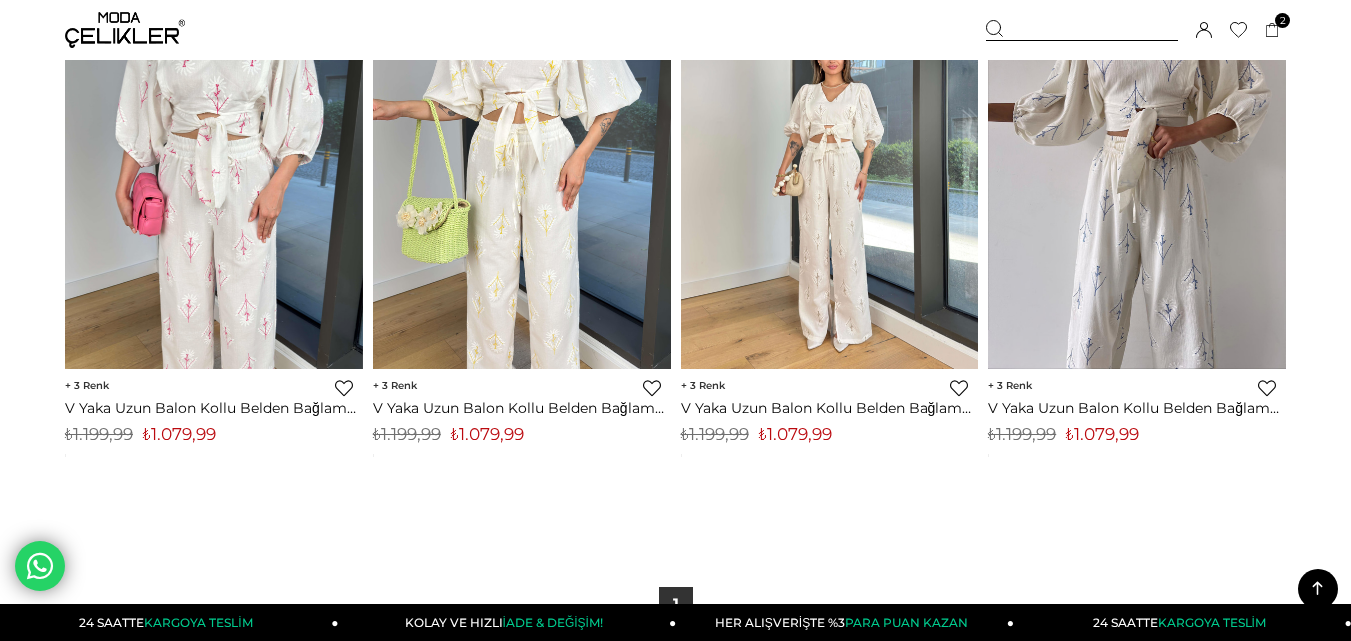 click on "₺1.079,99" at bounding box center (487, 434) 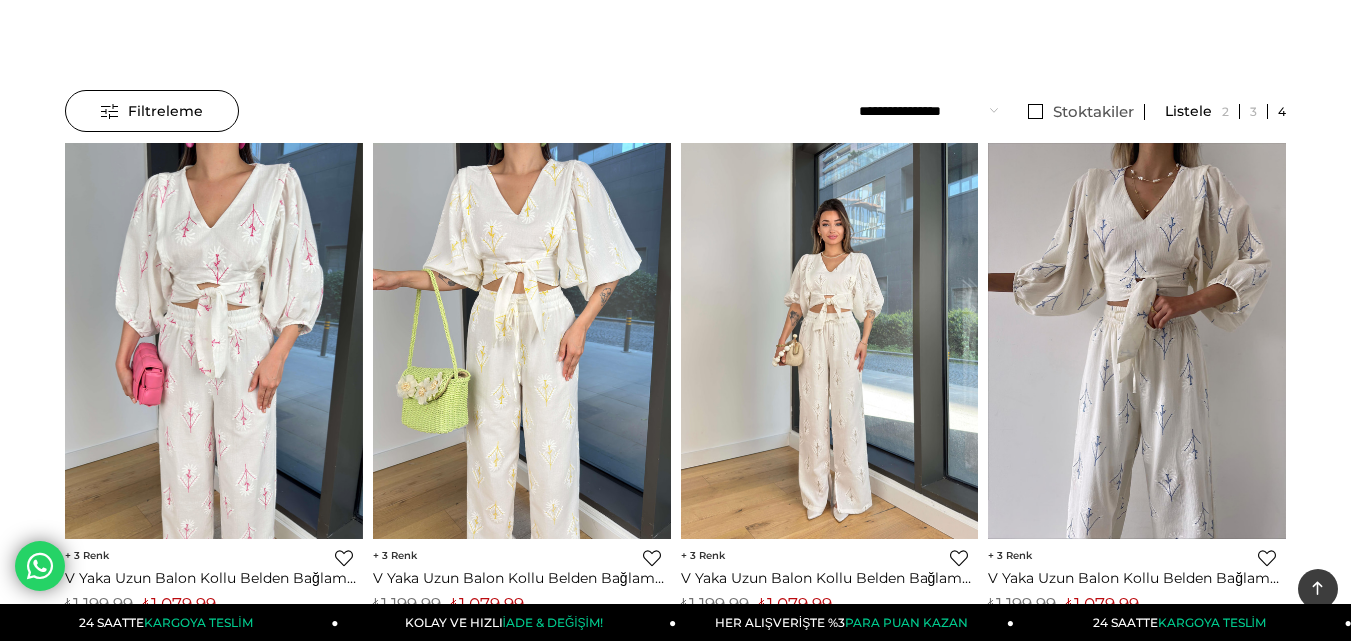 scroll, scrollTop: 0, scrollLeft: 0, axis: both 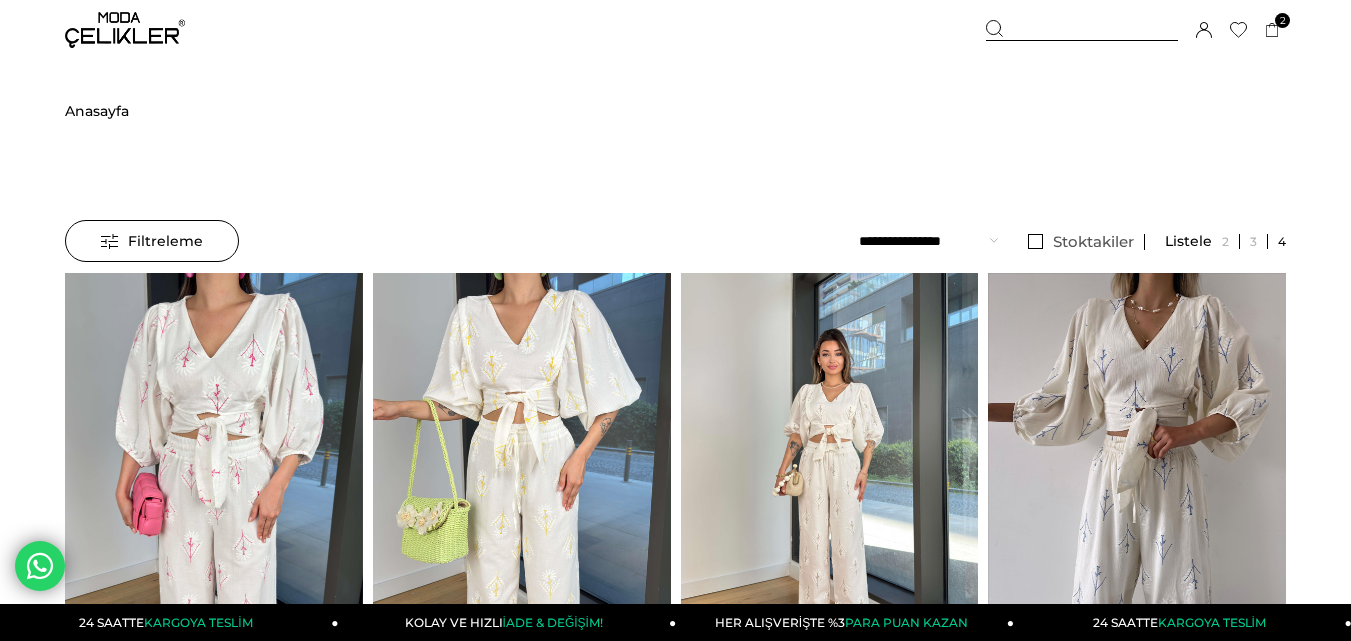 drag, startPoint x: 1034, startPoint y: 26, endPoint x: 730, endPoint y: 60, distance: 305.89542 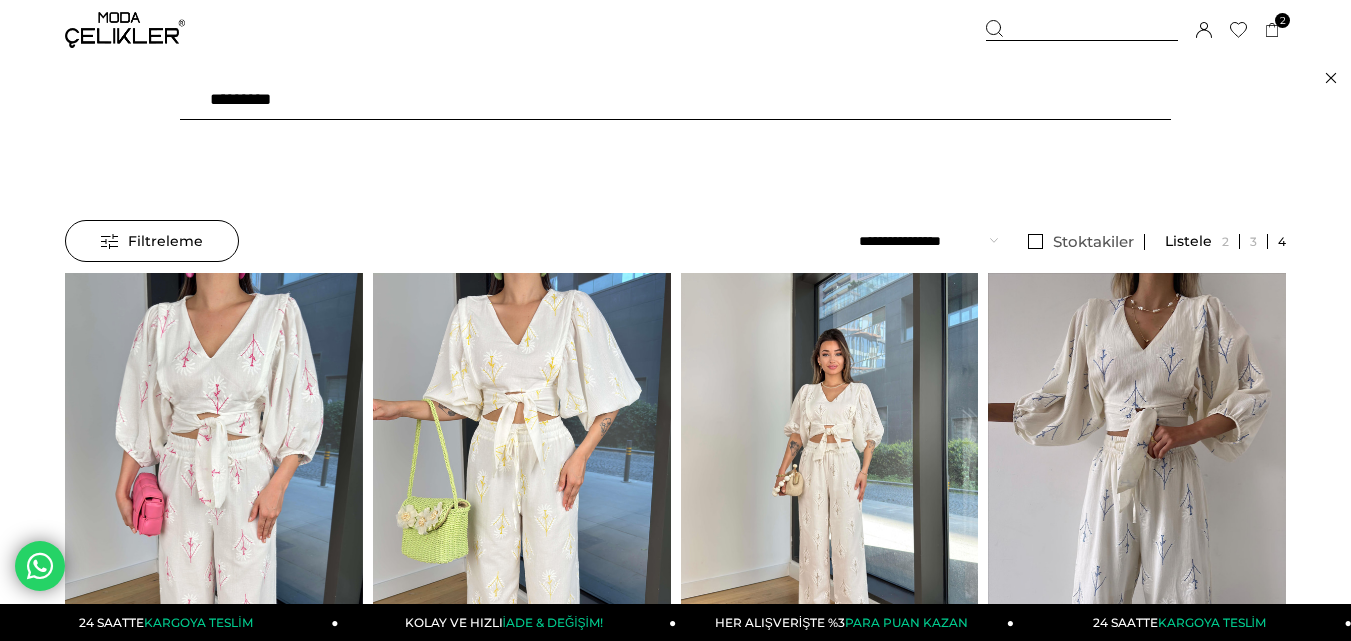 click on "*********" at bounding box center [675, 100] 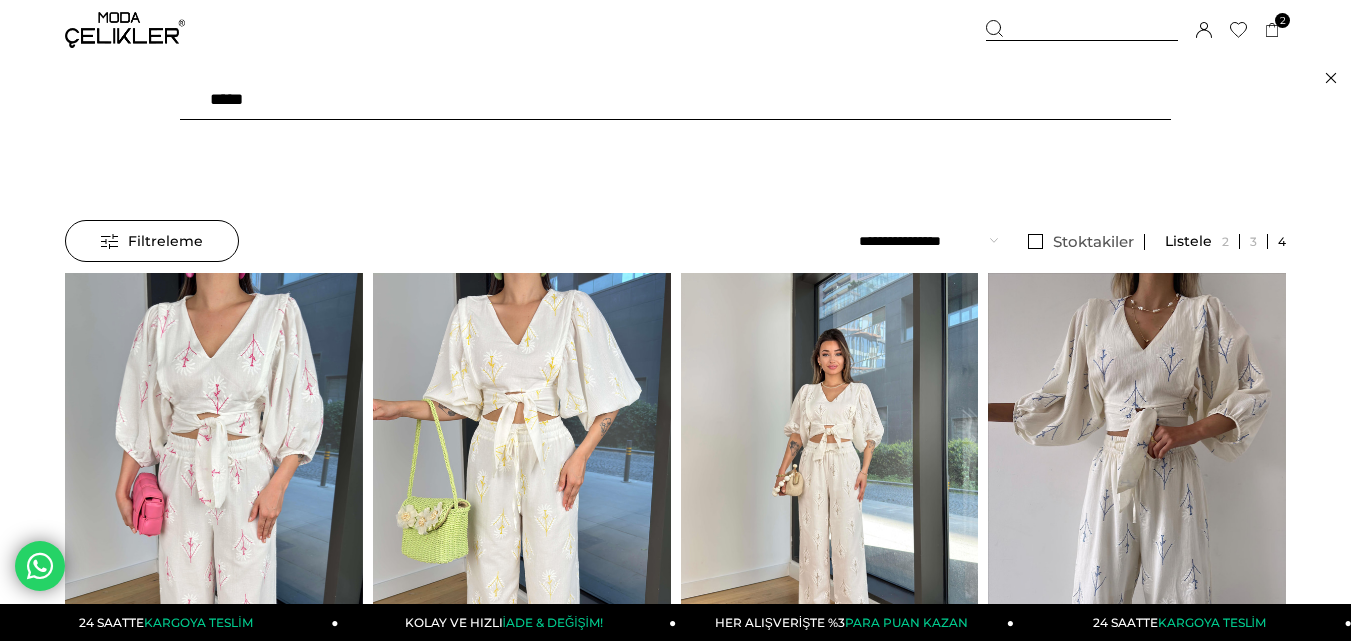 type on "******" 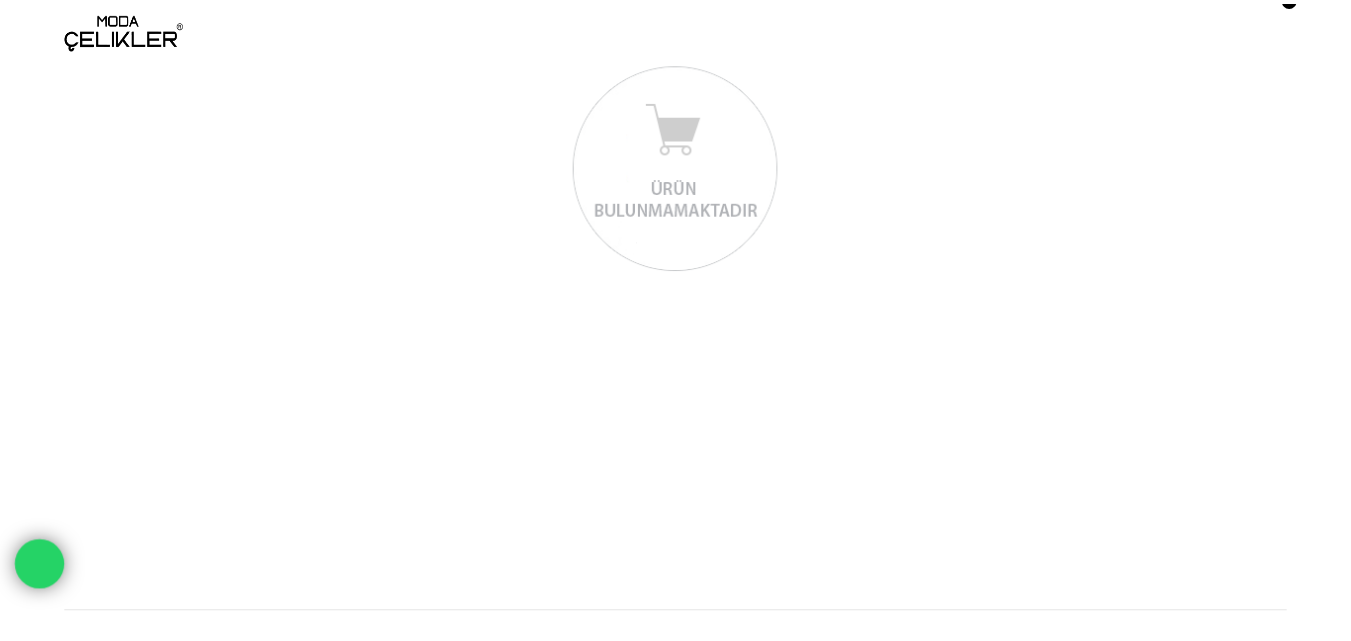 scroll, scrollTop: 0, scrollLeft: 0, axis: both 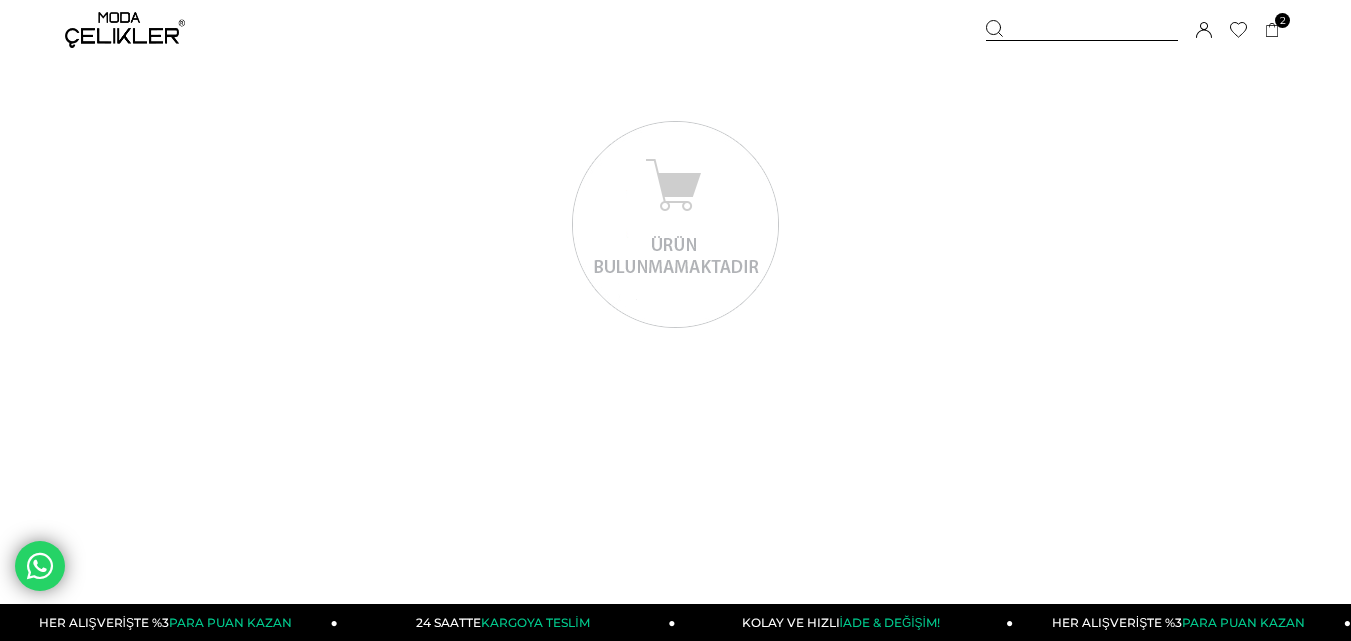 click at bounding box center (1082, 30) 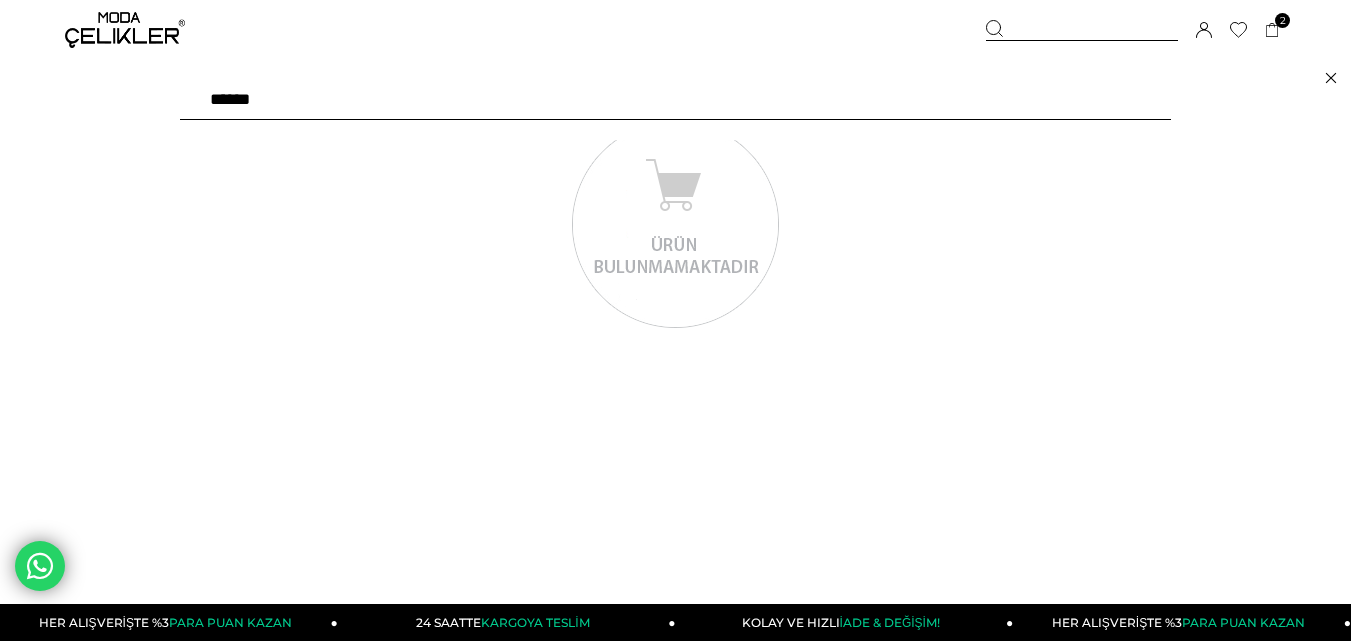 click on "******" at bounding box center (675, 100) 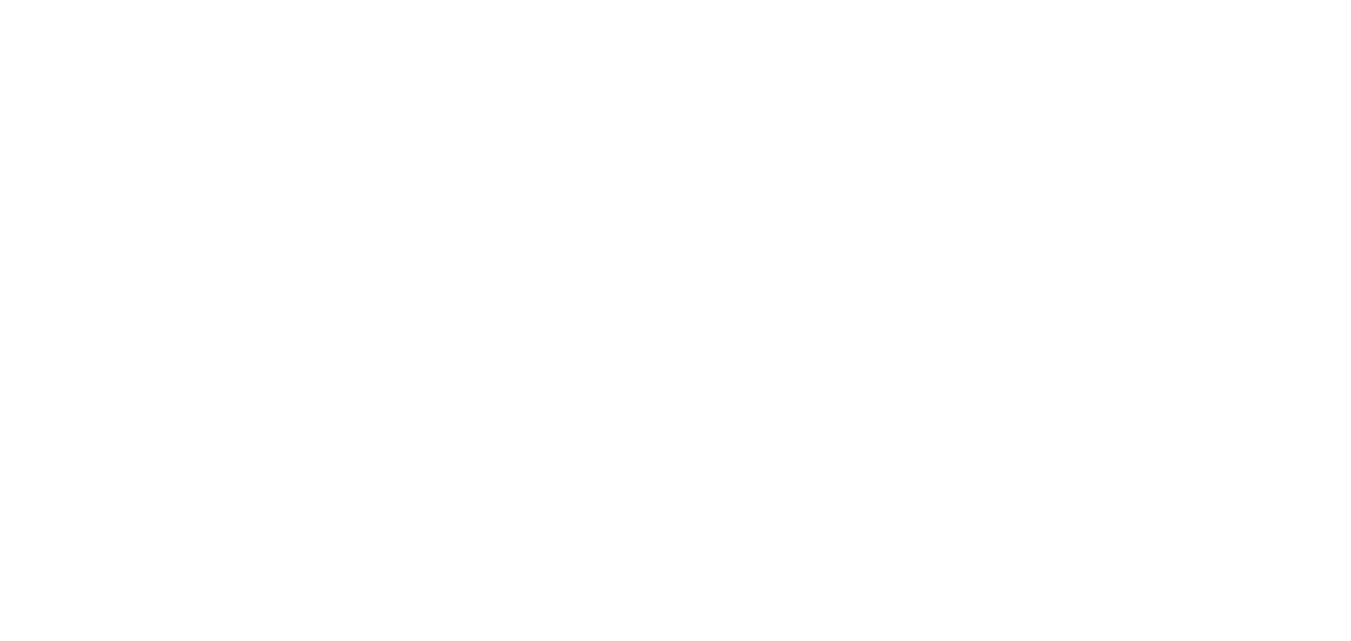 scroll, scrollTop: 0, scrollLeft: 0, axis: both 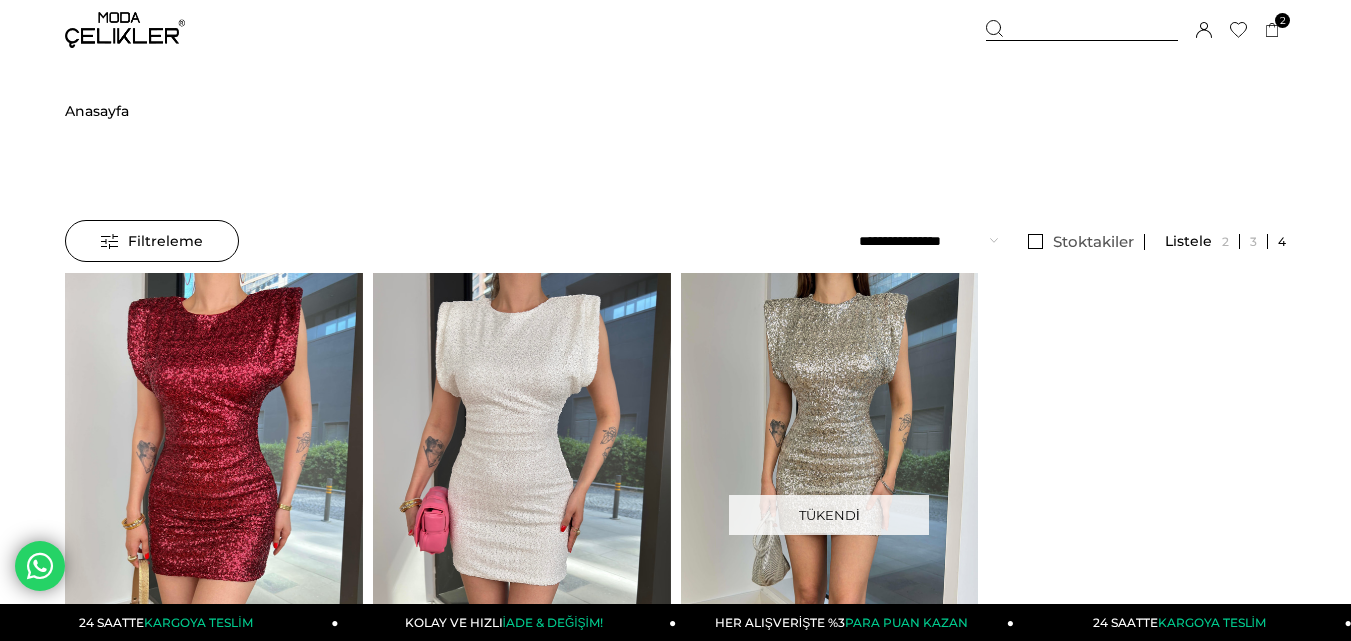 drag, startPoint x: 1069, startPoint y: 45, endPoint x: 1059, endPoint y: 39, distance: 11.661903 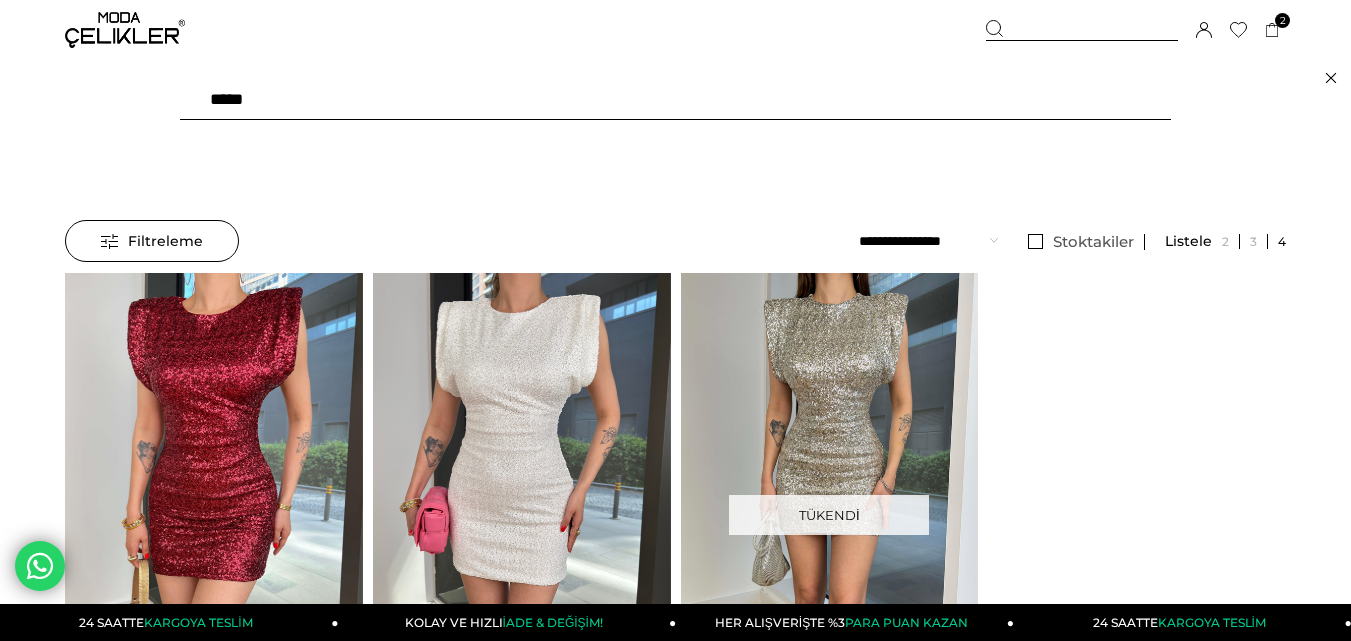 click on "*****" at bounding box center (675, 100) 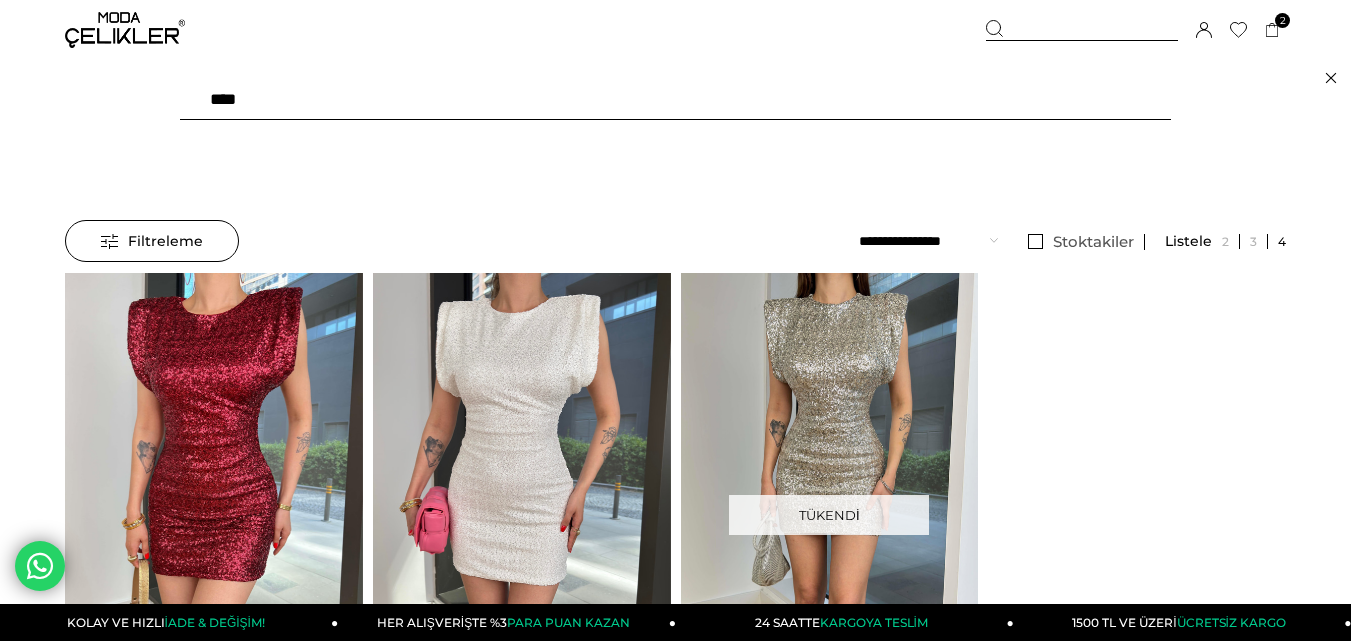 type on "****" 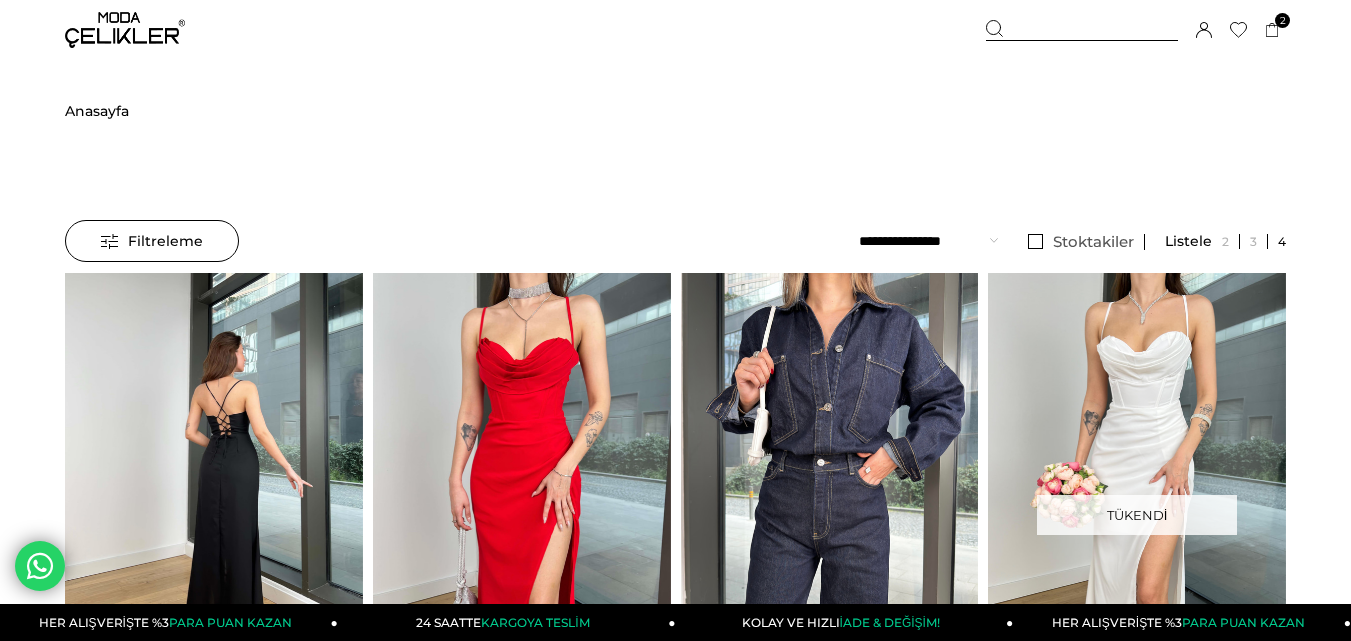 scroll, scrollTop: 0, scrollLeft: 0, axis: both 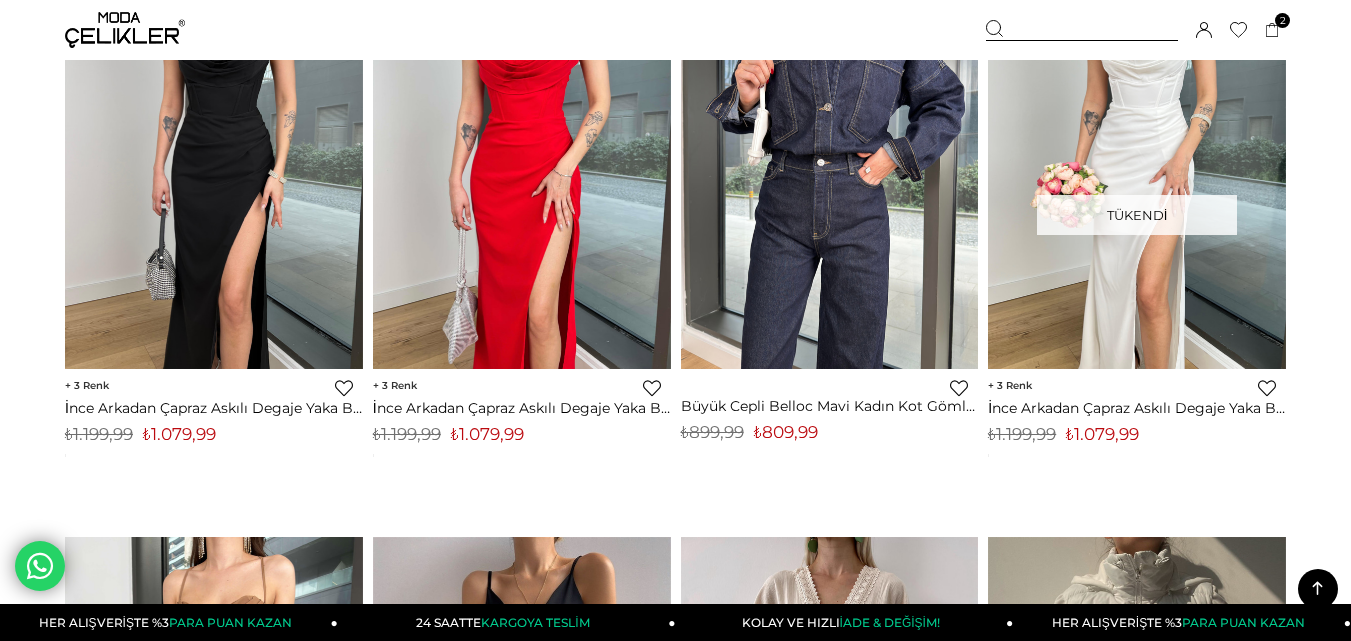 click on "₺1.079,99" at bounding box center [179, 434] 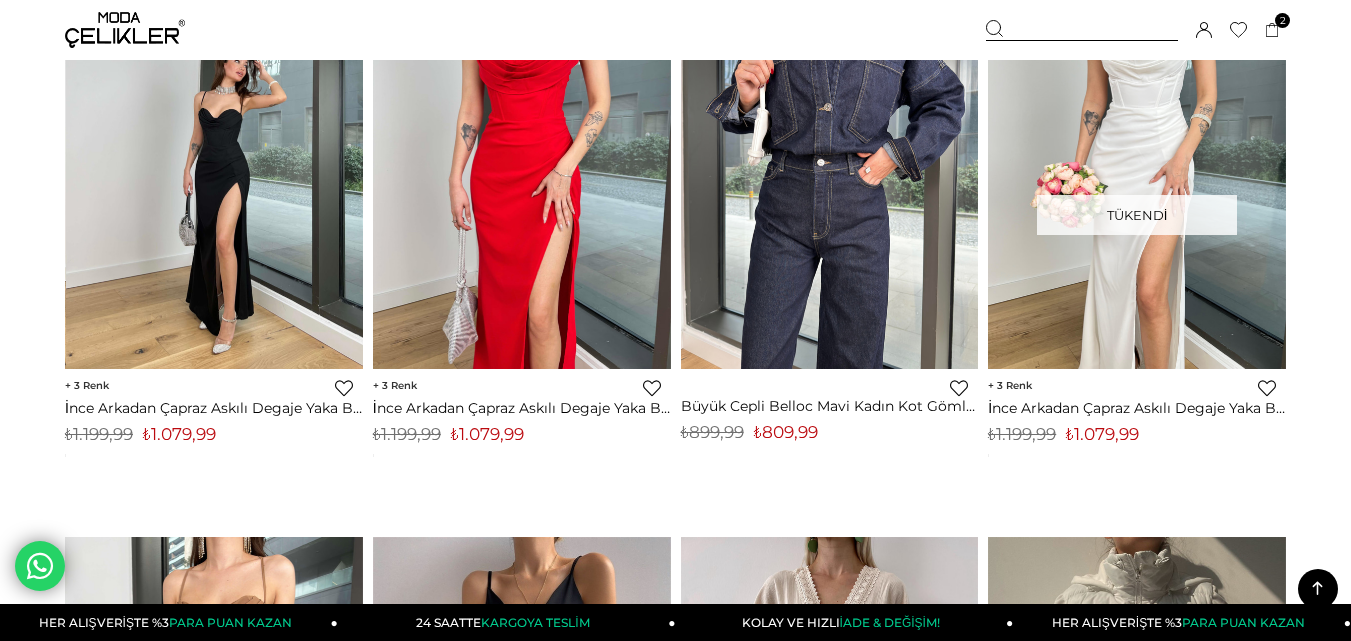 copy on "1.079,99" 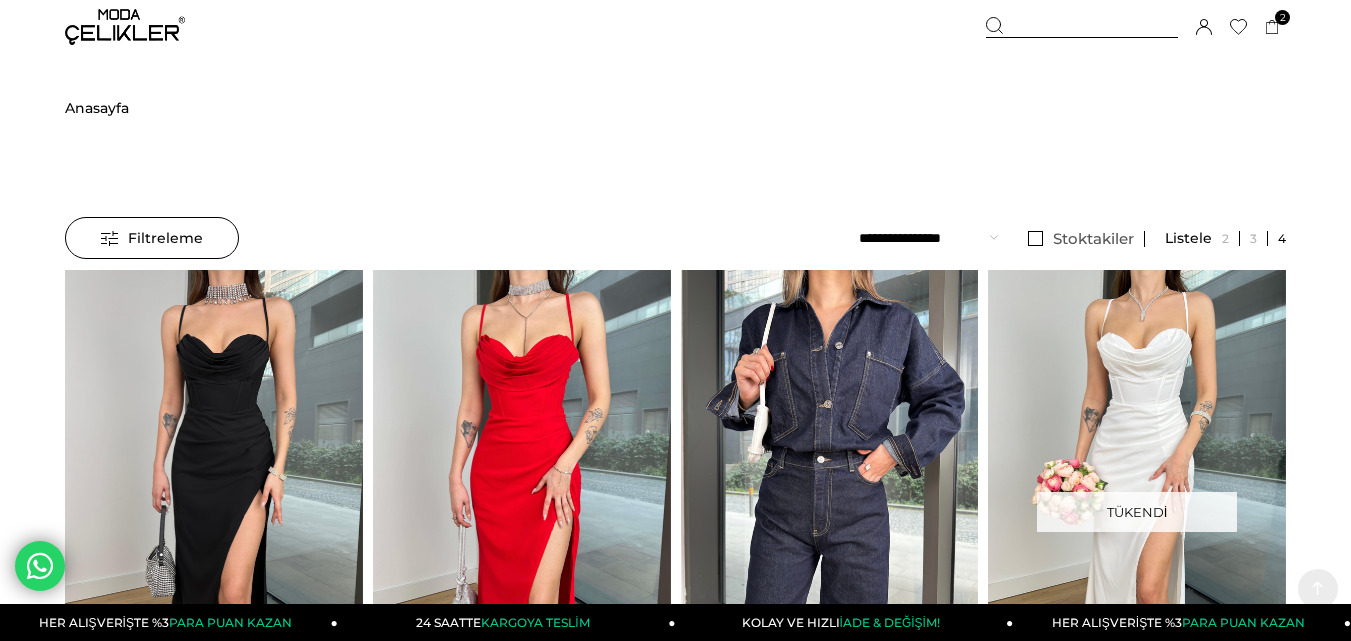 scroll, scrollTop: 0, scrollLeft: 0, axis: both 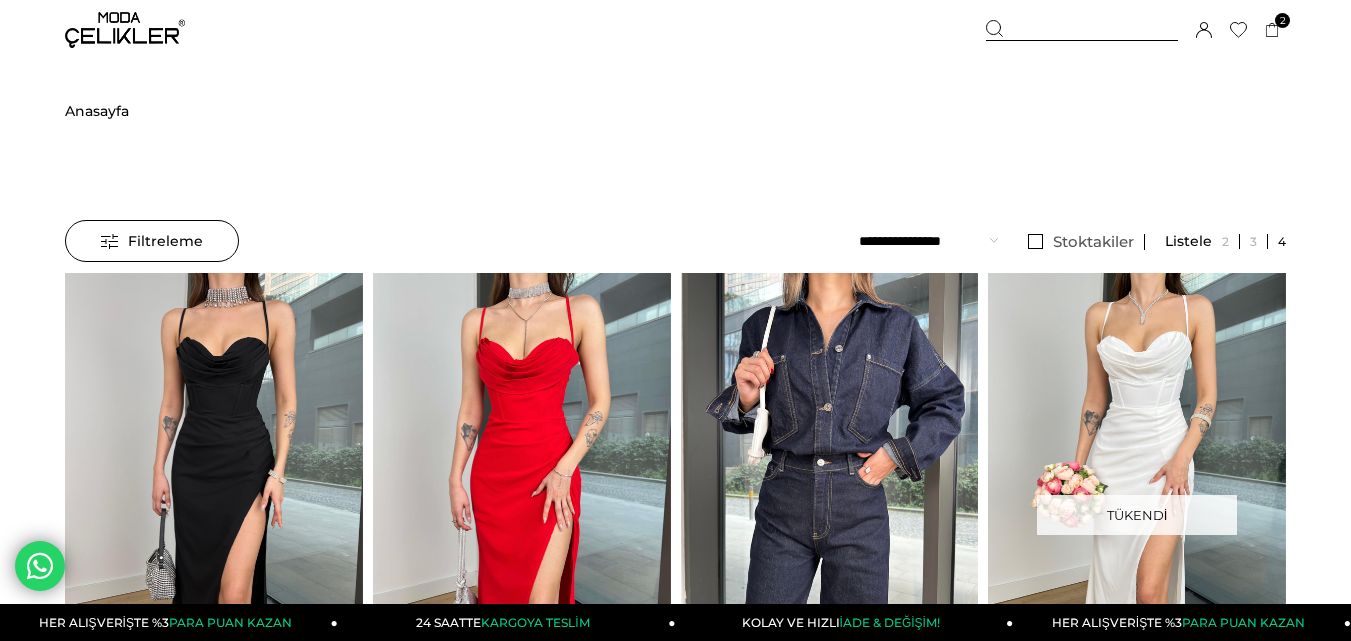 drag, startPoint x: 1027, startPoint y: 30, endPoint x: 940, endPoint y: 32, distance: 87.02299 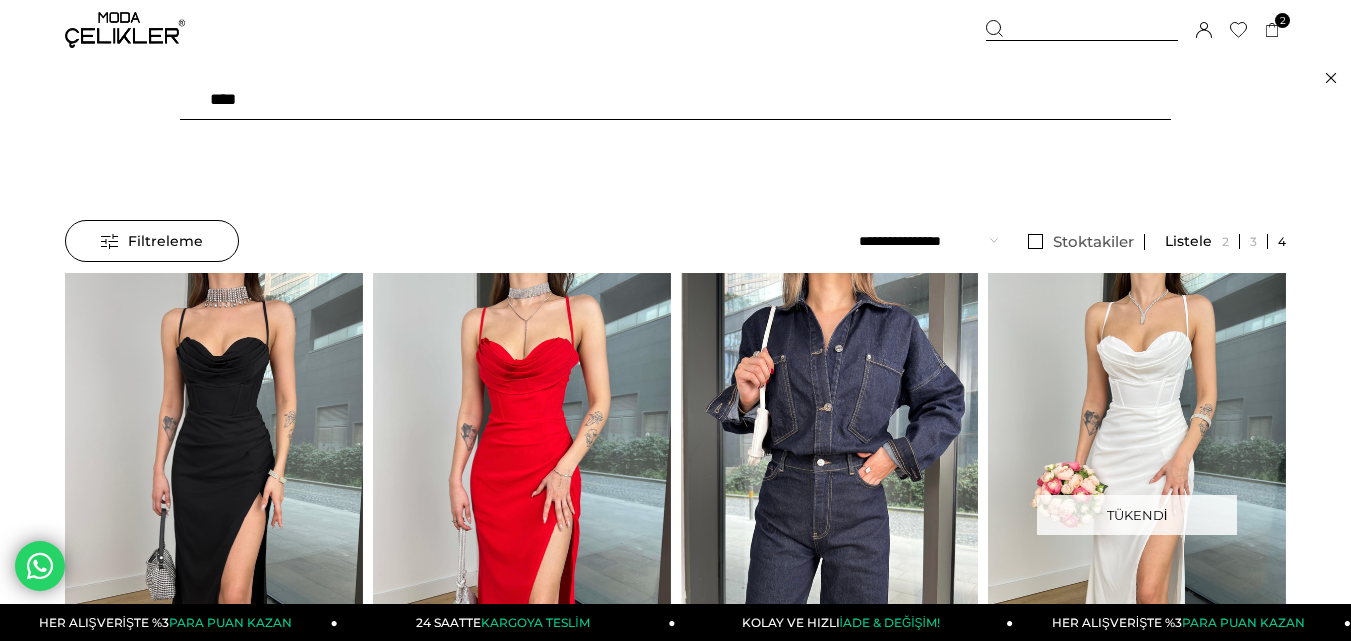 click on "****" at bounding box center (675, 100) 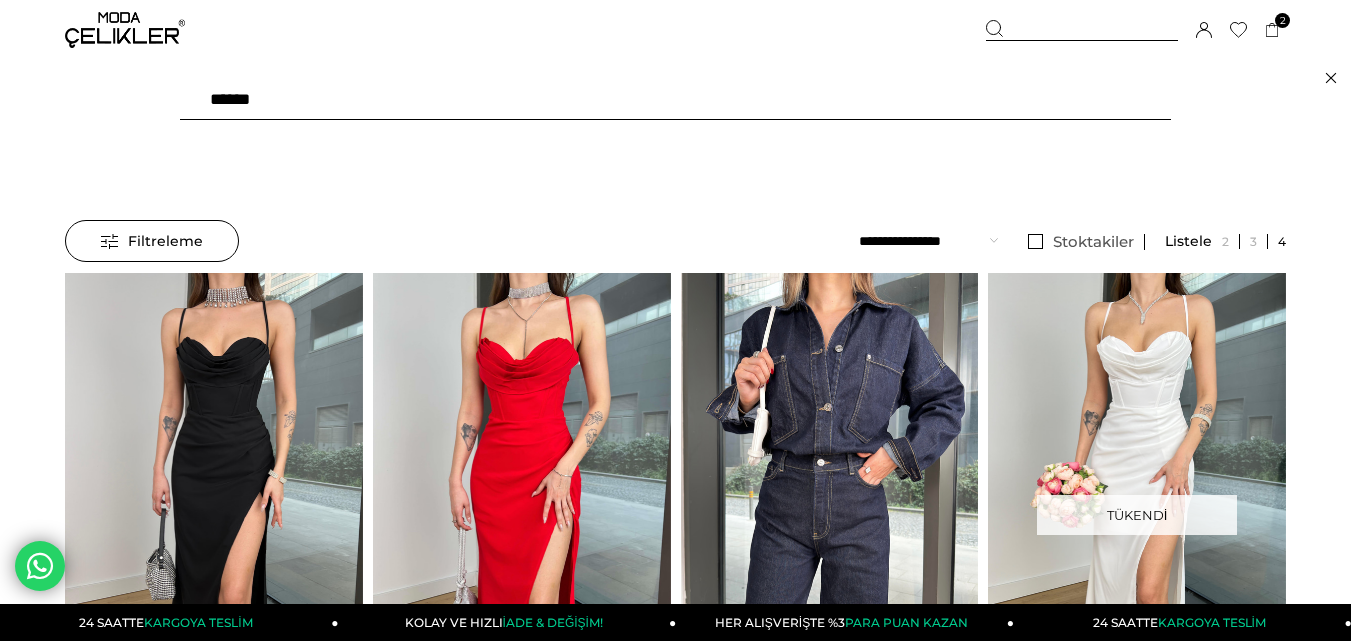 type on "******" 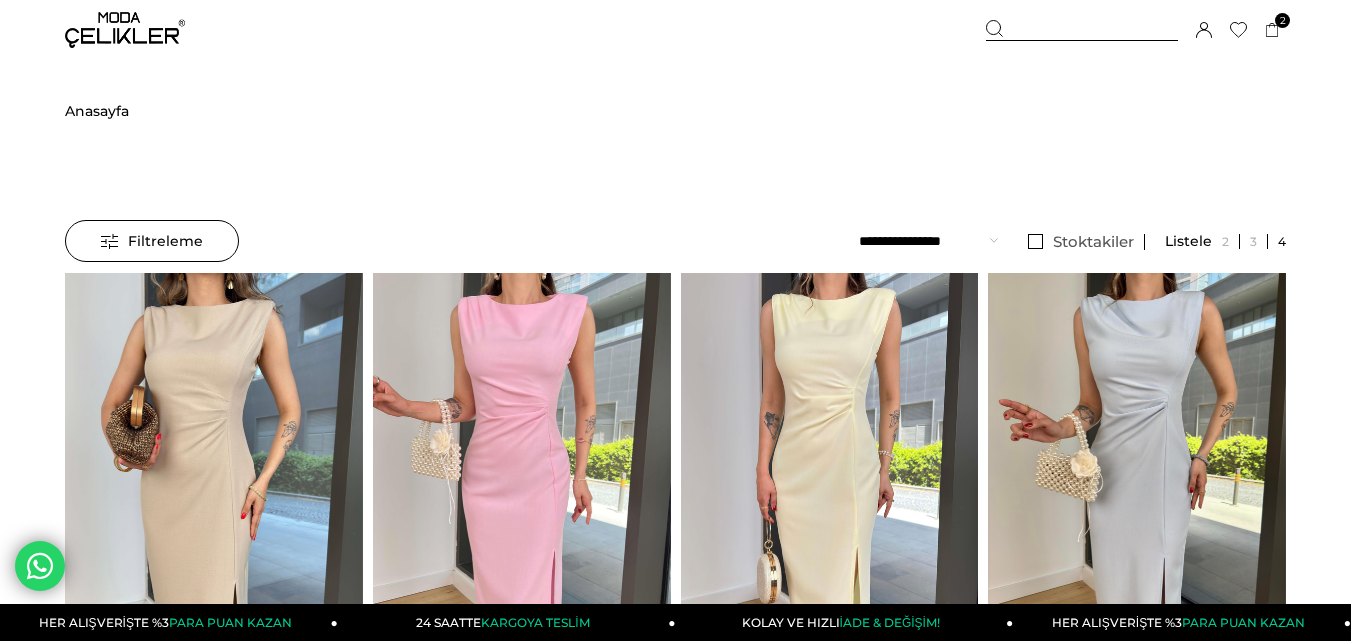 scroll, scrollTop: 0, scrollLeft: 0, axis: both 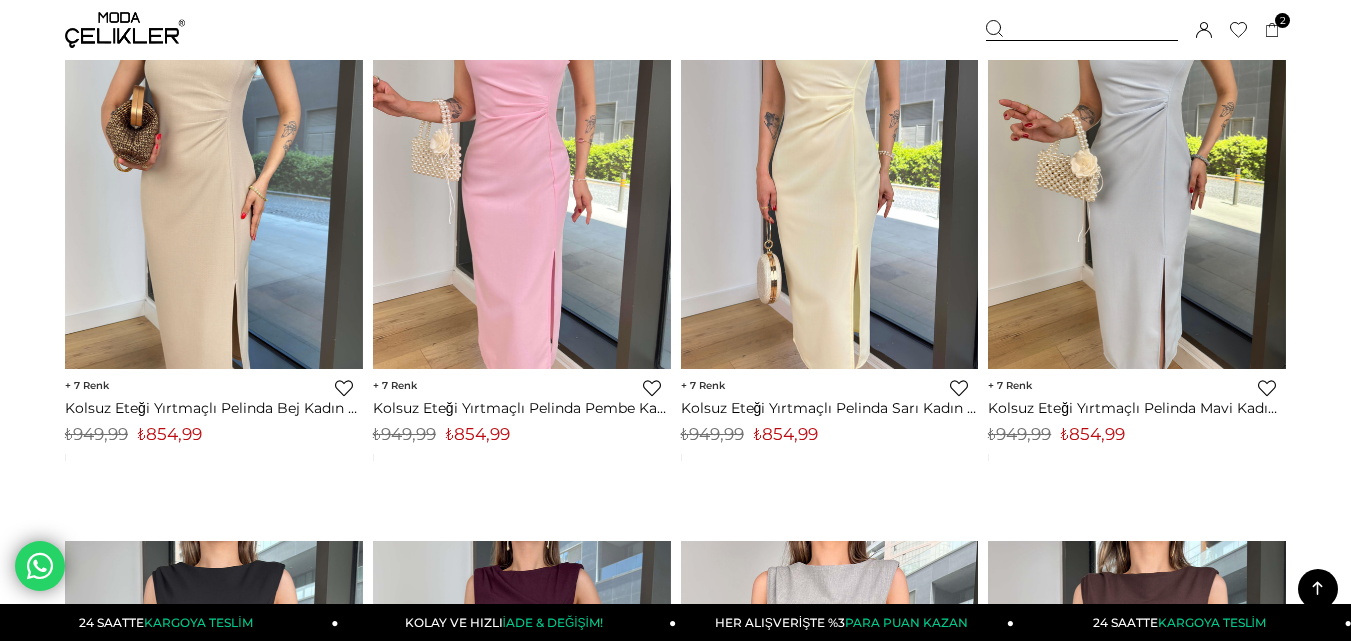 click on "₺854,99" at bounding box center (478, 434) 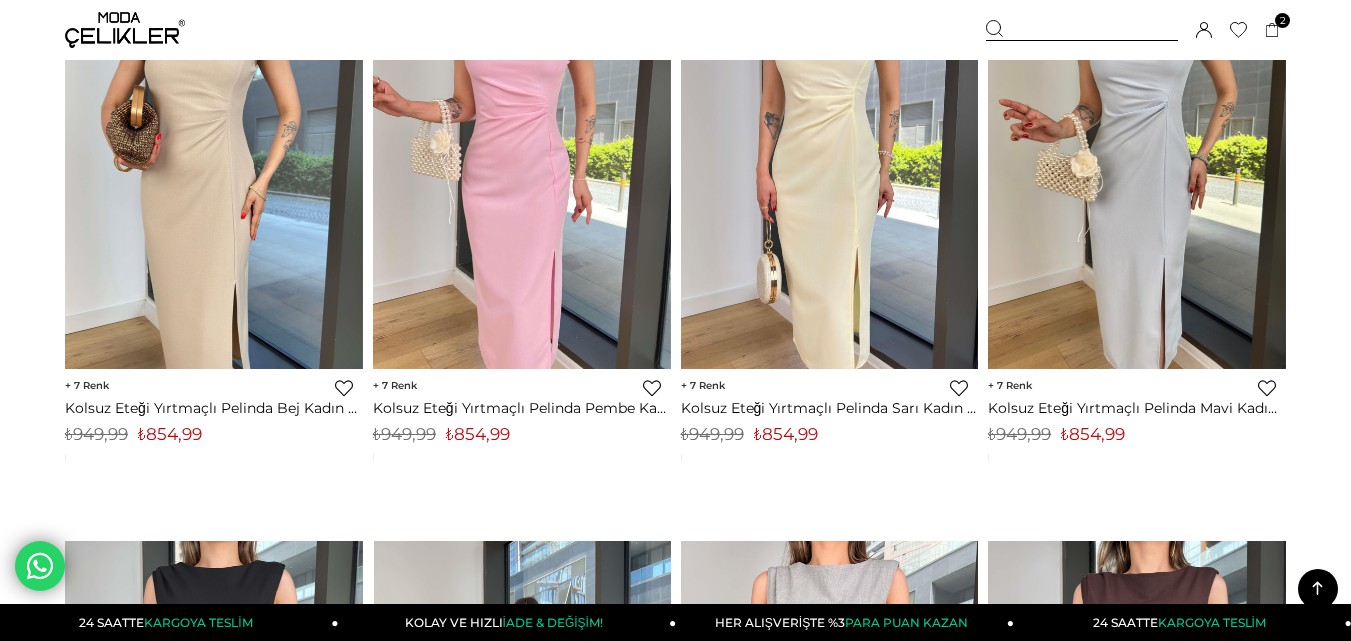 copy on "854,99" 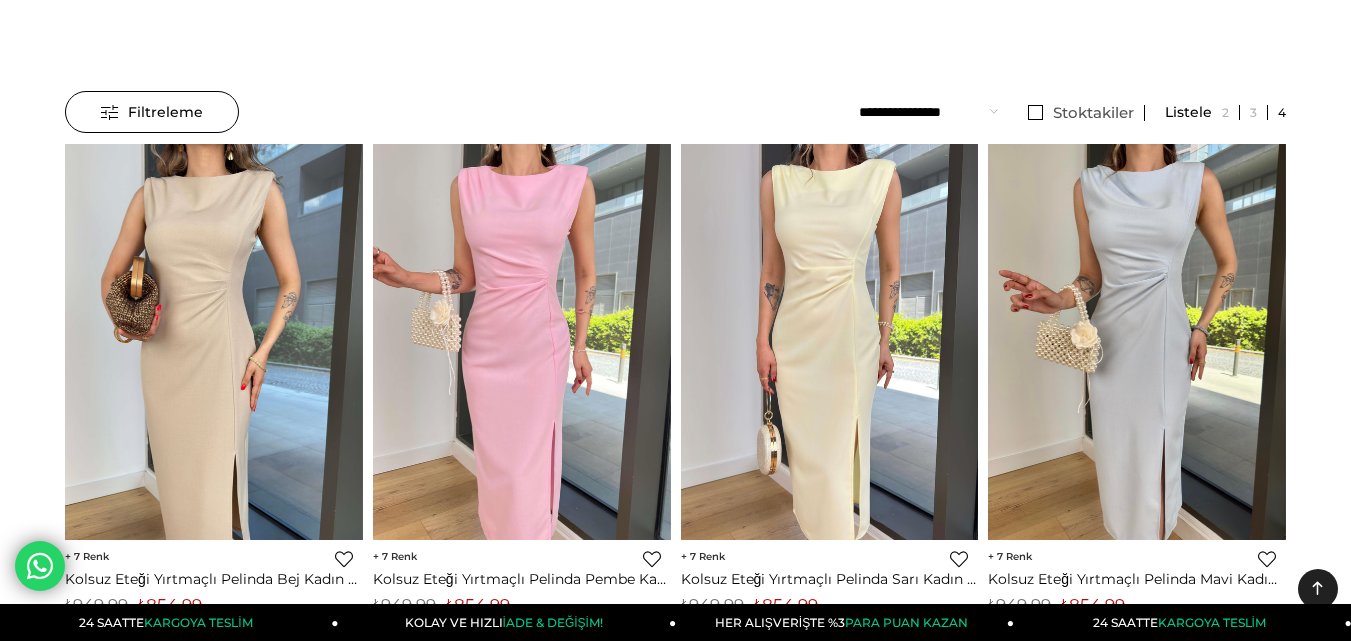 scroll, scrollTop: 0, scrollLeft: 0, axis: both 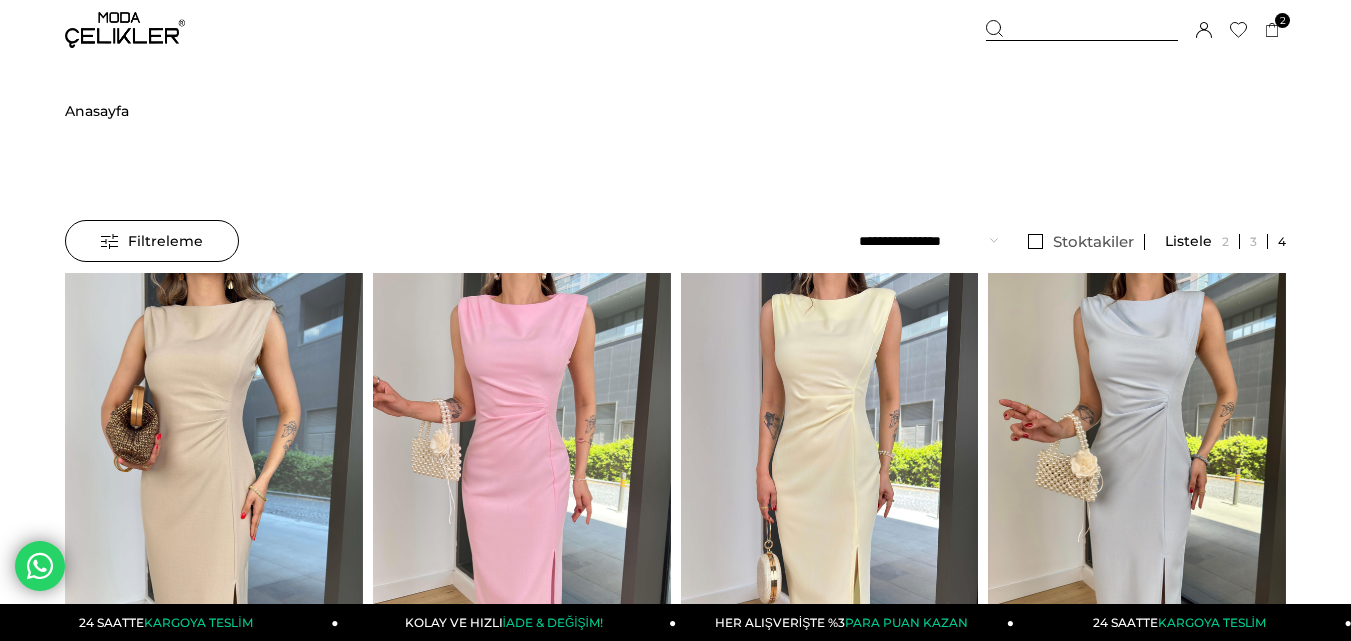 drag, startPoint x: 1036, startPoint y: 29, endPoint x: 580, endPoint y: 60, distance: 457.05252 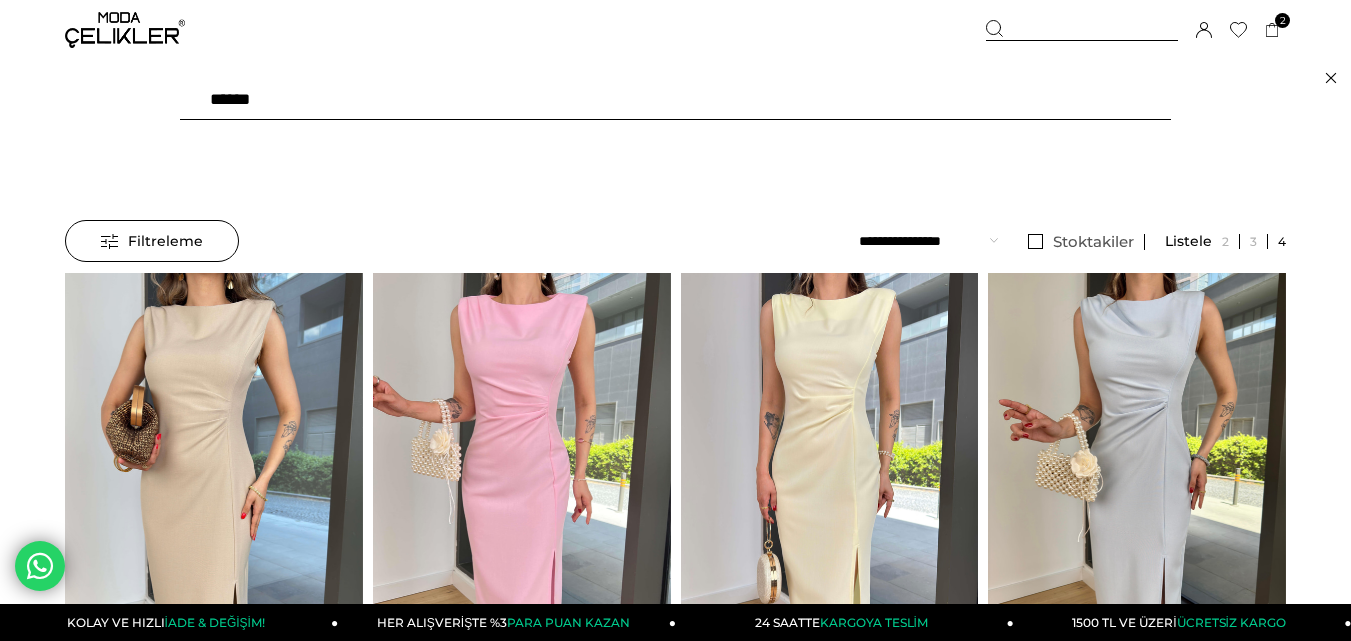 click on "******" at bounding box center [675, 100] 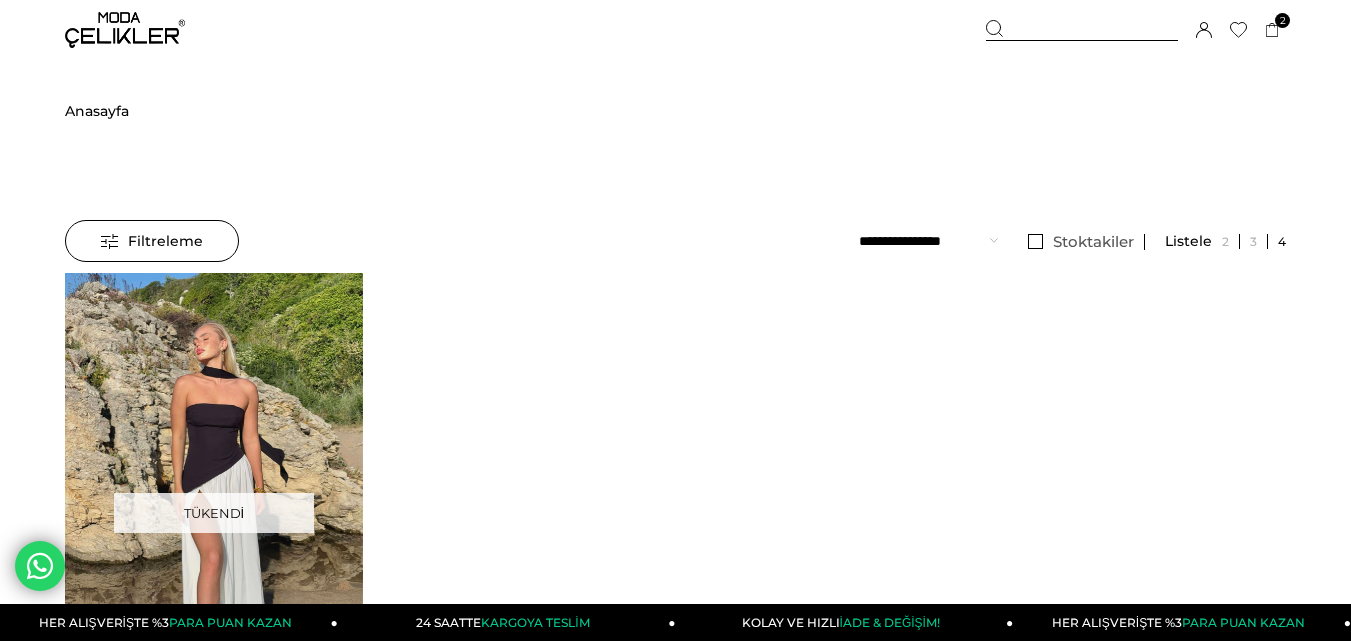 scroll, scrollTop: 0, scrollLeft: 0, axis: both 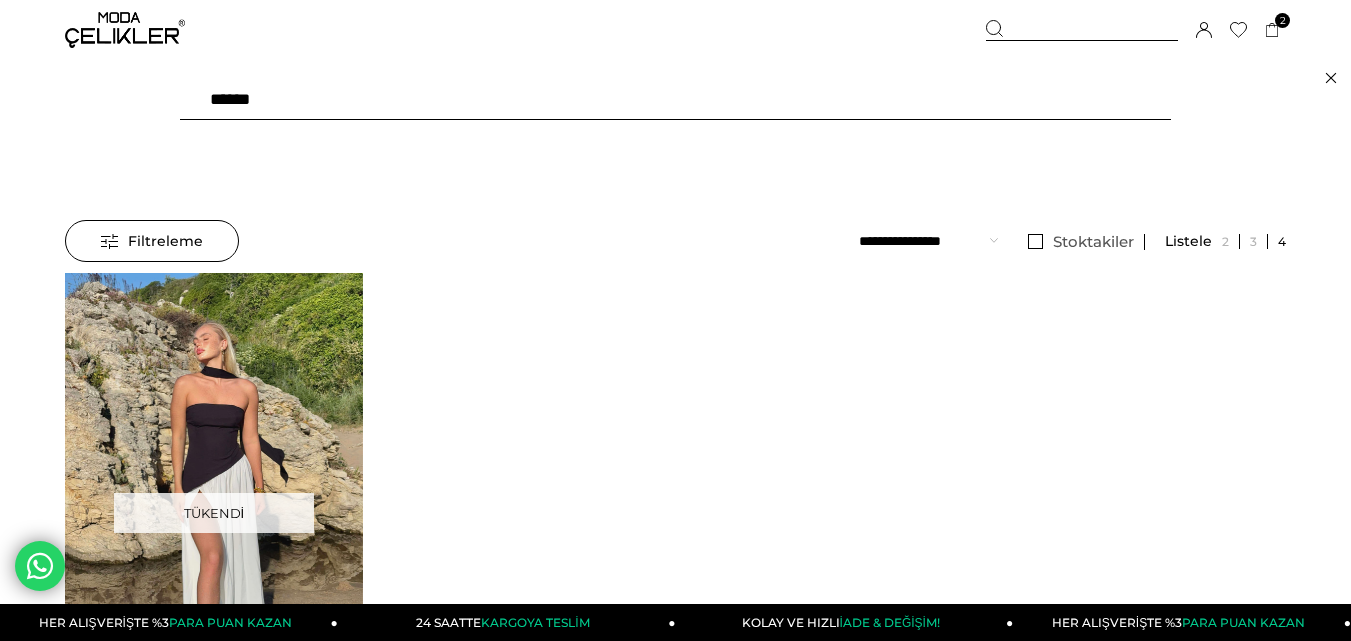 click on "******" at bounding box center [675, 100] 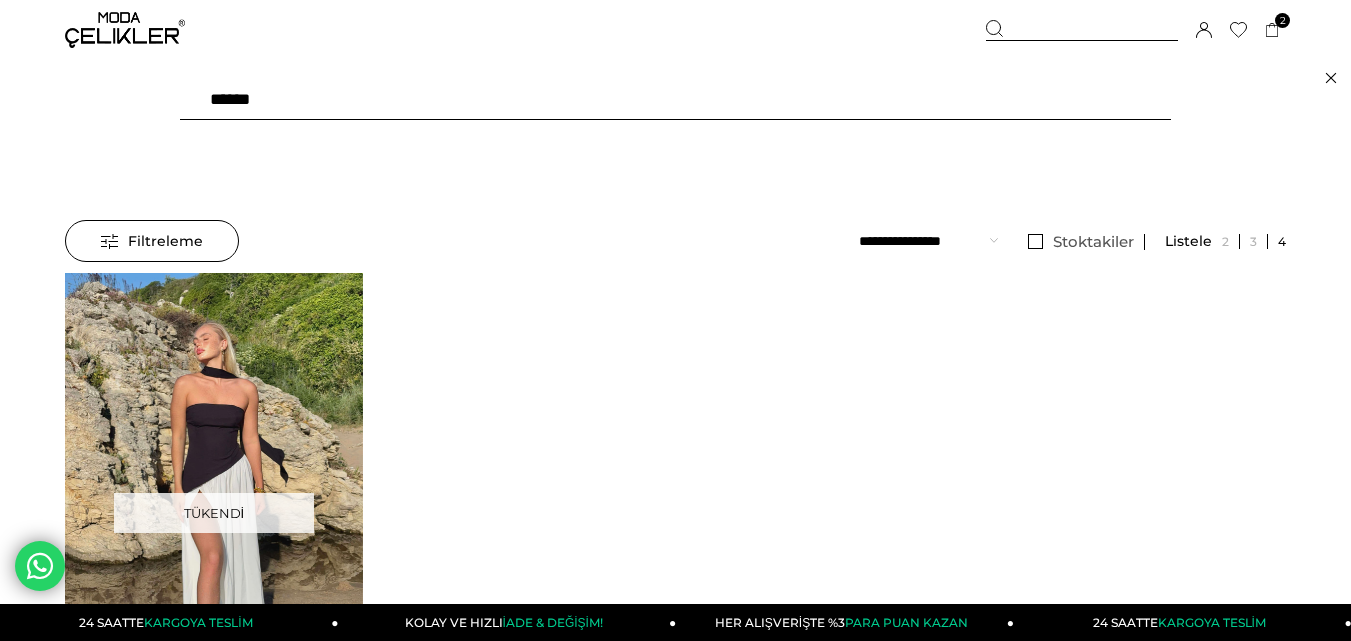 type on "******" 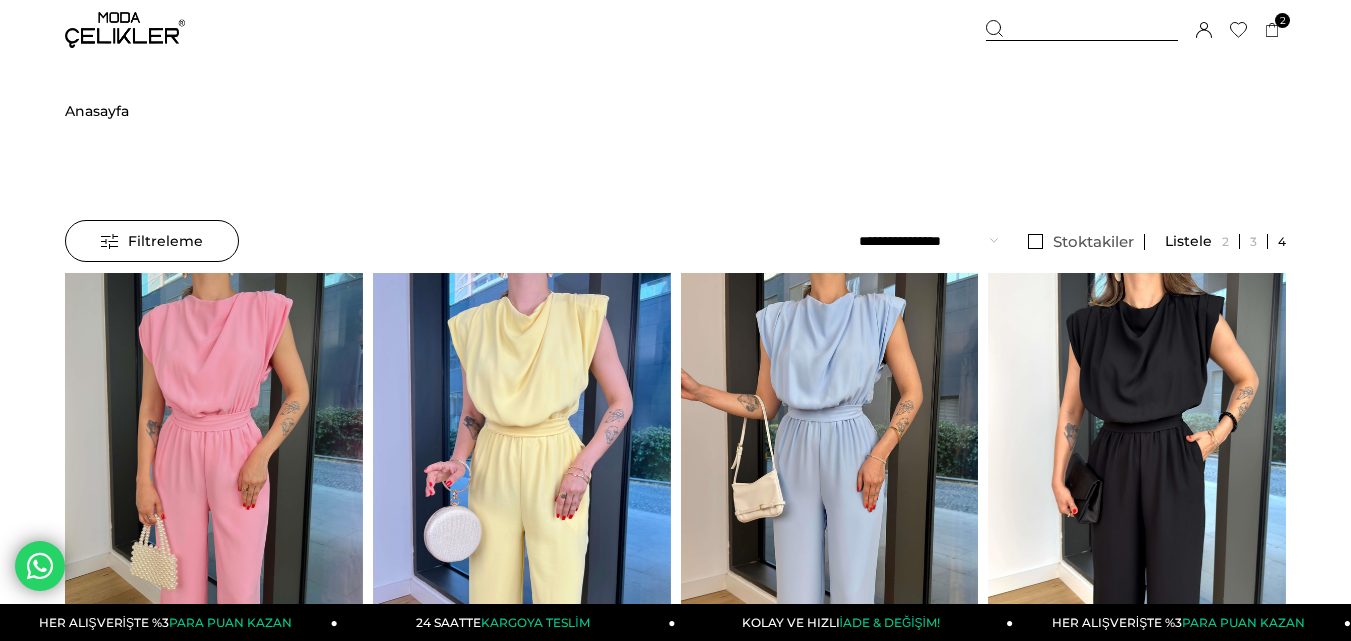 scroll, scrollTop: 0, scrollLeft: 0, axis: both 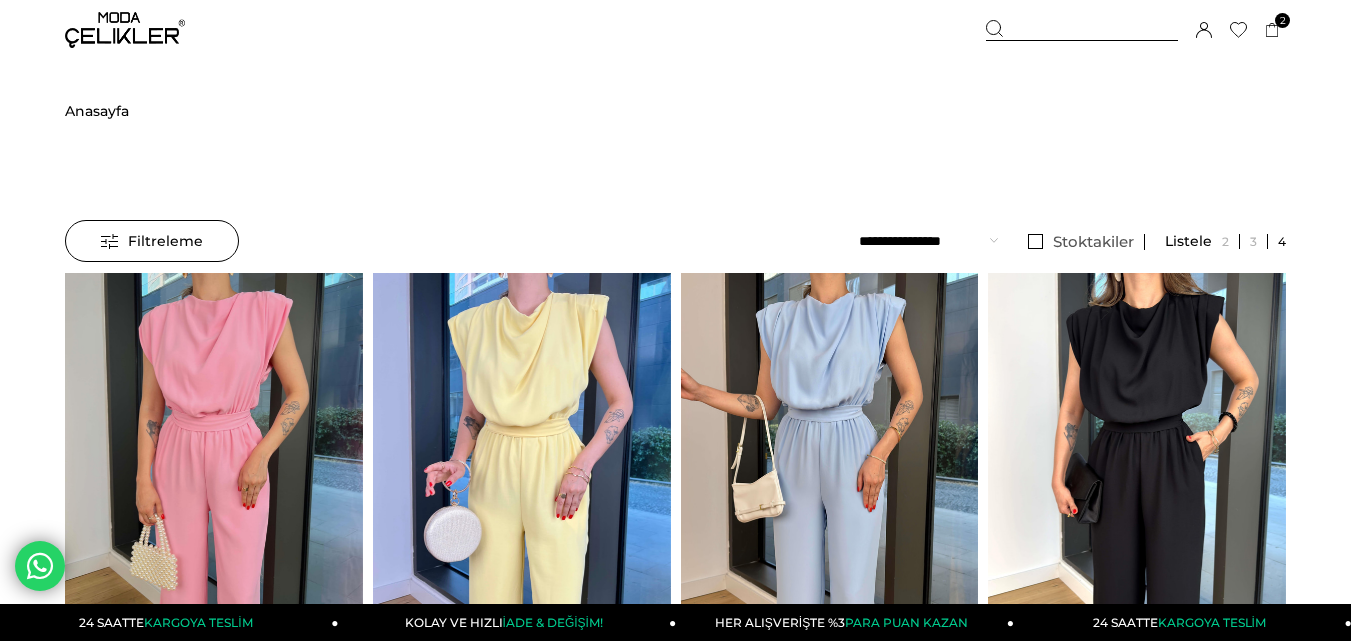 click at bounding box center (1082, 30) 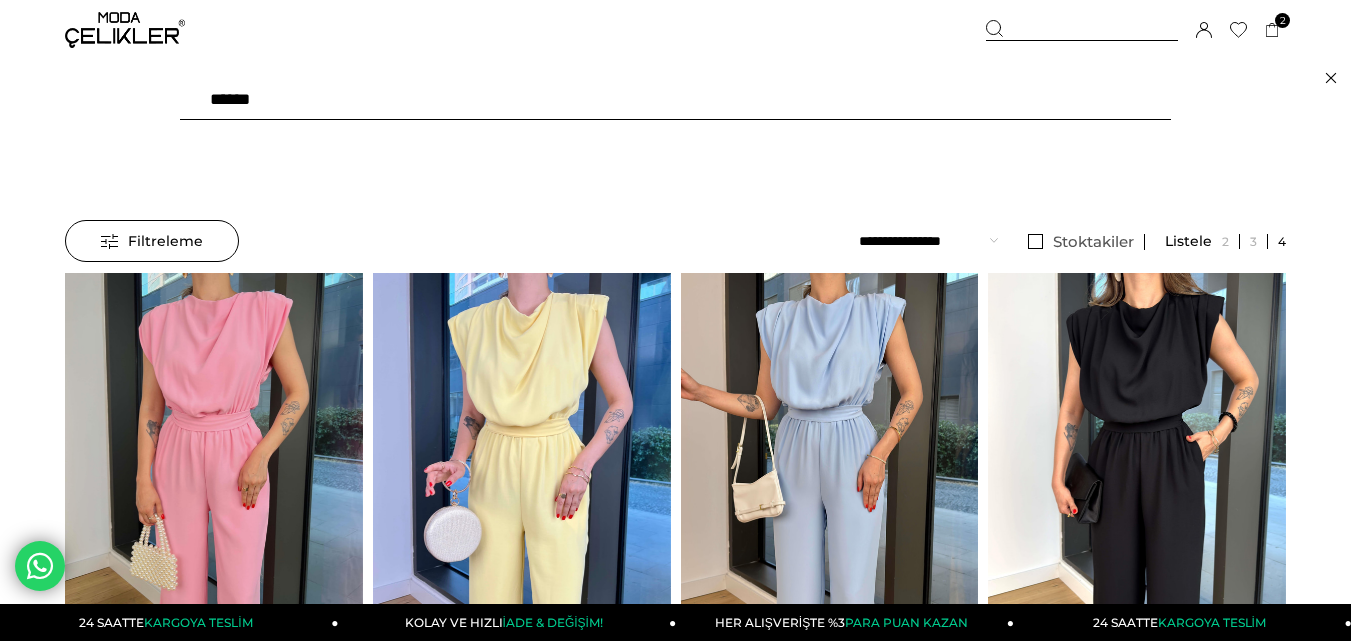 click on "******" at bounding box center (675, 100) 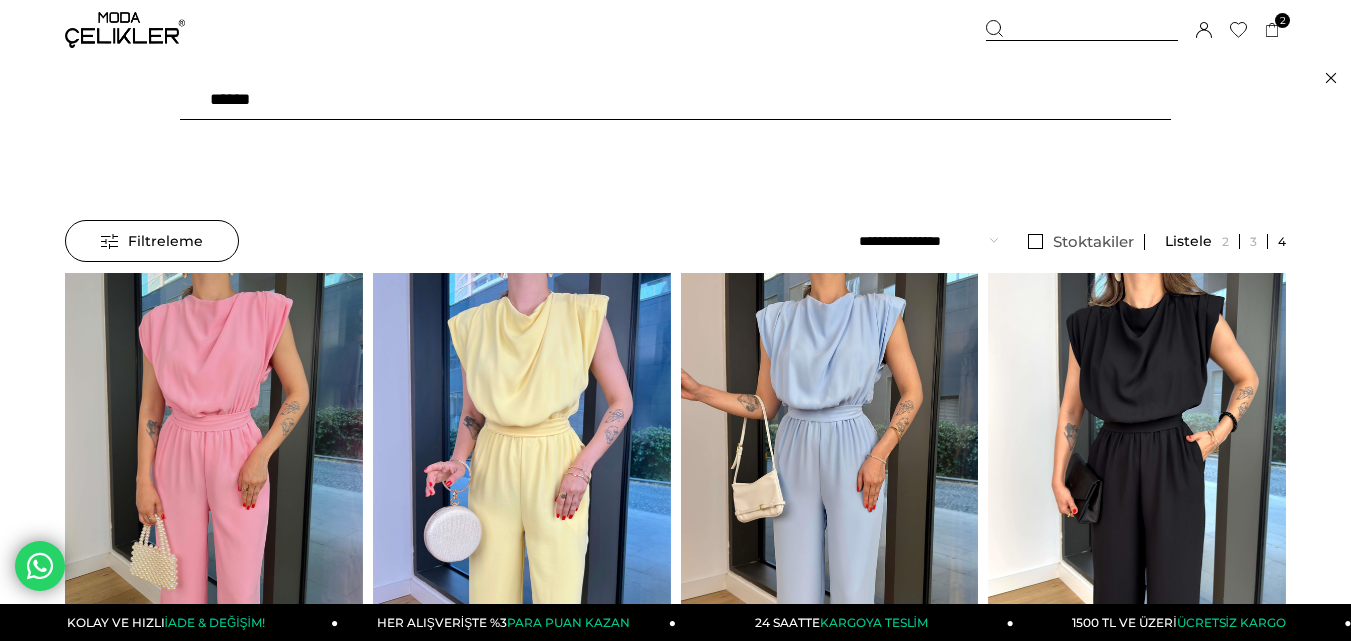 paste 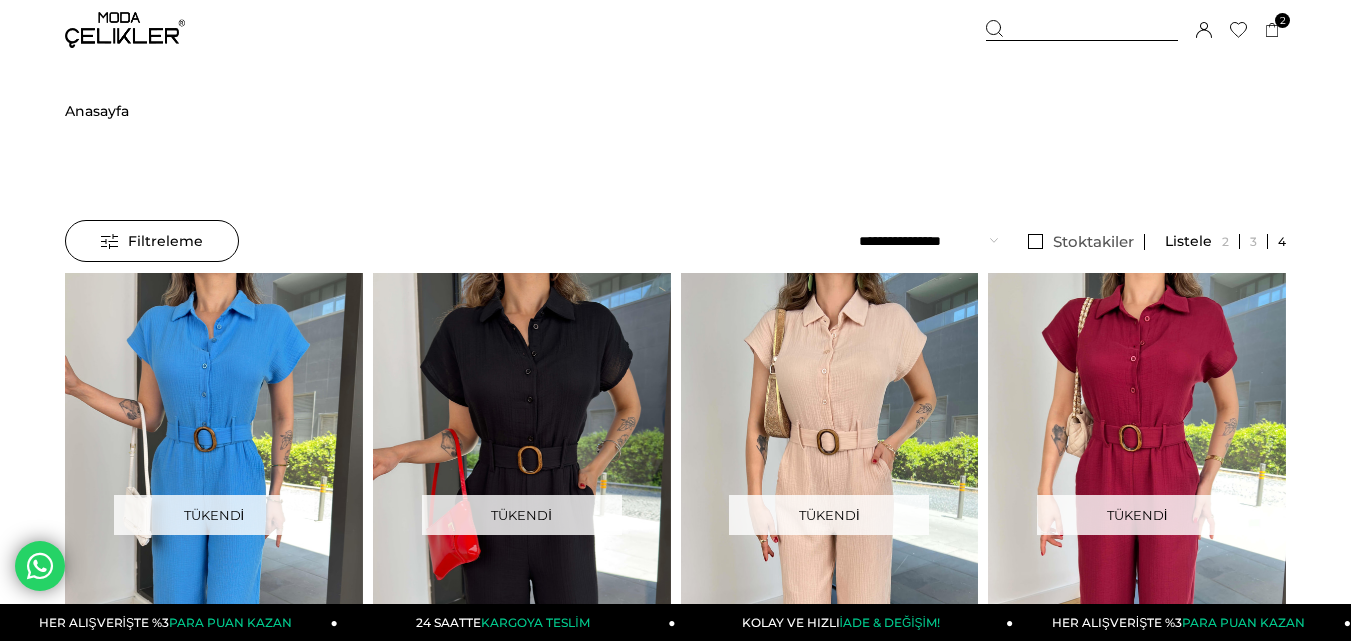 scroll, scrollTop: 0, scrollLeft: 0, axis: both 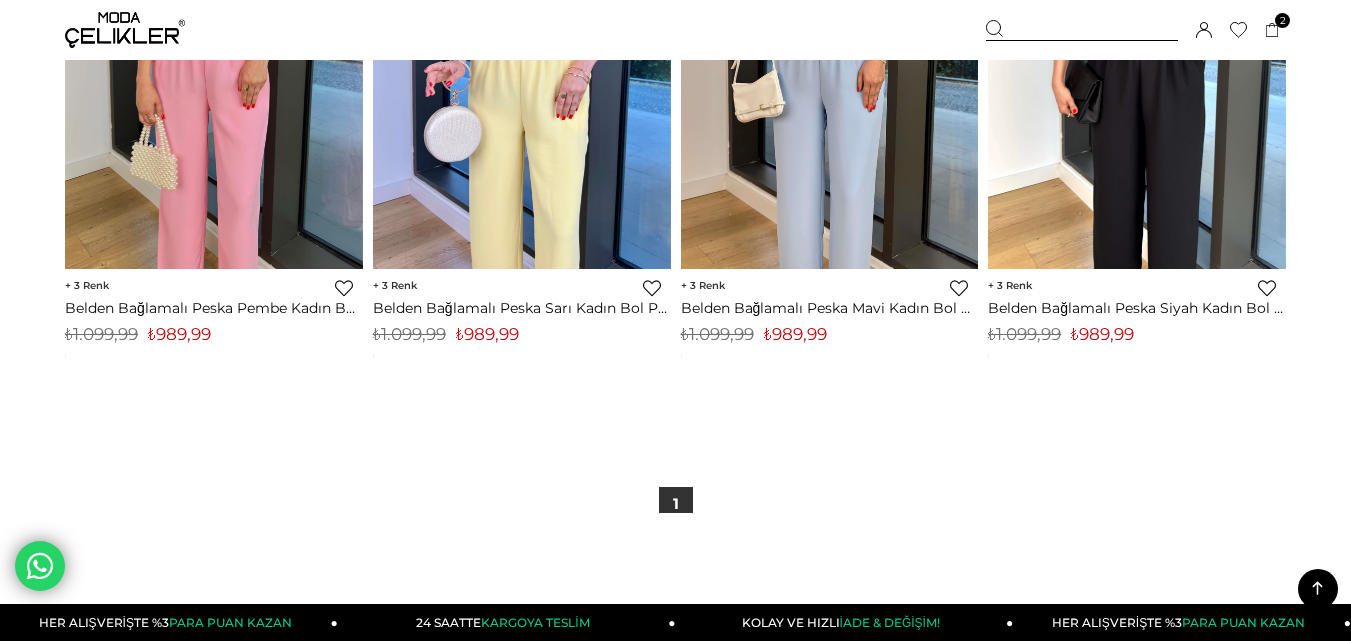 click on "₺989,99" at bounding box center (1102, 334) 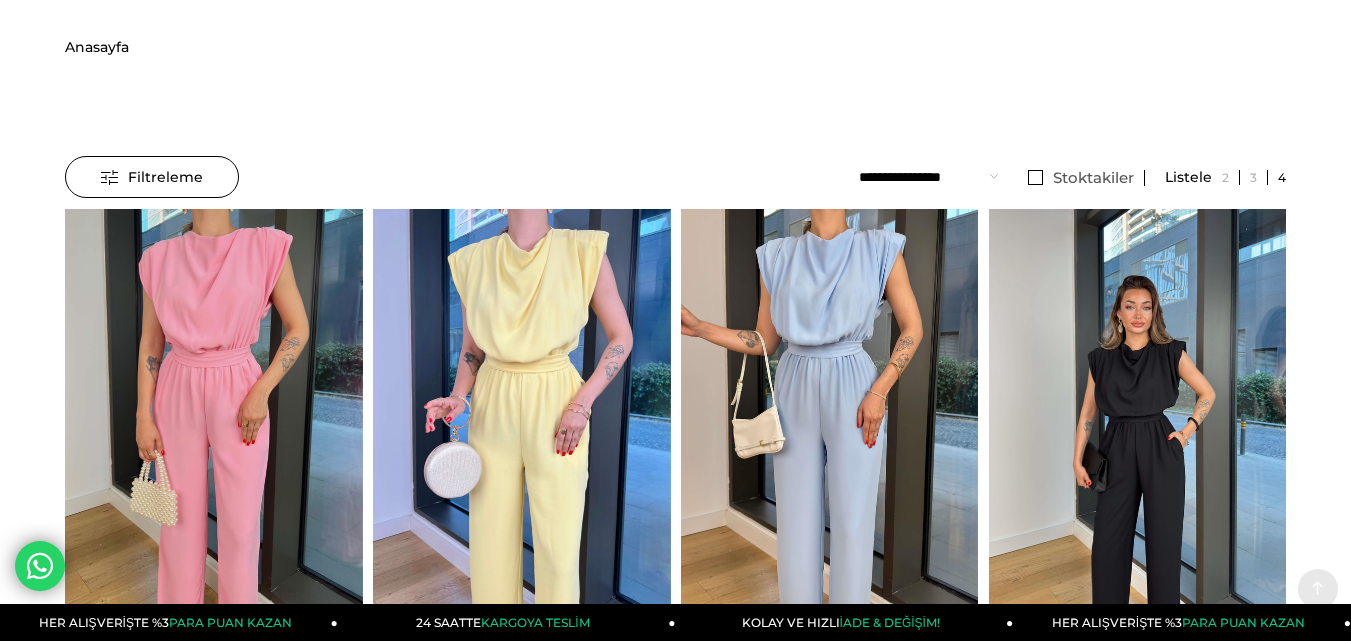 scroll, scrollTop: 0, scrollLeft: 0, axis: both 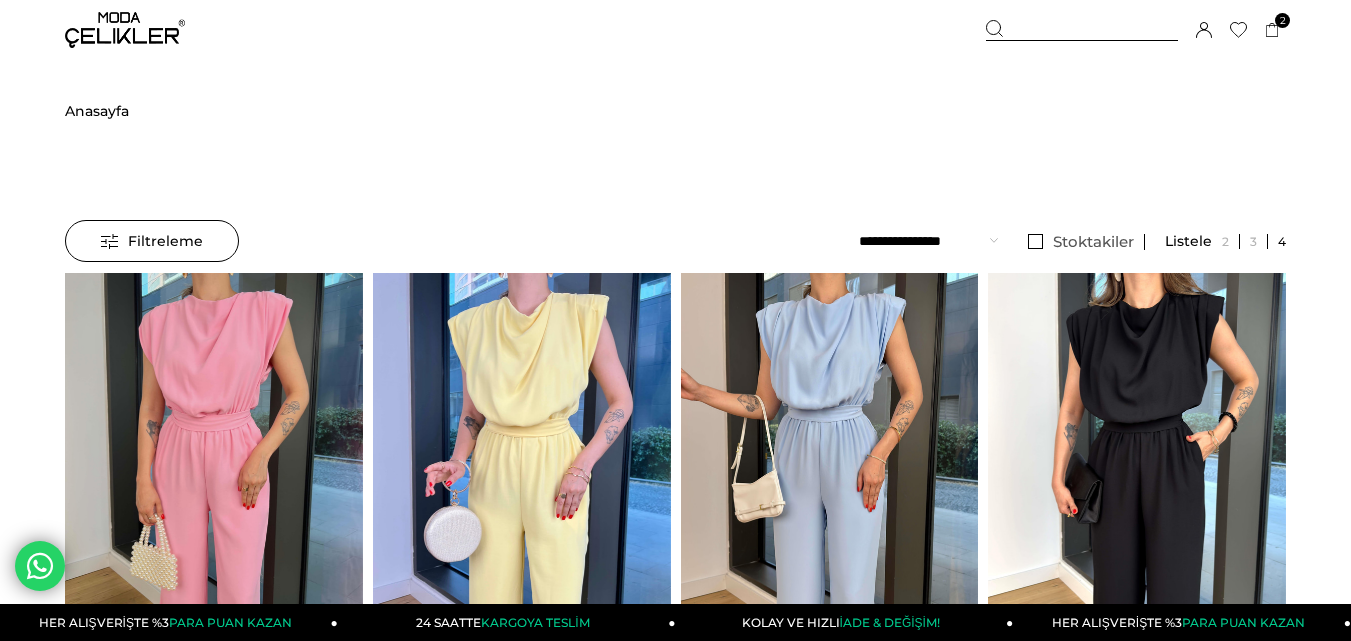 click at bounding box center [1082, 30] 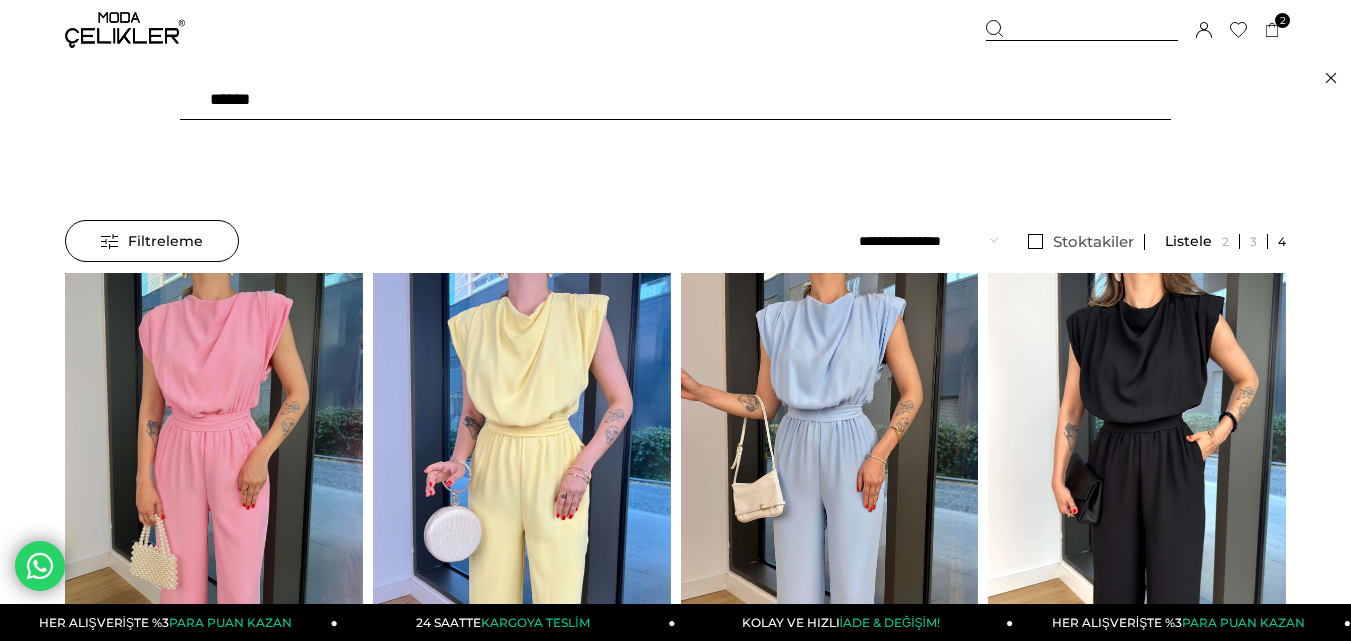 click on "******" at bounding box center [675, 100] 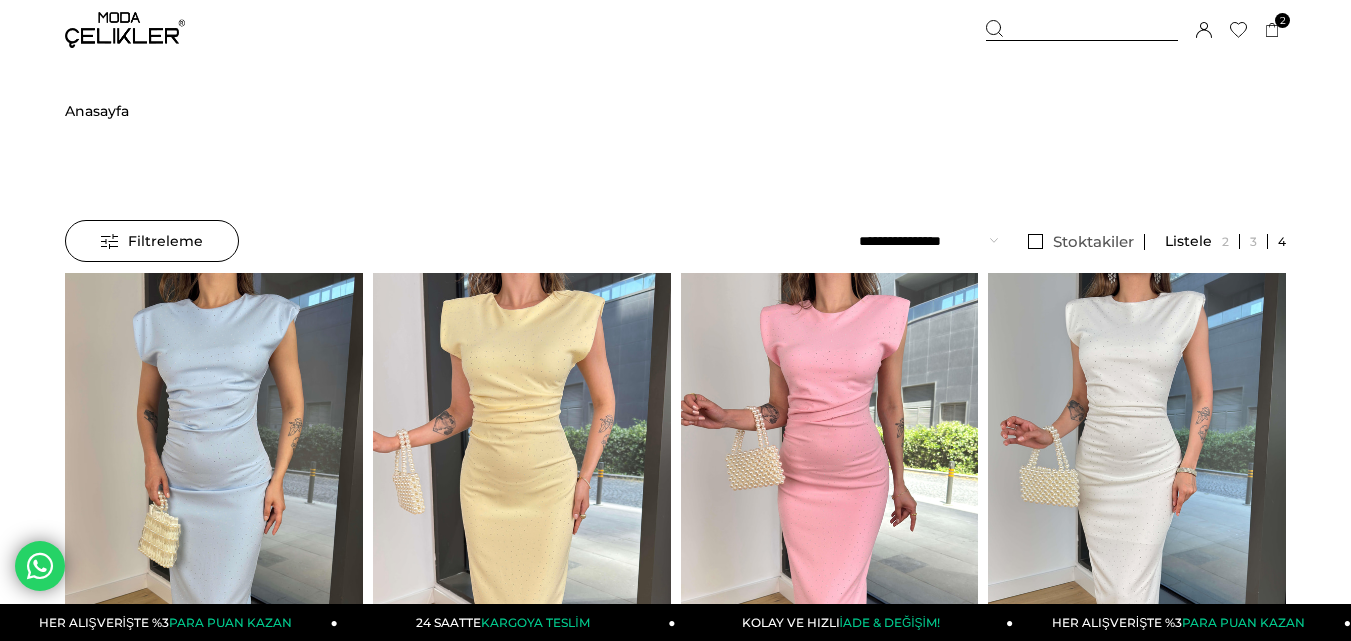 scroll, scrollTop: 0, scrollLeft: 0, axis: both 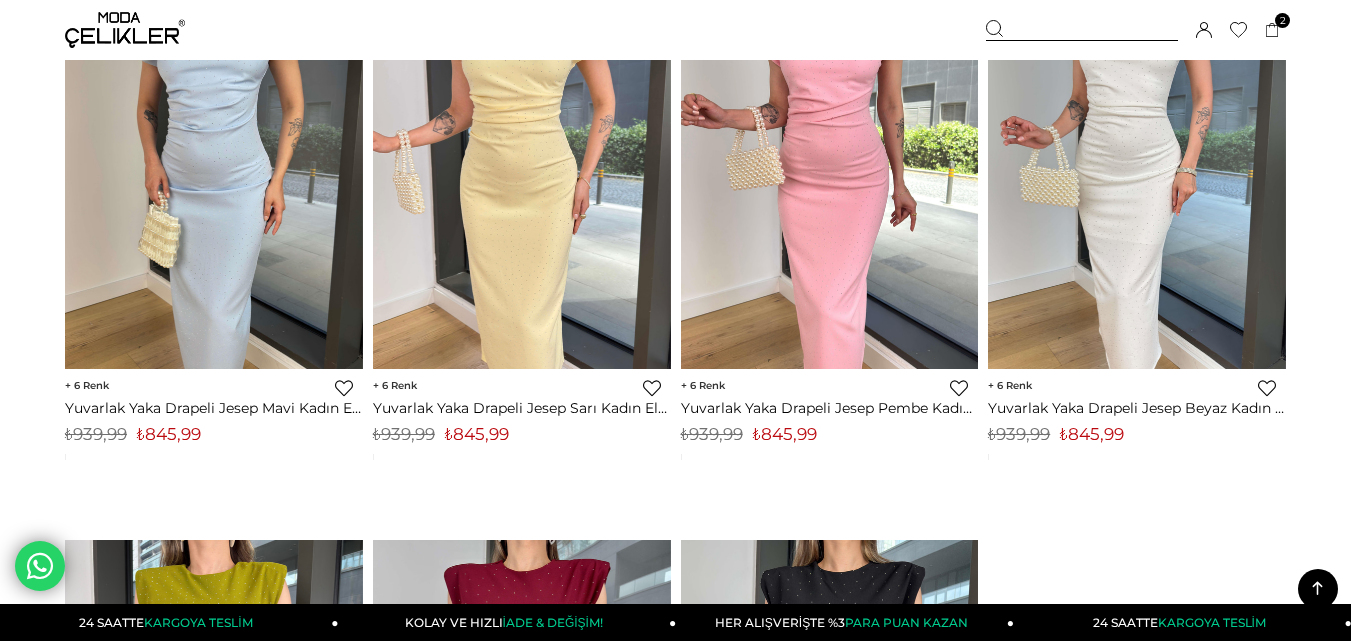 click on "₺845,99" at bounding box center (477, 434) 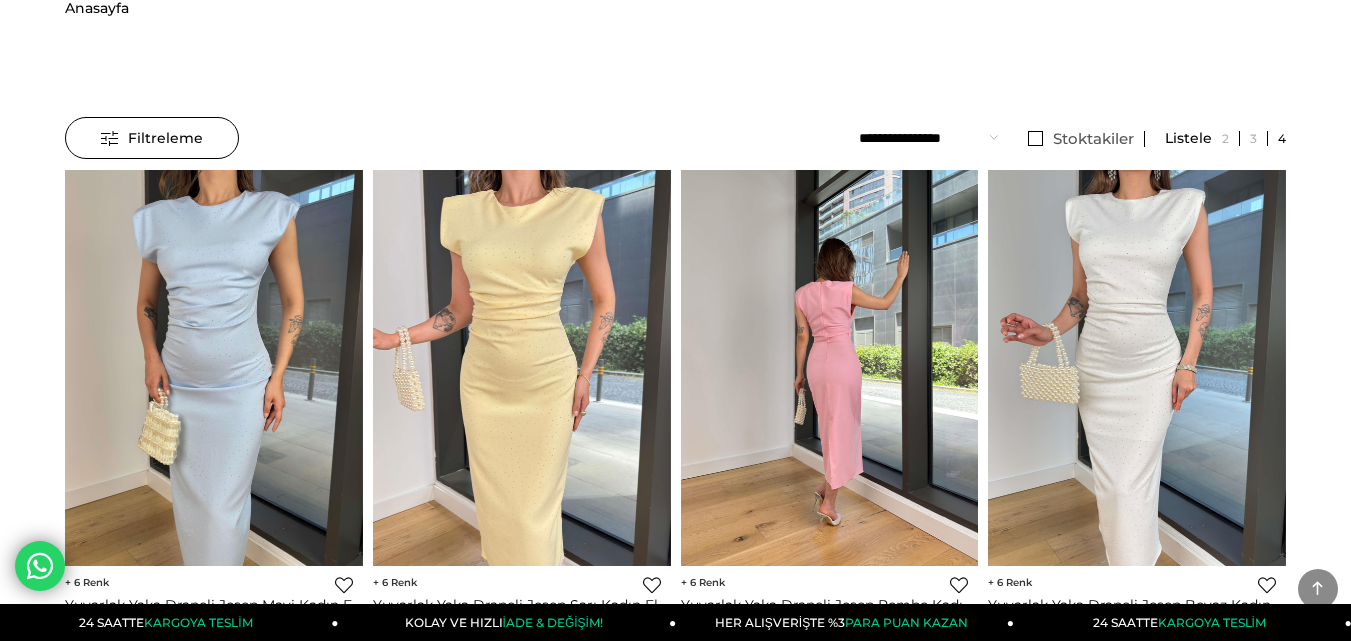 scroll, scrollTop: 0, scrollLeft: 0, axis: both 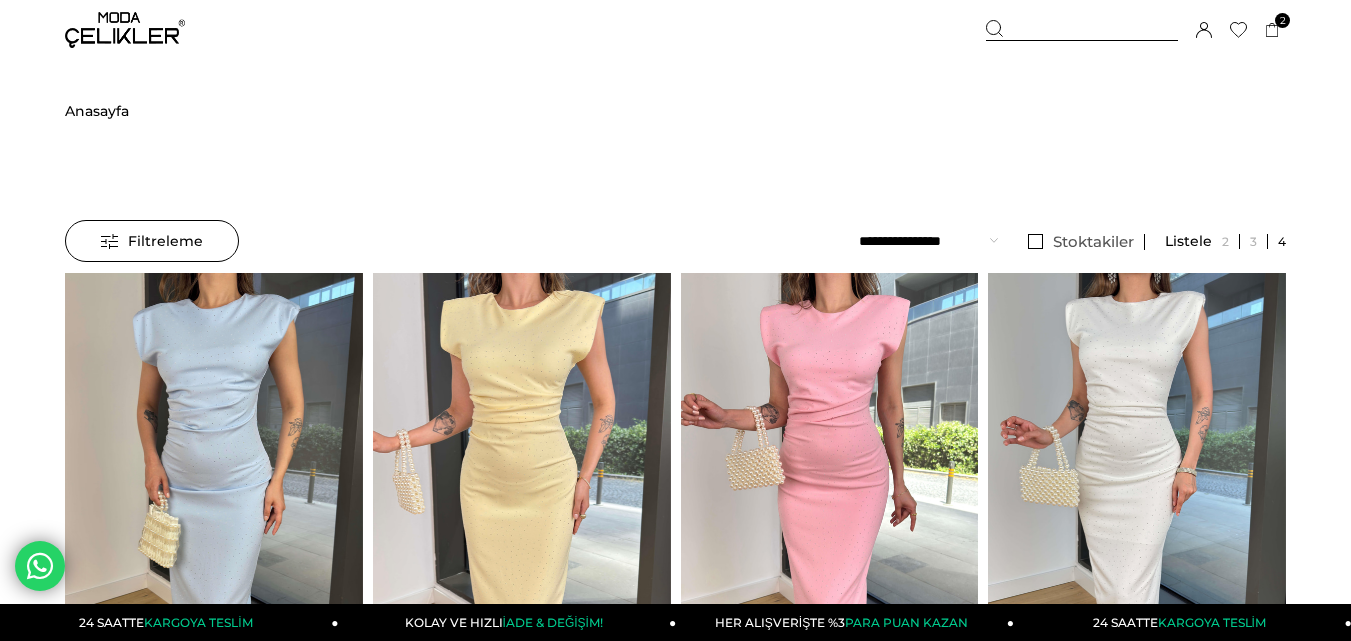 click at bounding box center [1082, 30] 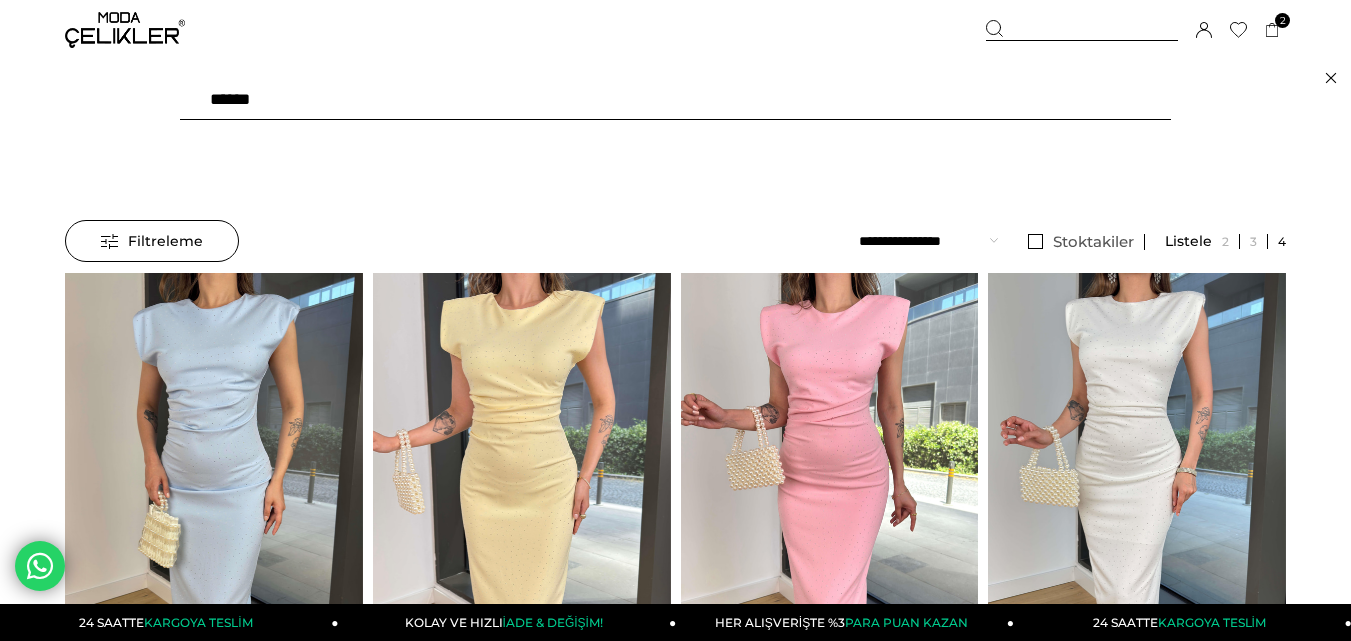 click on "******" at bounding box center [675, 100] 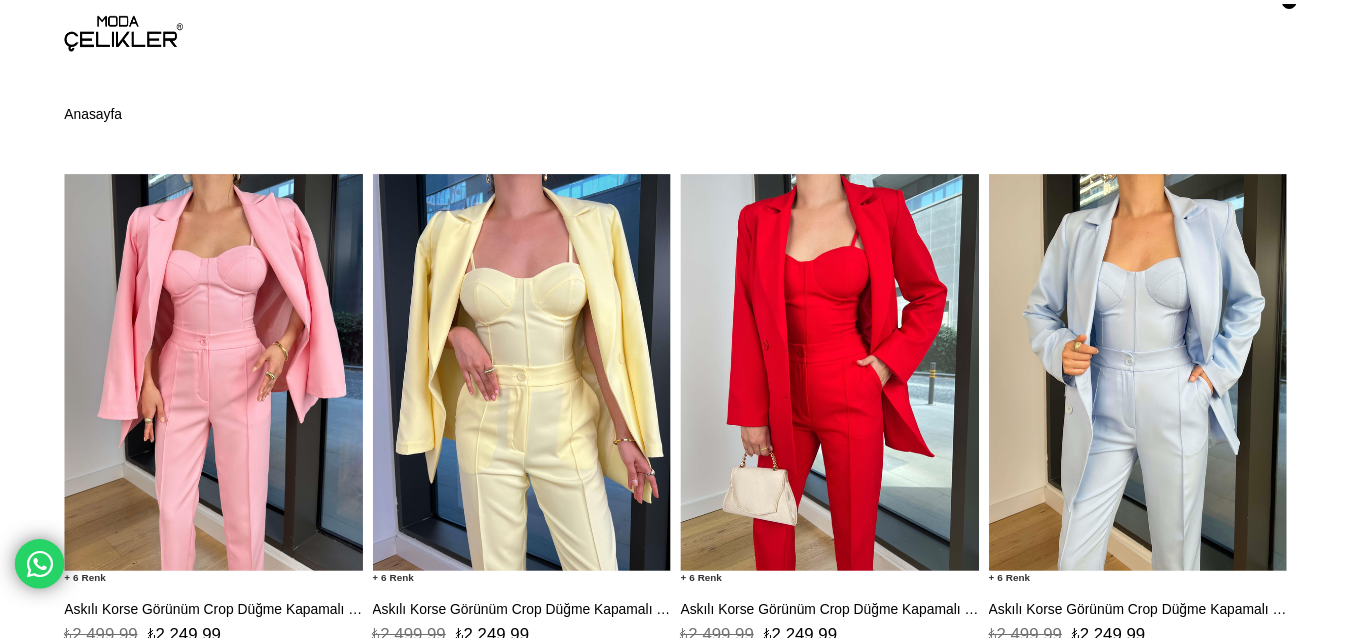 scroll, scrollTop: 0, scrollLeft: 0, axis: both 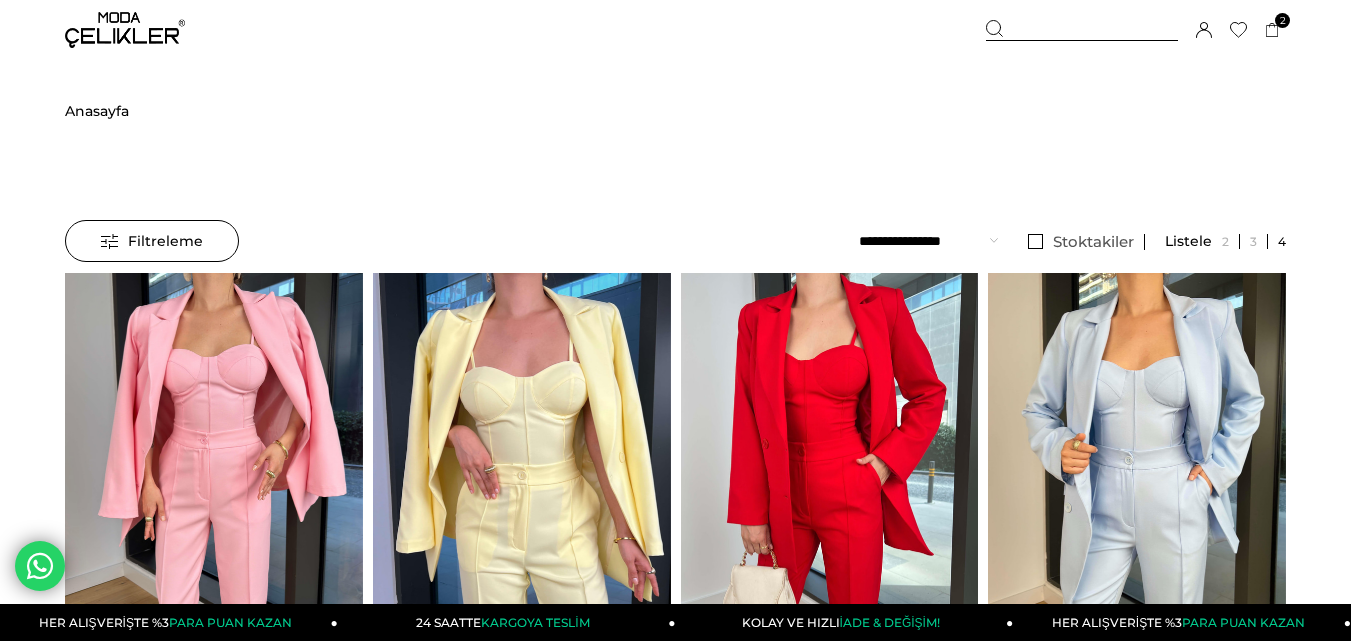 click at bounding box center [1082, 30] 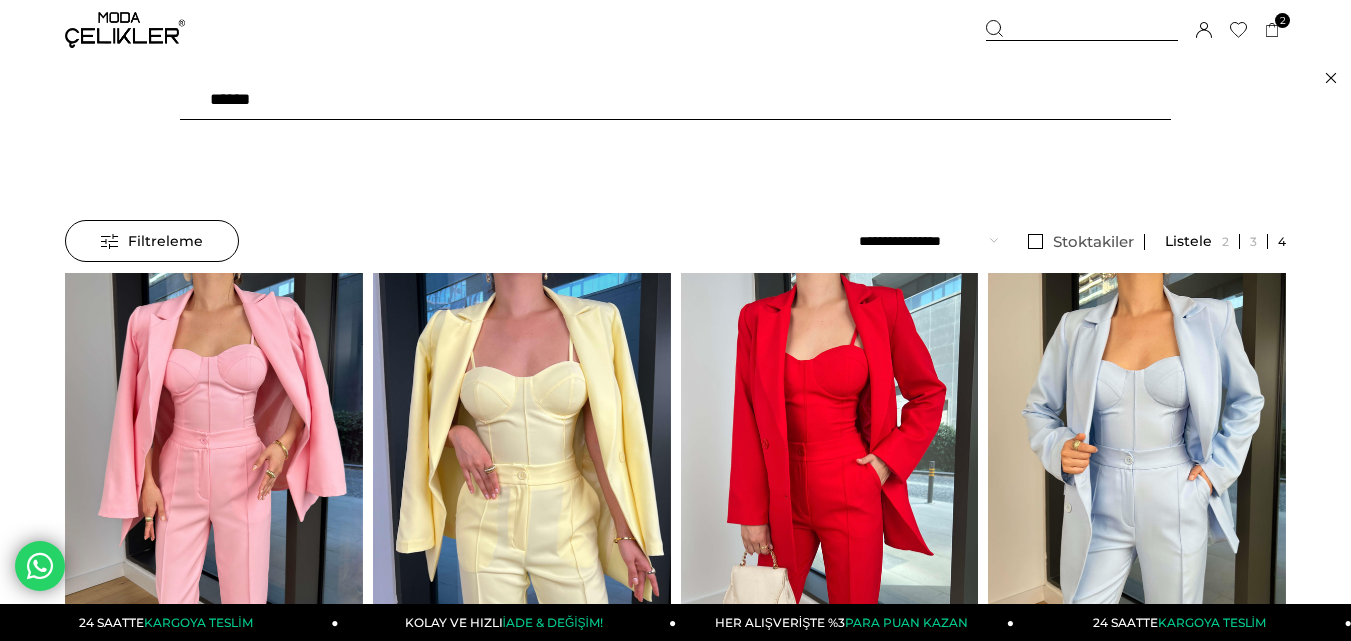 click on "******" at bounding box center (675, 100) 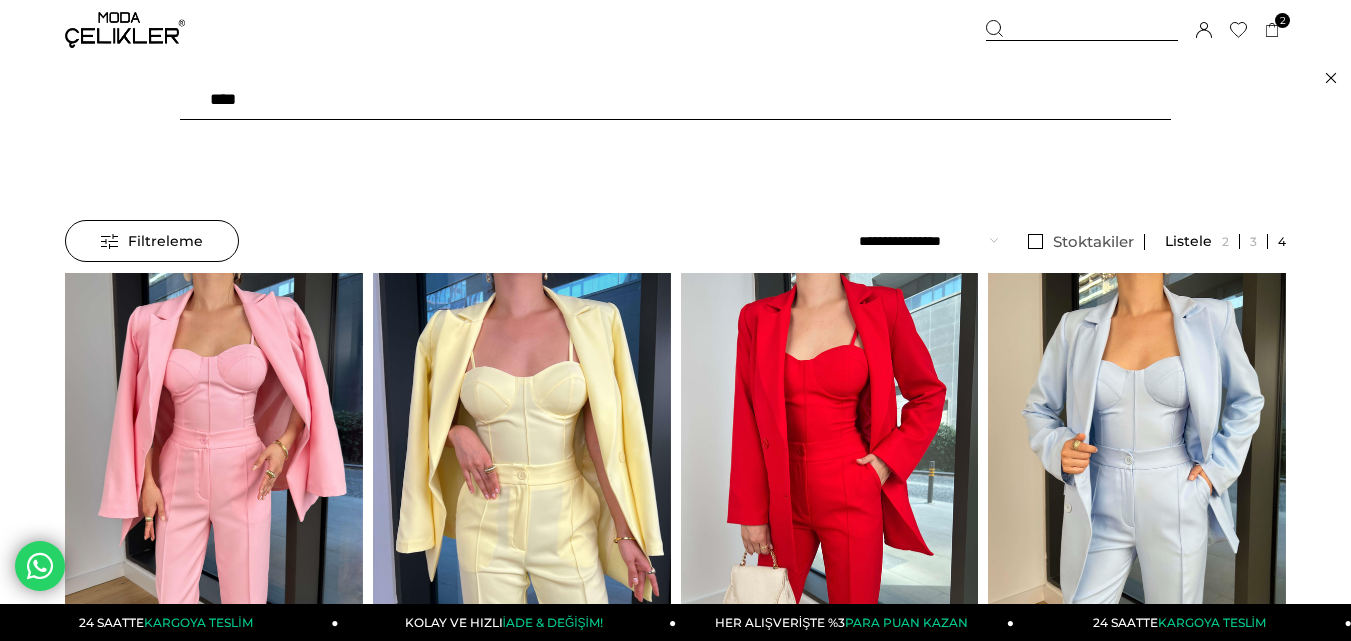 type on "*****" 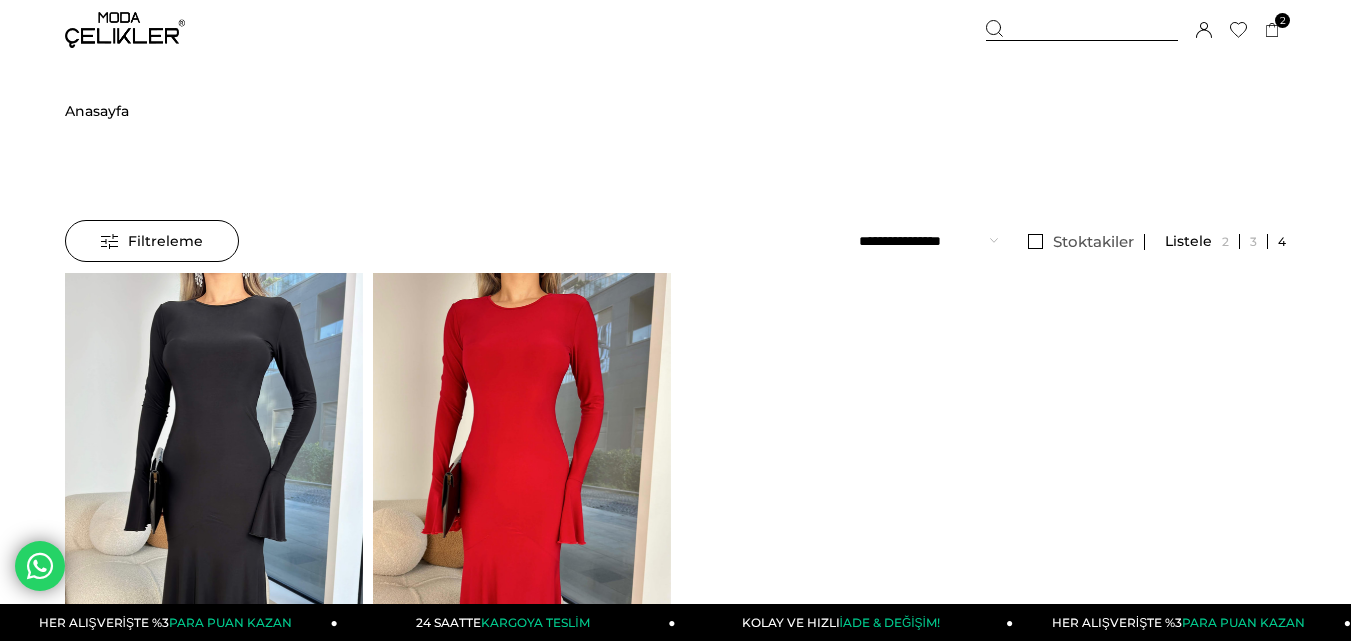 scroll, scrollTop: 0, scrollLeft: 0, axis: both 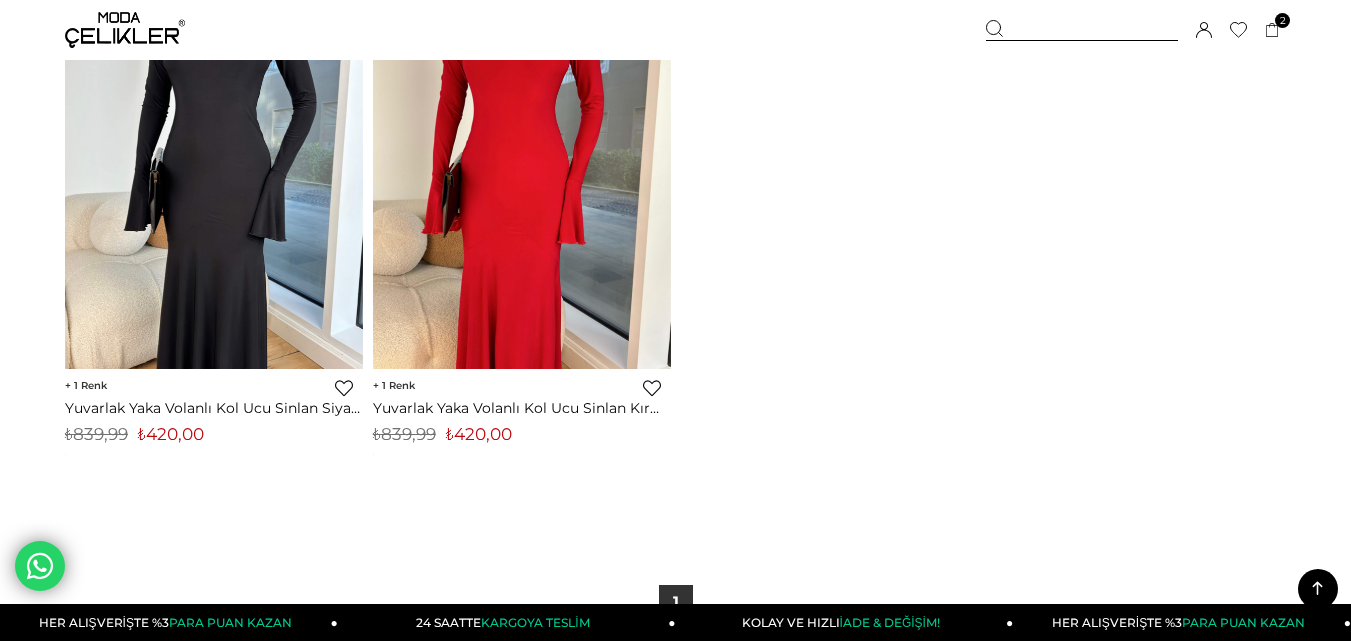 click on "₺420,00" at bounding box center [479, 434] 